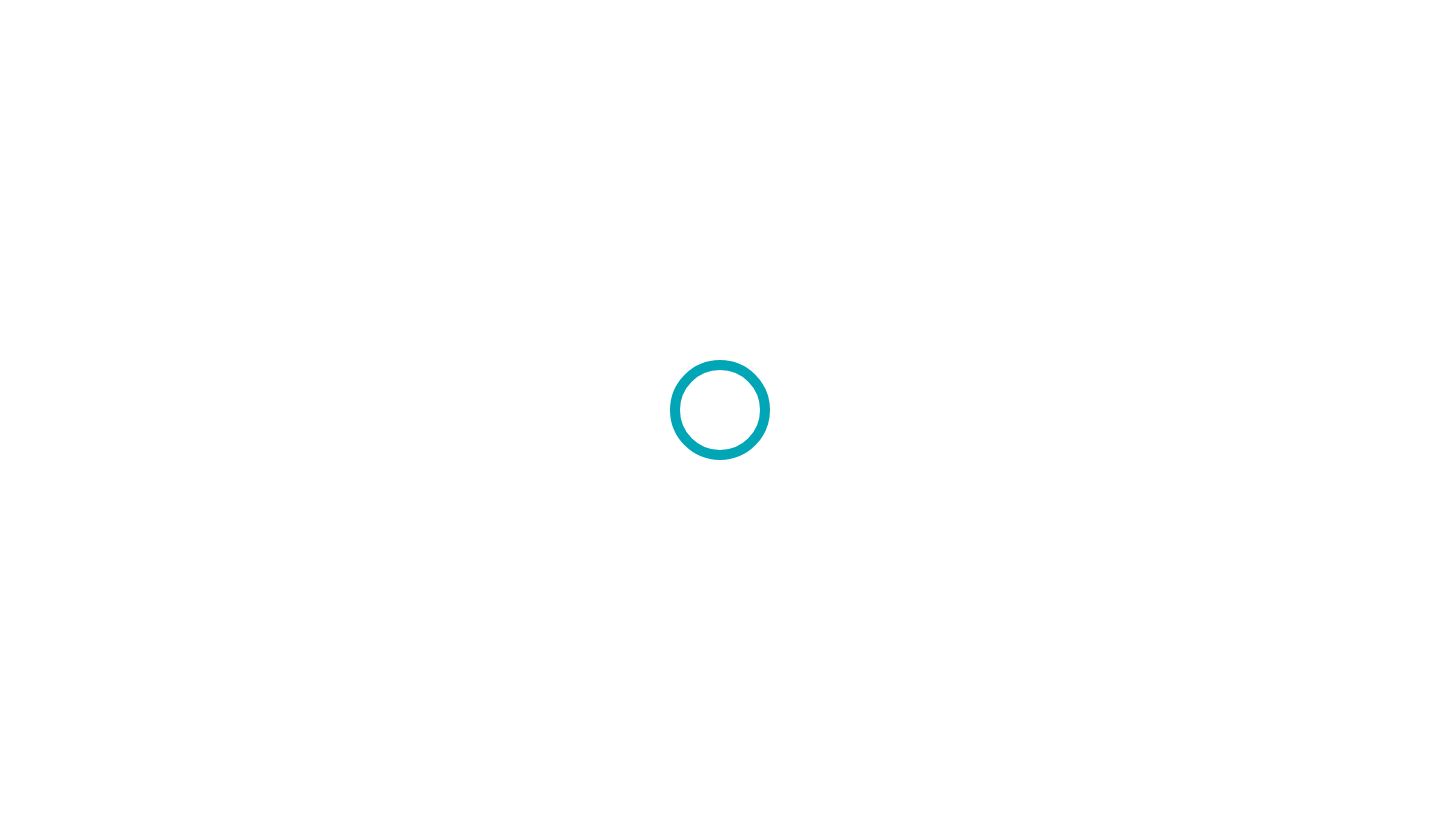 scroll, scrollTop: 0, scrollLeft: 0, axis: both 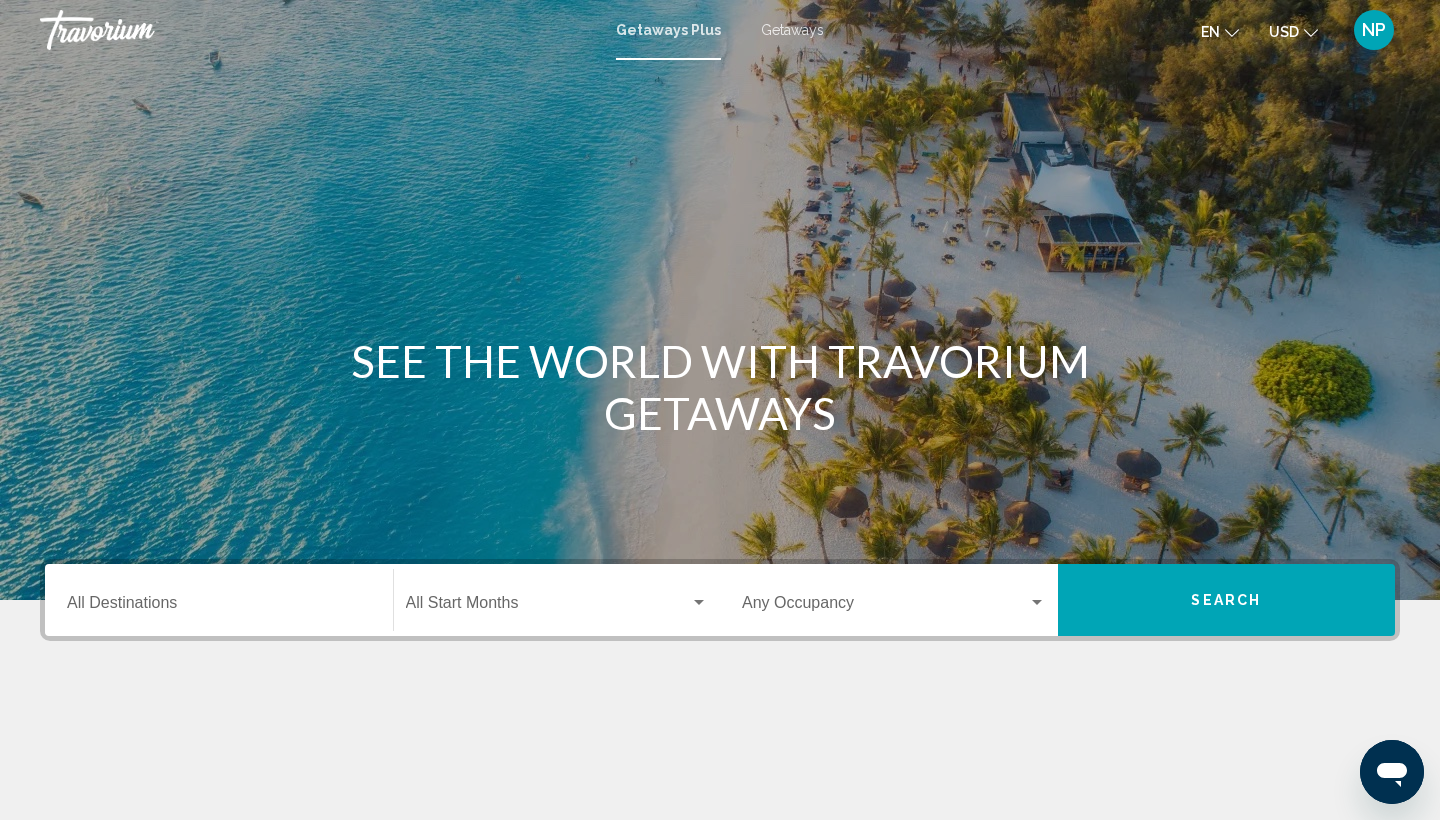 click on "Destination All Destinations" at bounding box center [219, 600] 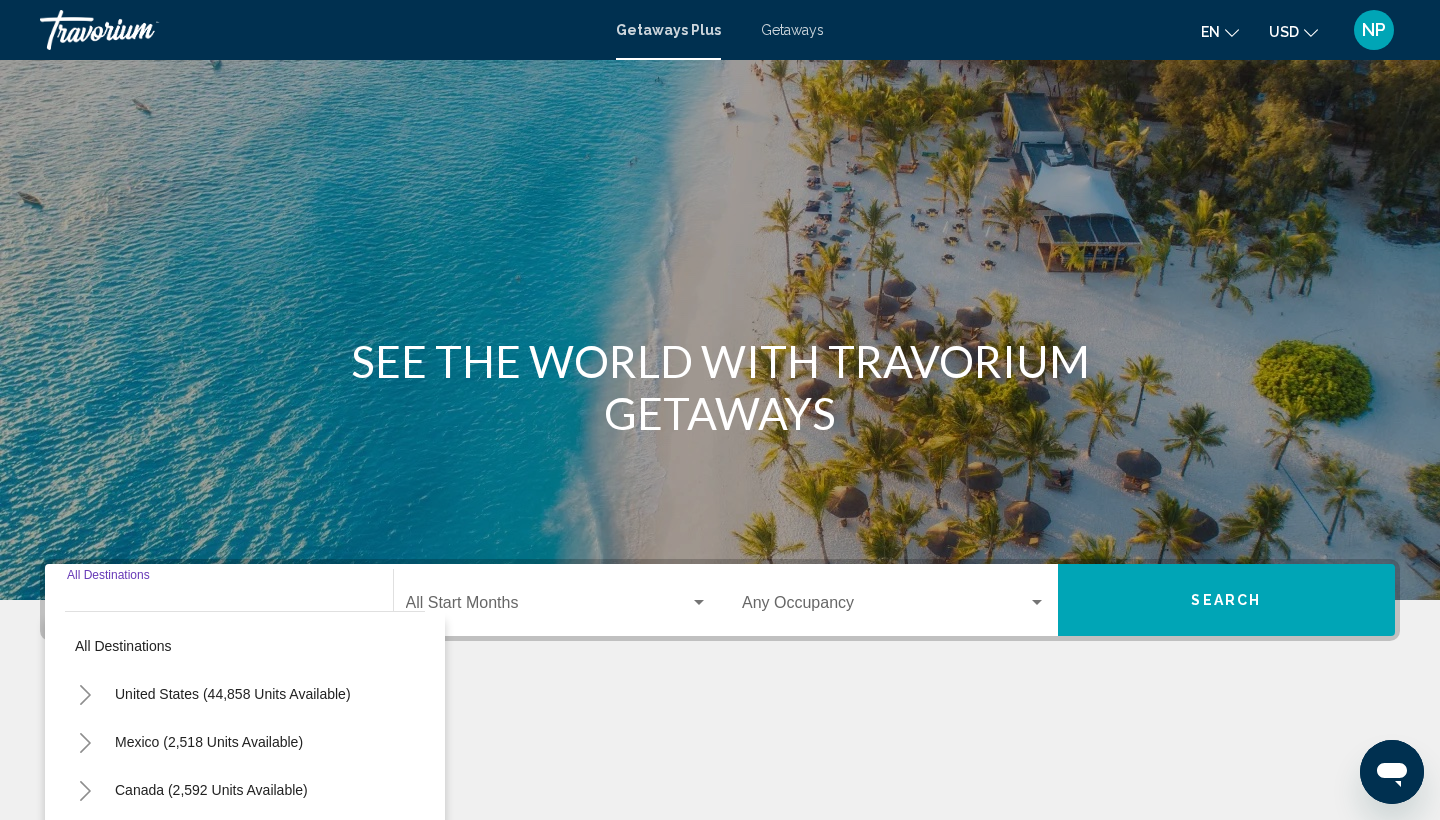 scroll, scrollTop: 266, scrollLeft: 0, axis: vertical 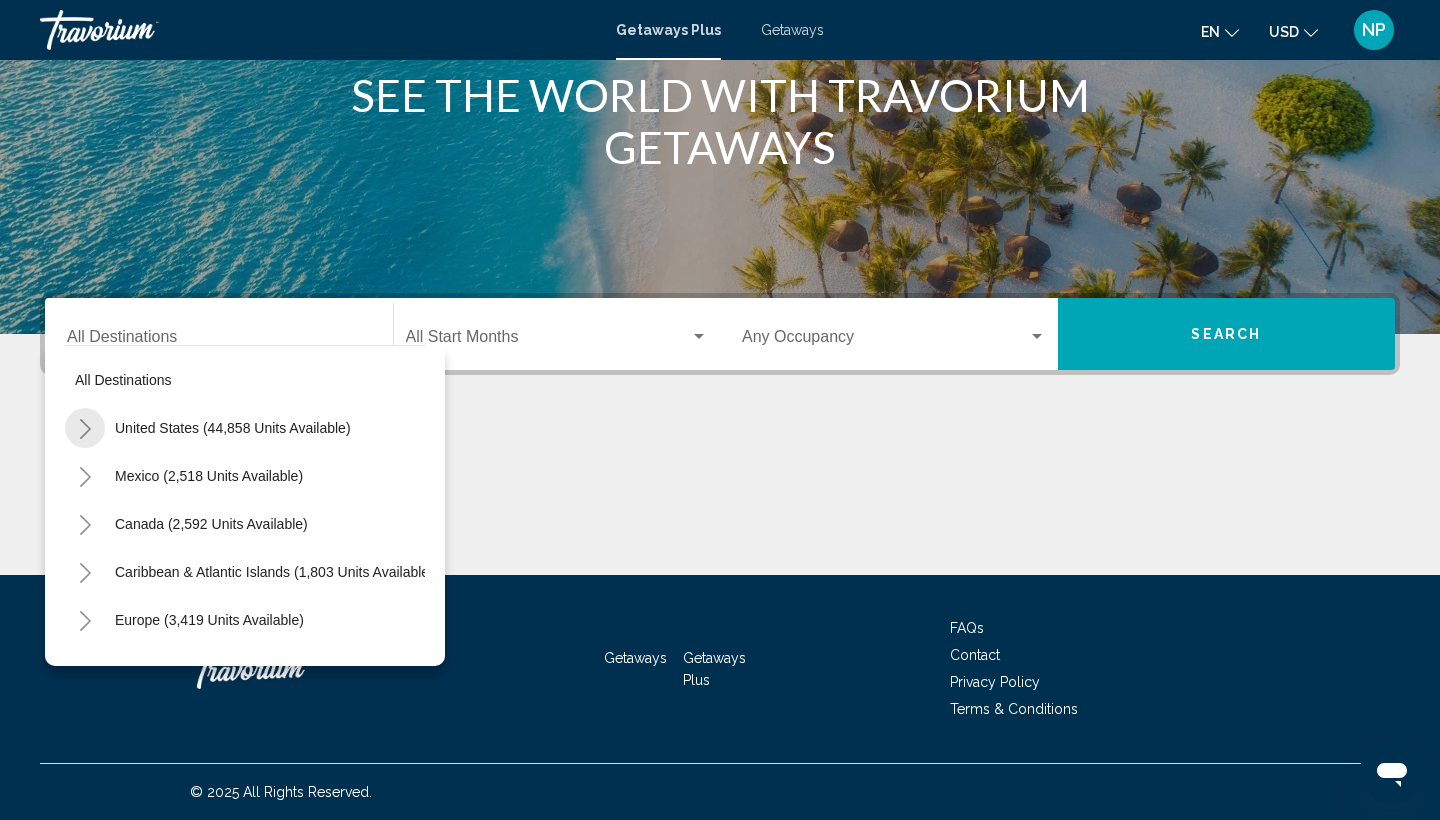 click 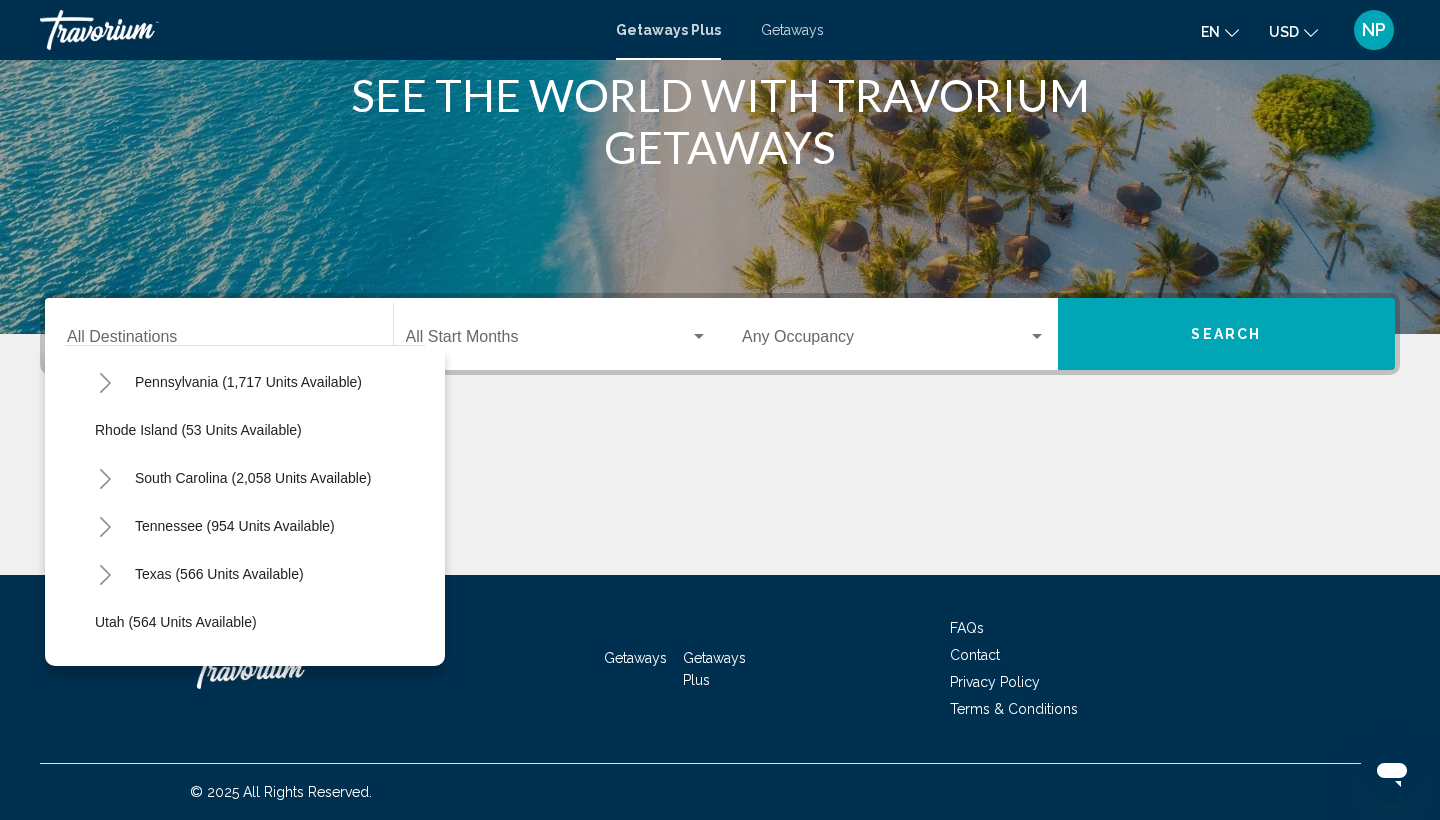 scroll, scrollTop: 1482, scrollLeft: 0, axis: vertical 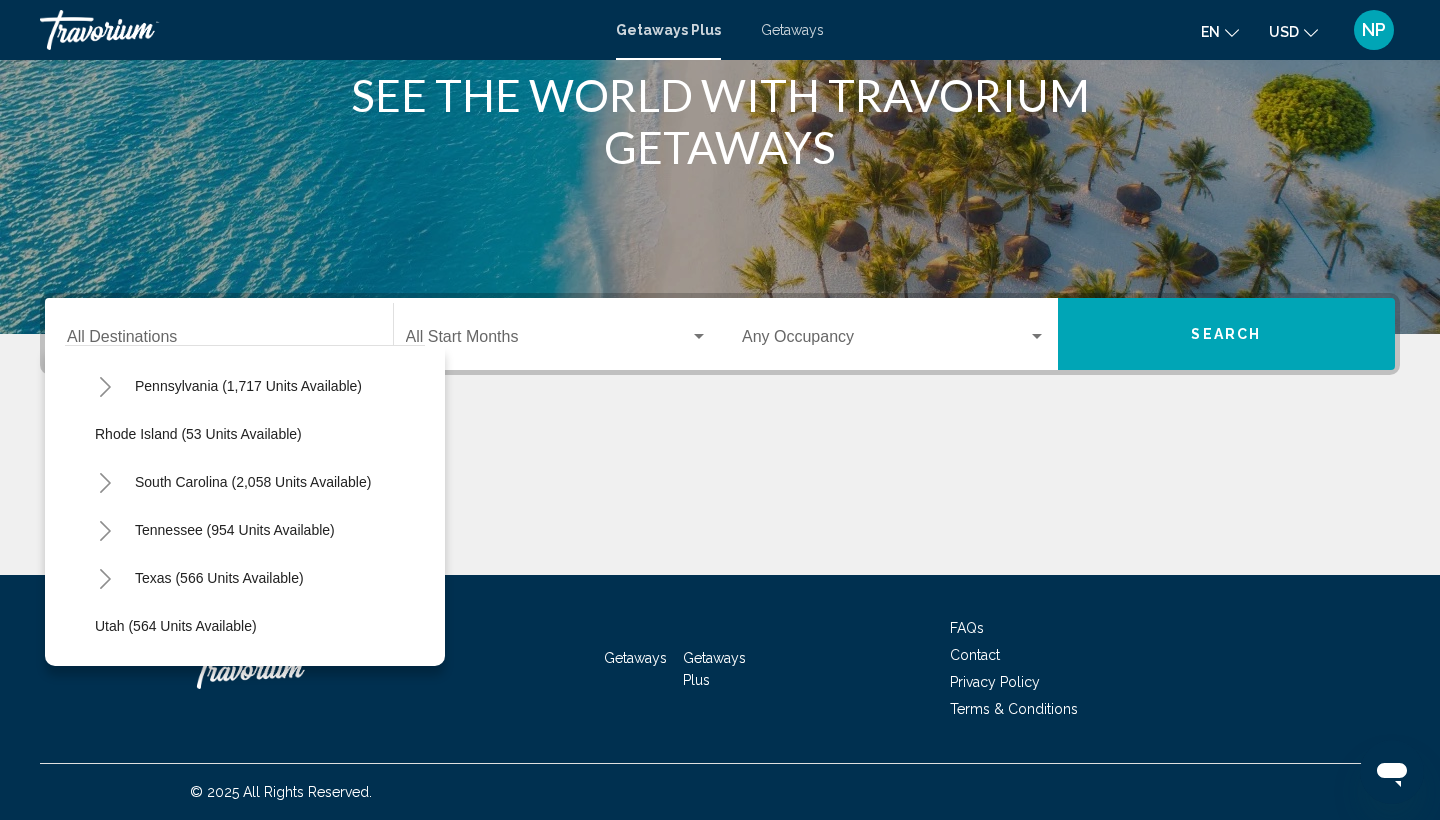 click 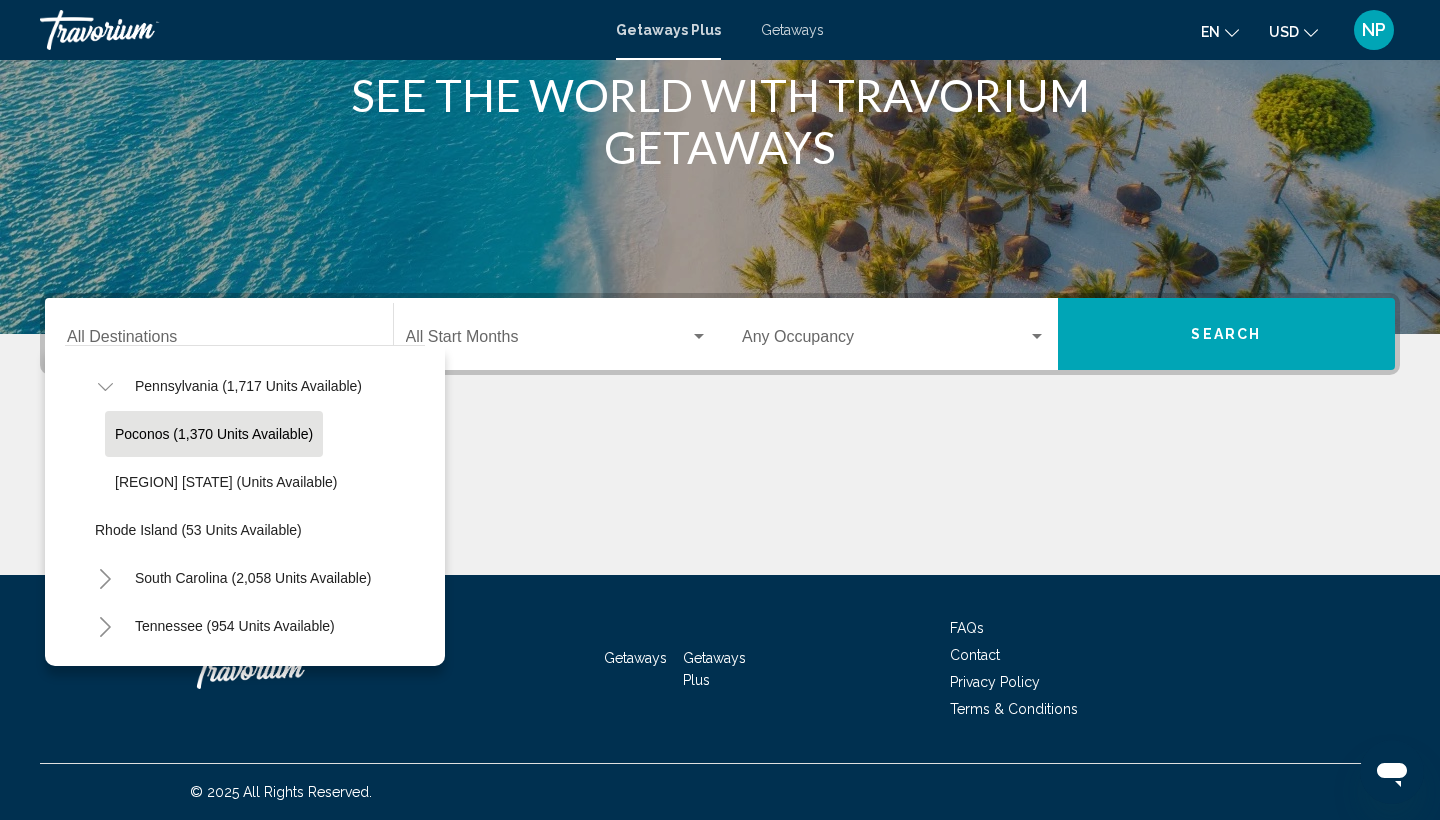 click on "Poconos (1,370 units available)" 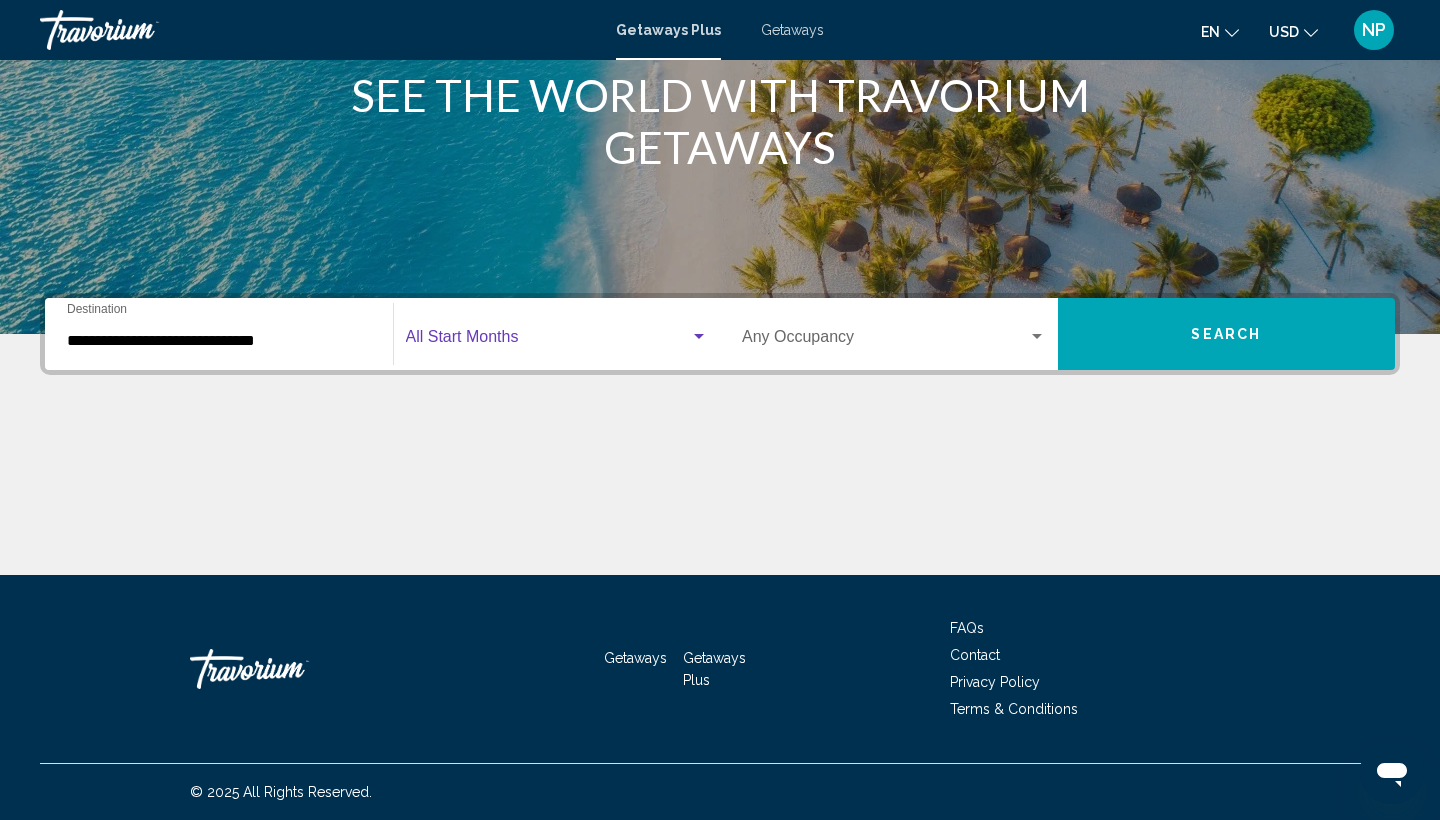 click at bounding box center (548, 341) 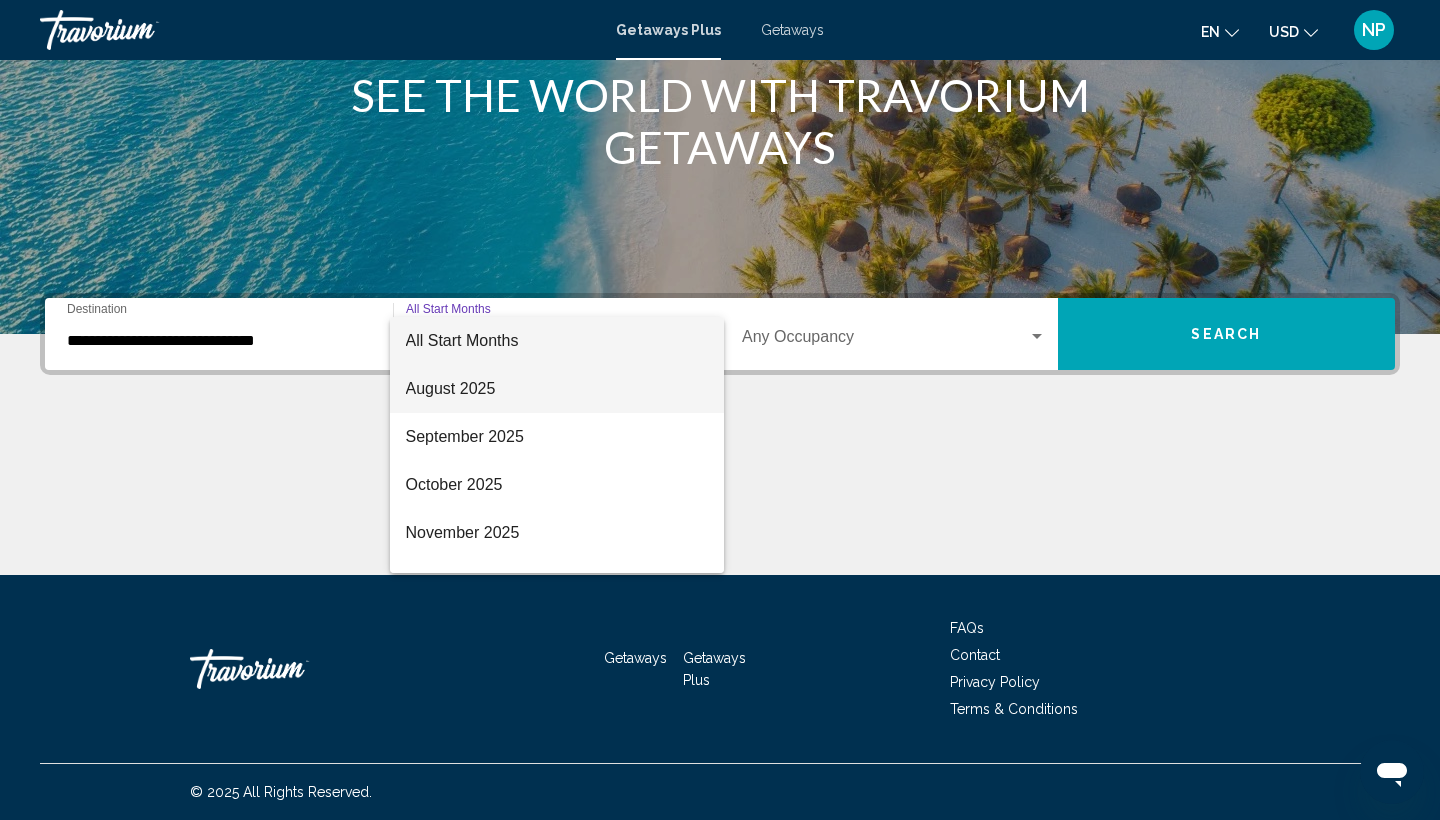 click on "August 2025" at bounding box center [557, 389] 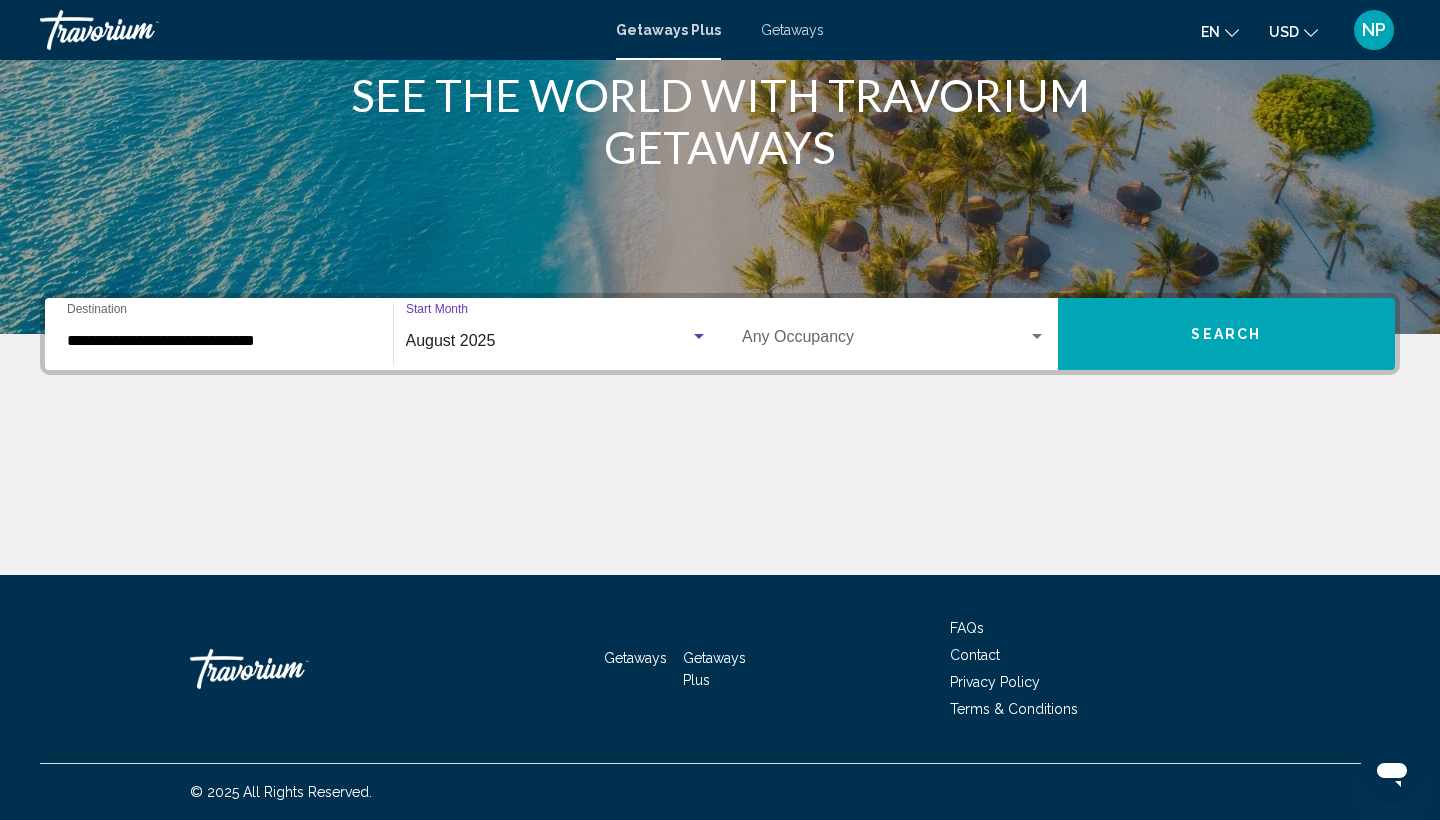 click on "Search" at bounding box center (1227, 334) 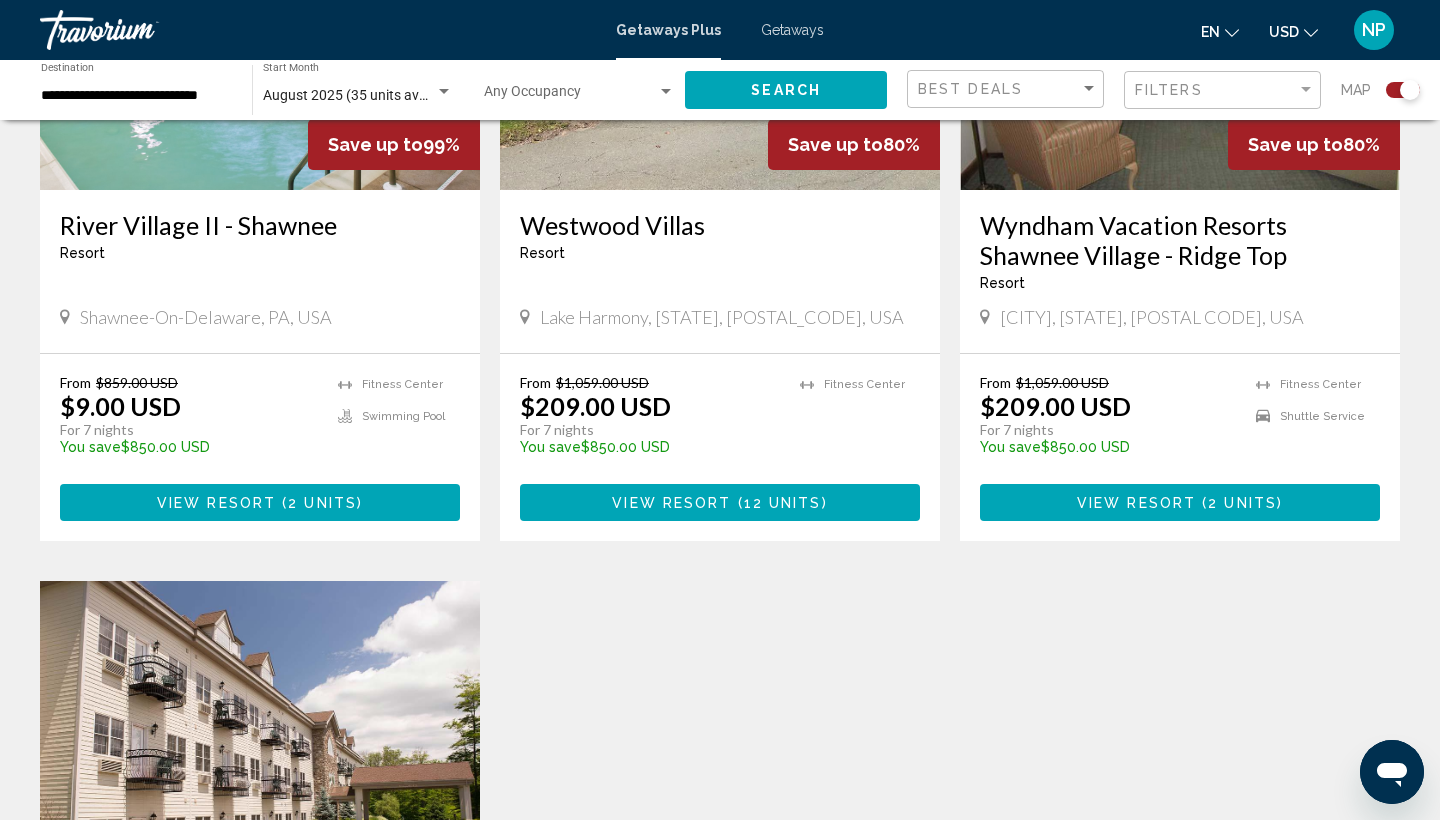 scroll, scrollTop: 963, scrollLeft: 0, axis: vertical 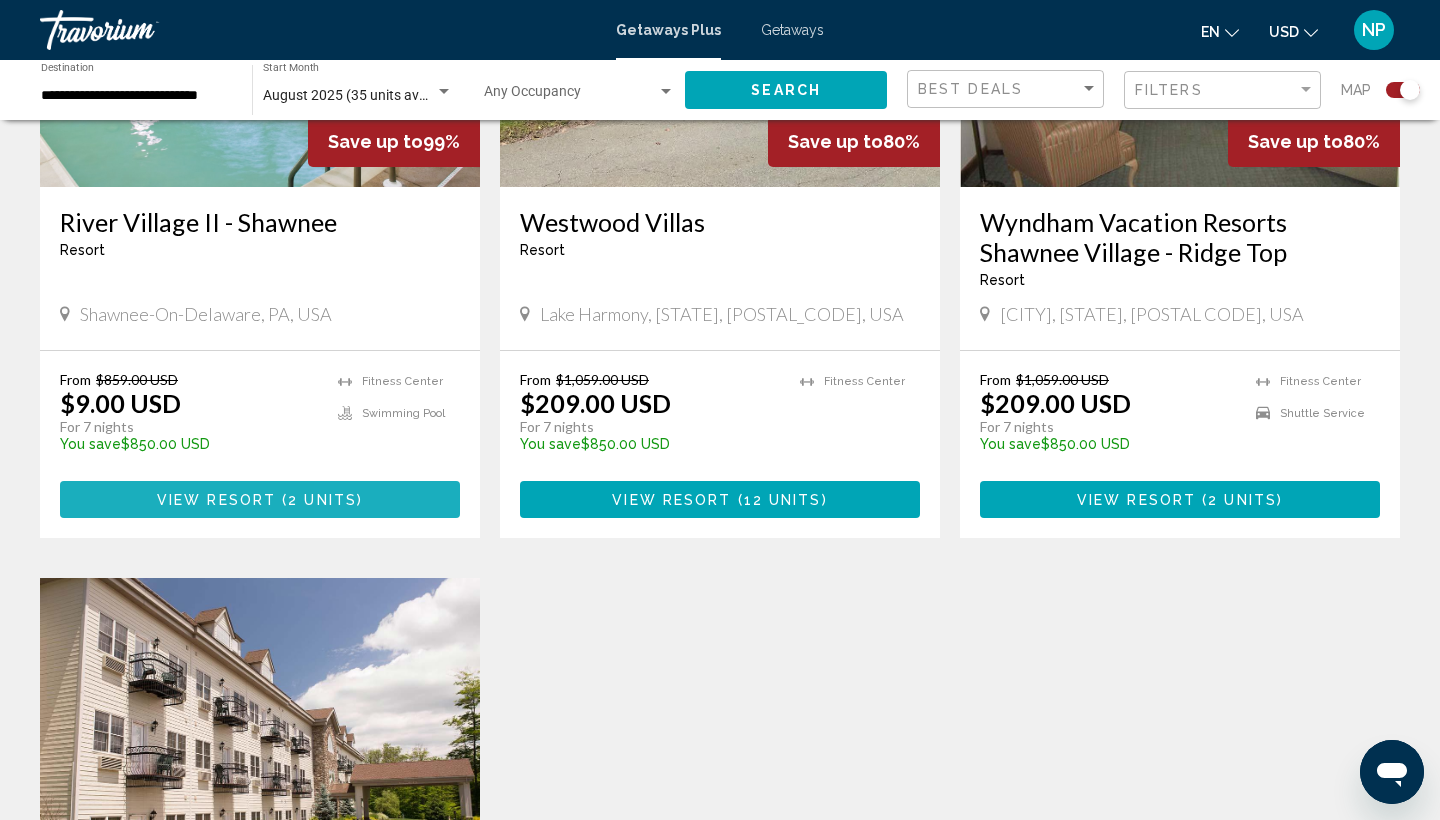 click on "View Resort    ( 2 units )" at bounding box center (260, 499) 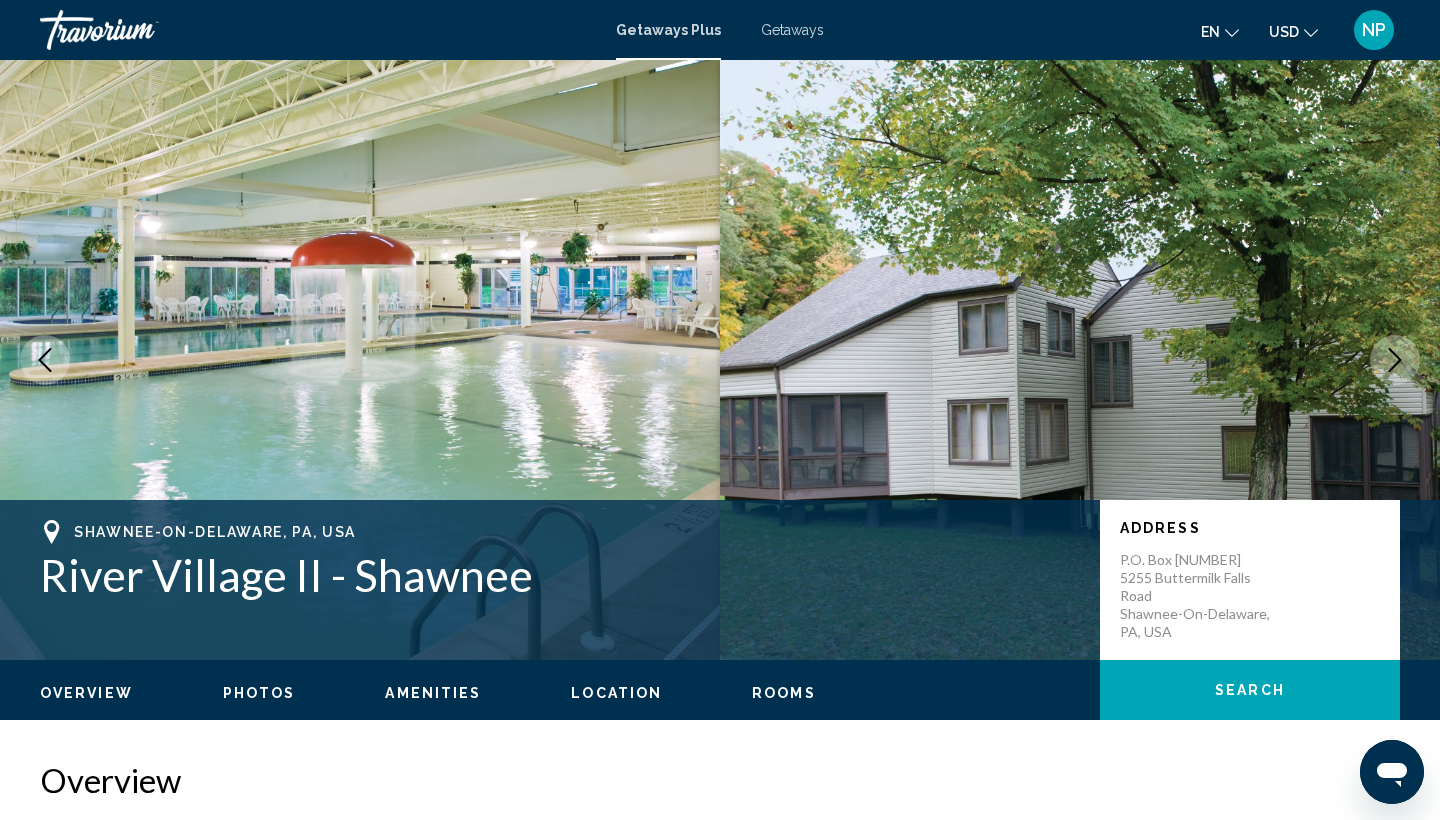 scroll, scrollTop: 0, scrollLeft: 0, axis: both 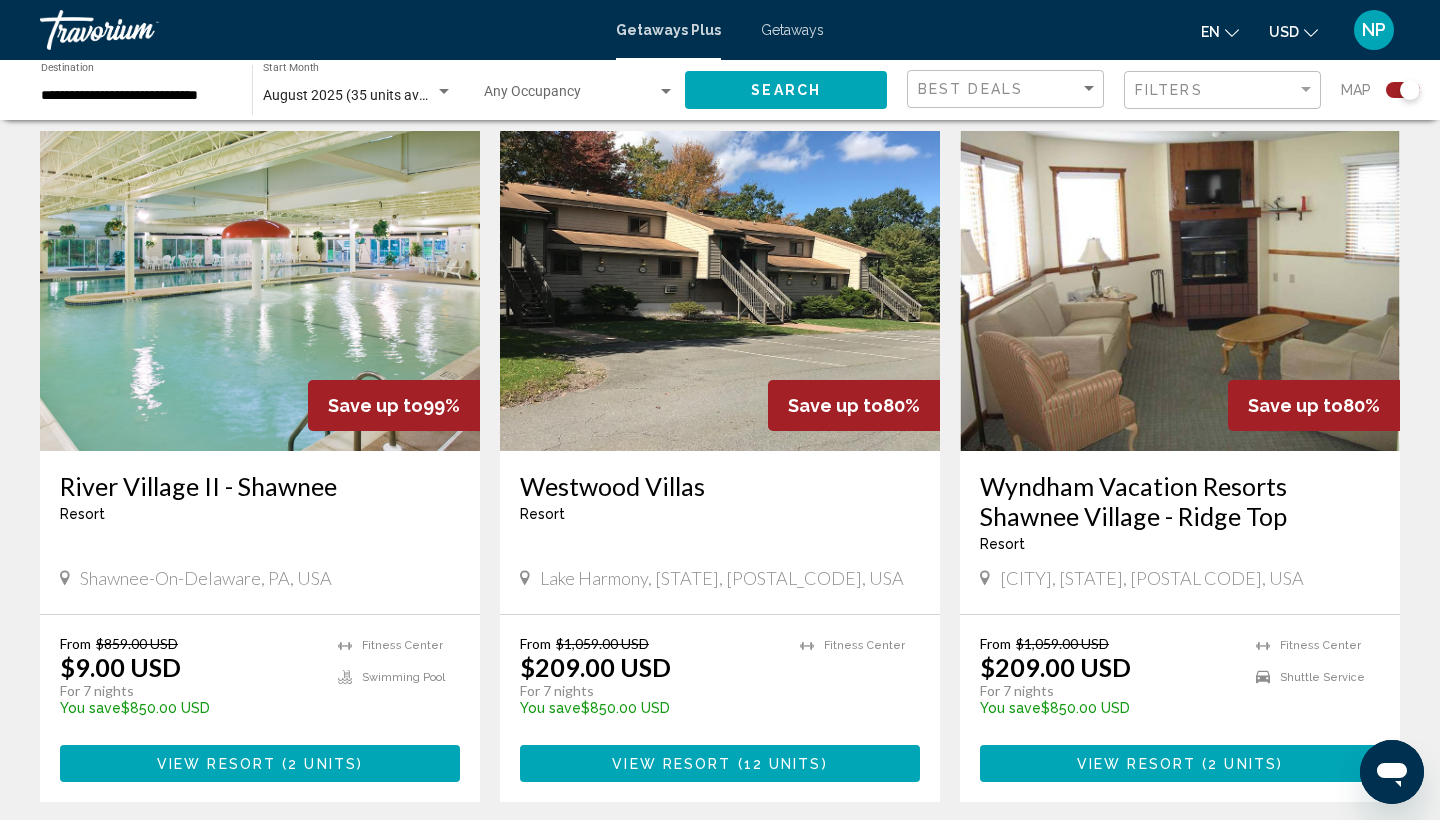 click on "View Resort" at bounding box center (671, 764) 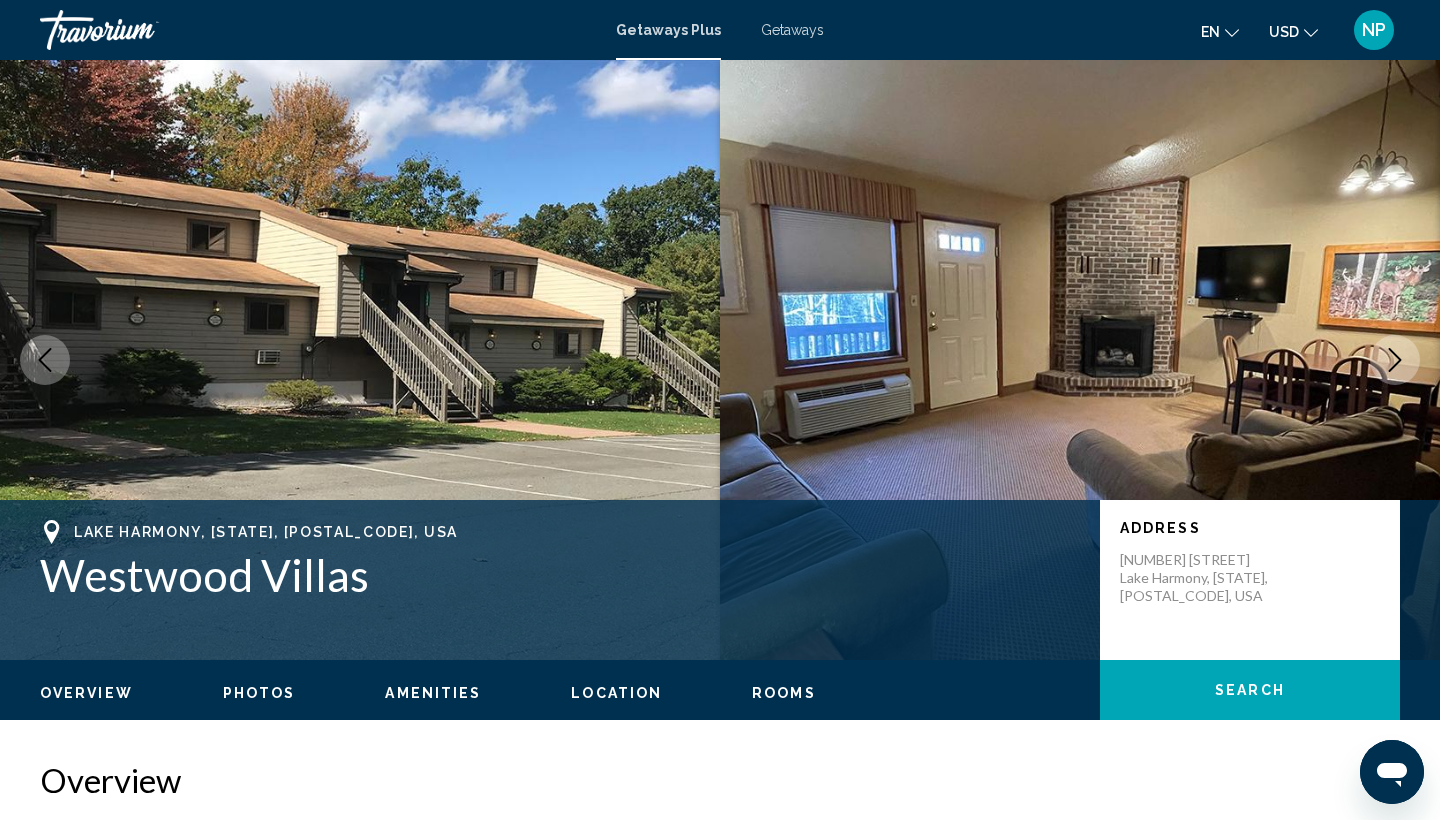 scroll, scrollTop: 0, scrollLeft: 0, axis: both 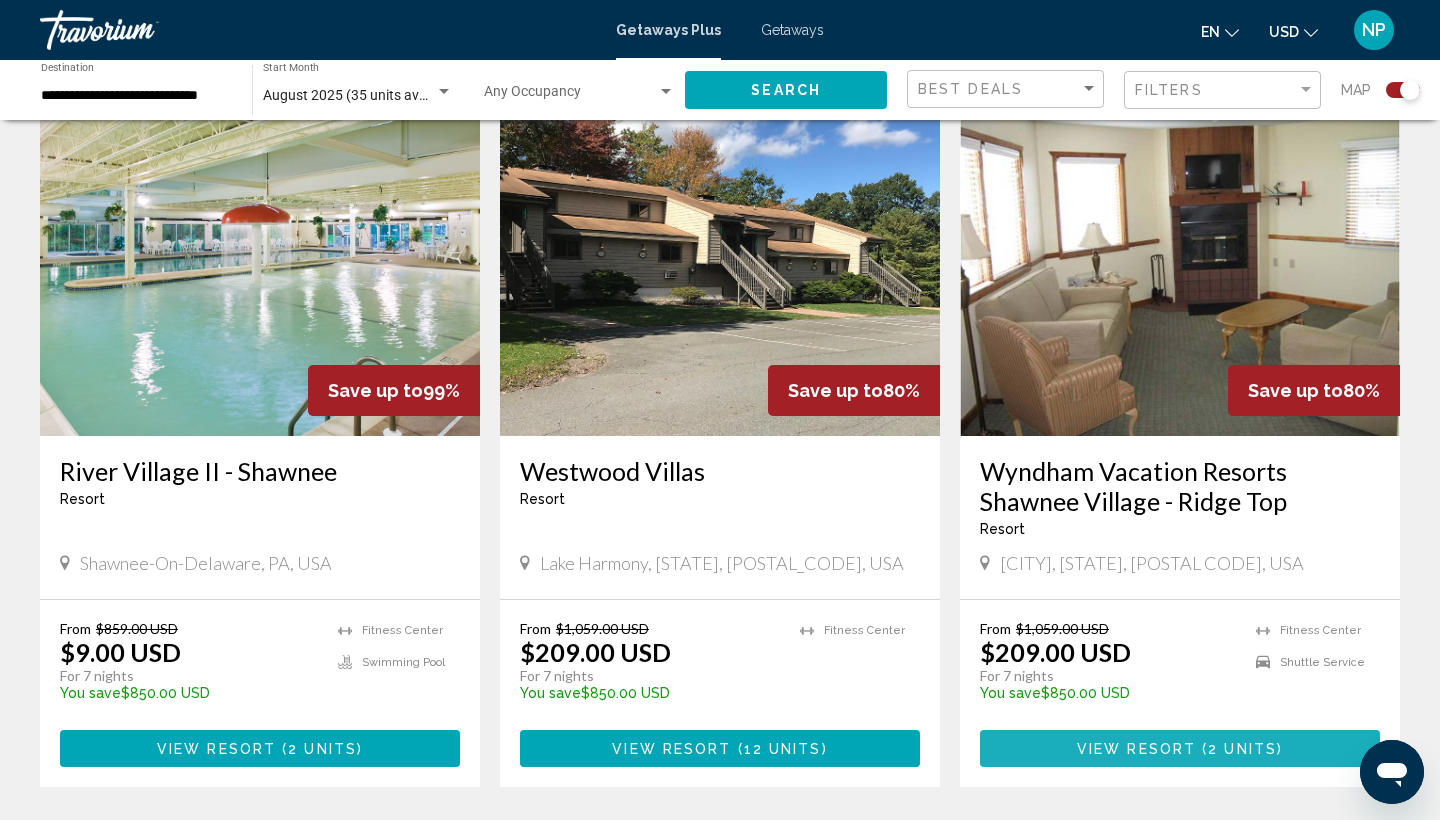click on "View Resort    ( 2 units )" at bounding box center [1180, 748] 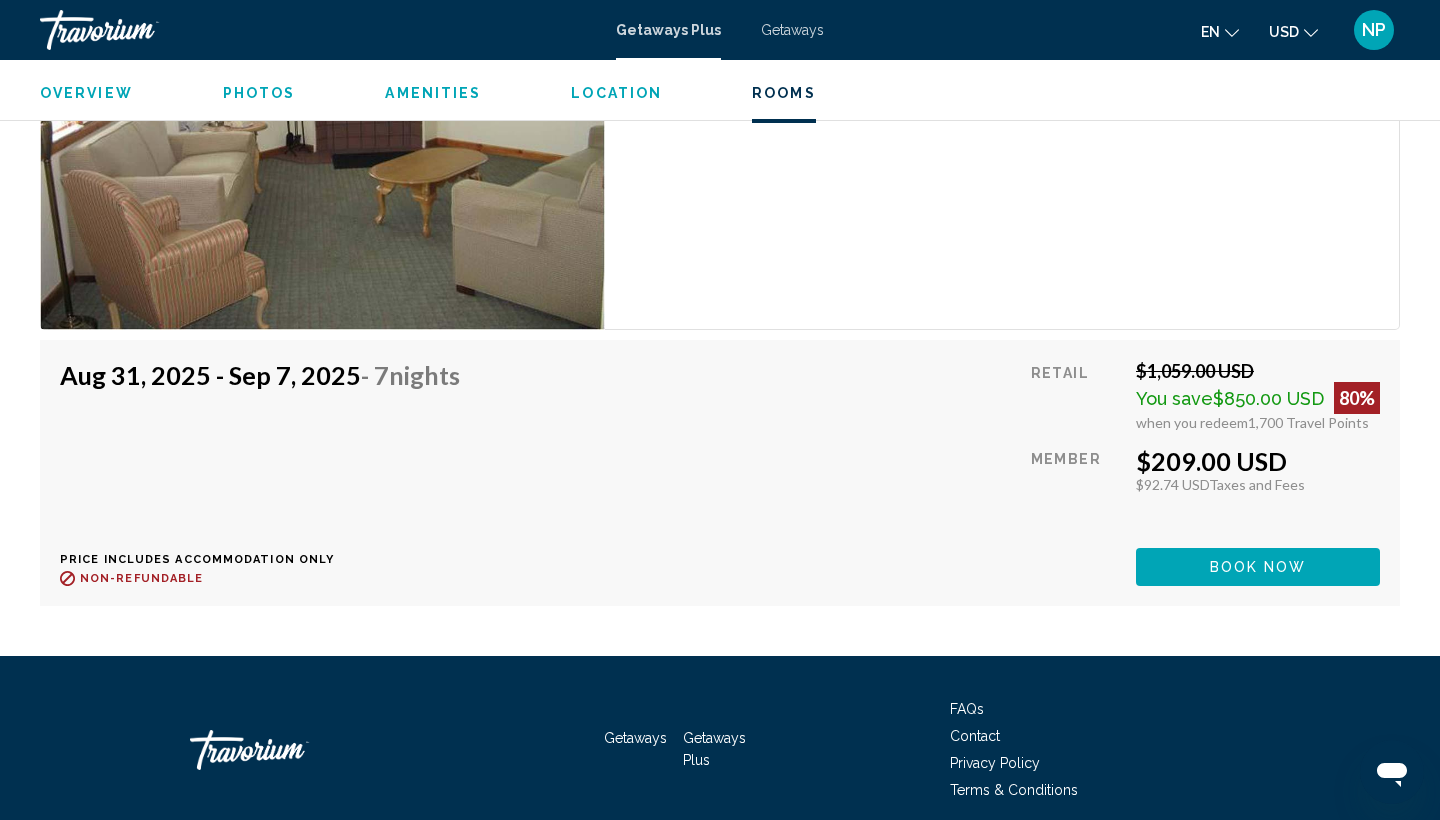 scroll, scrollTop: 3265, scrollLeft: 0, axis: vertical 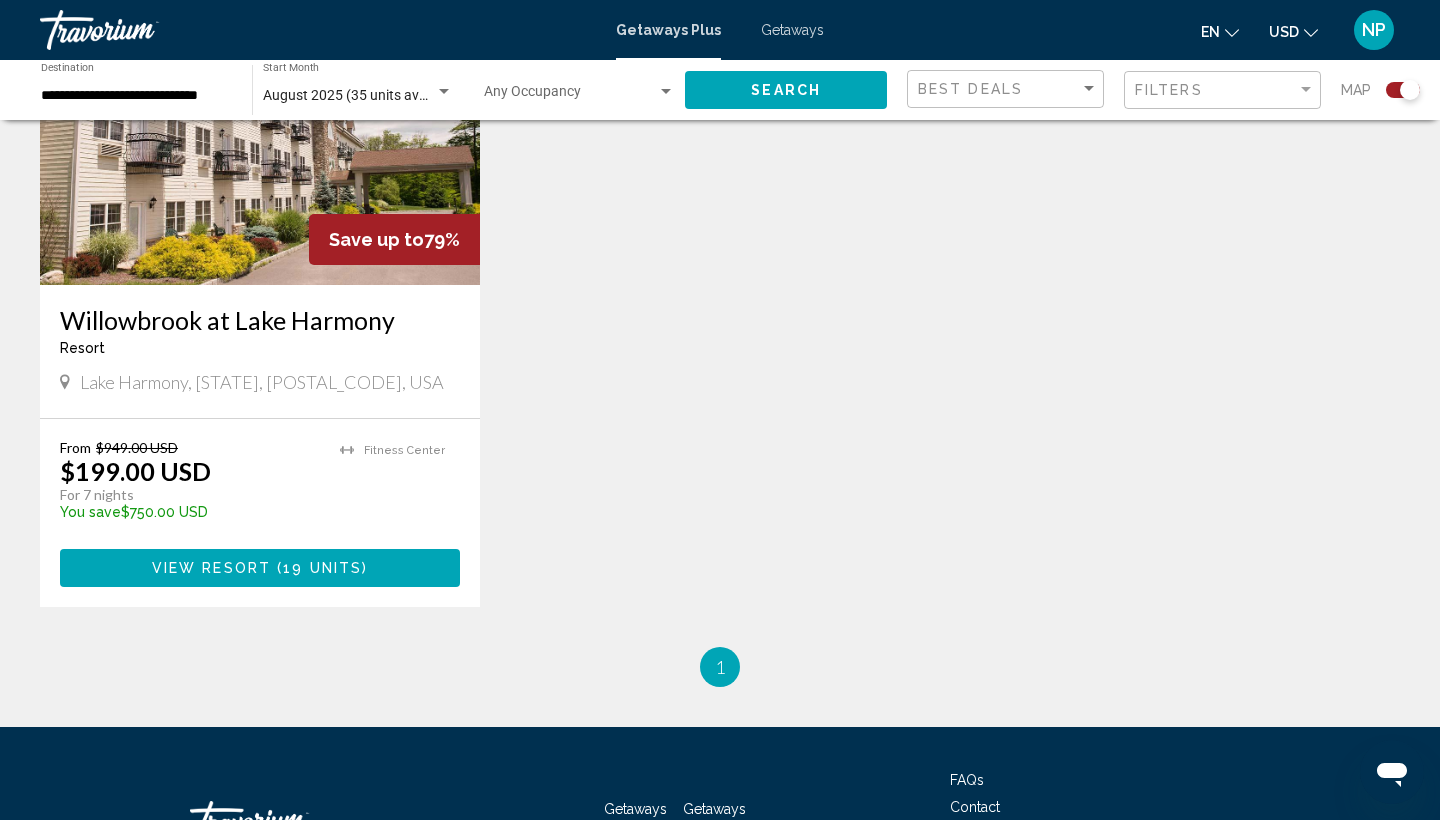 click on "19 units" at bounding box center [322, 569] 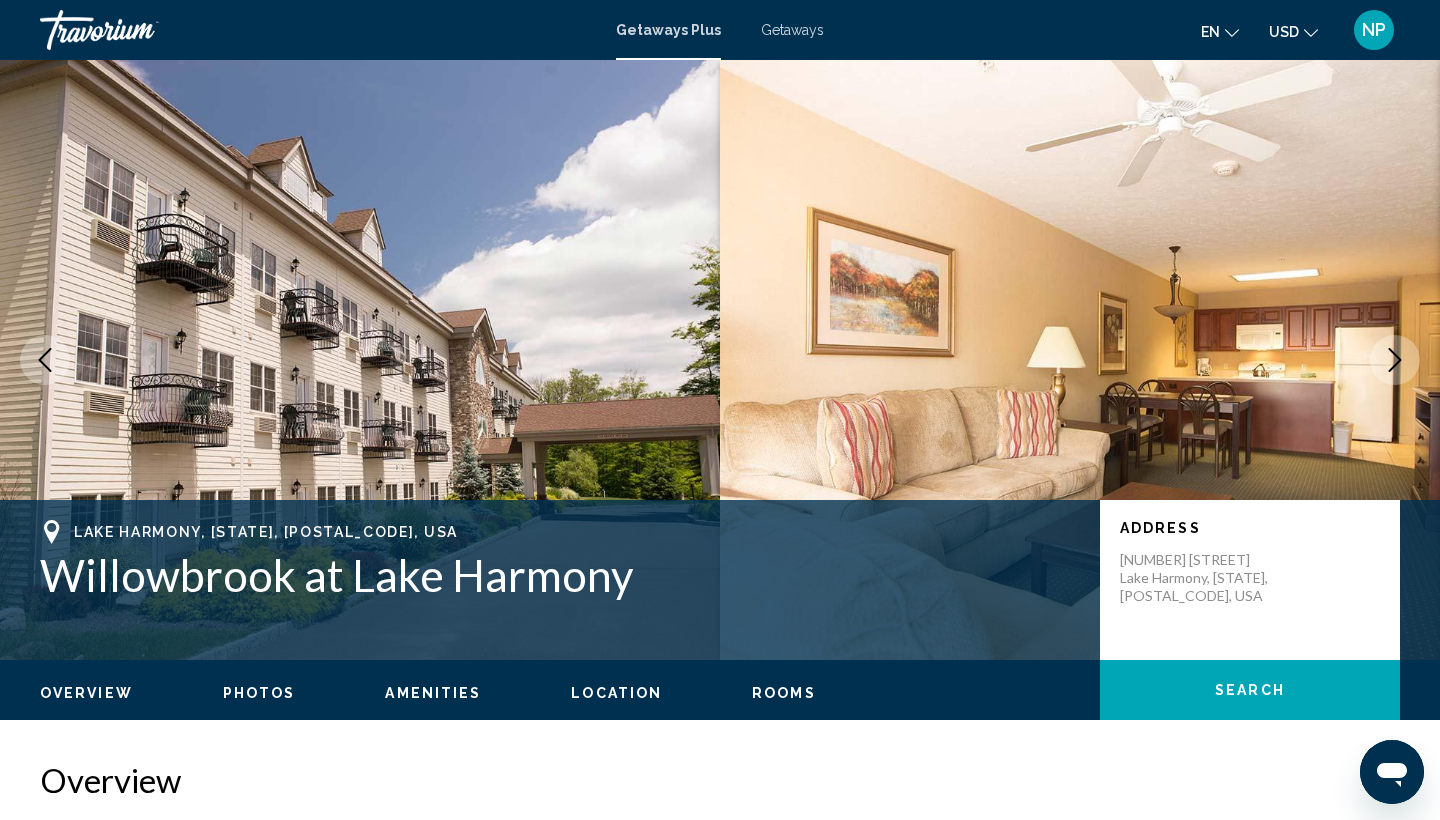 scroll, scrollTop: 0, scrollLeft: 0, axis: both 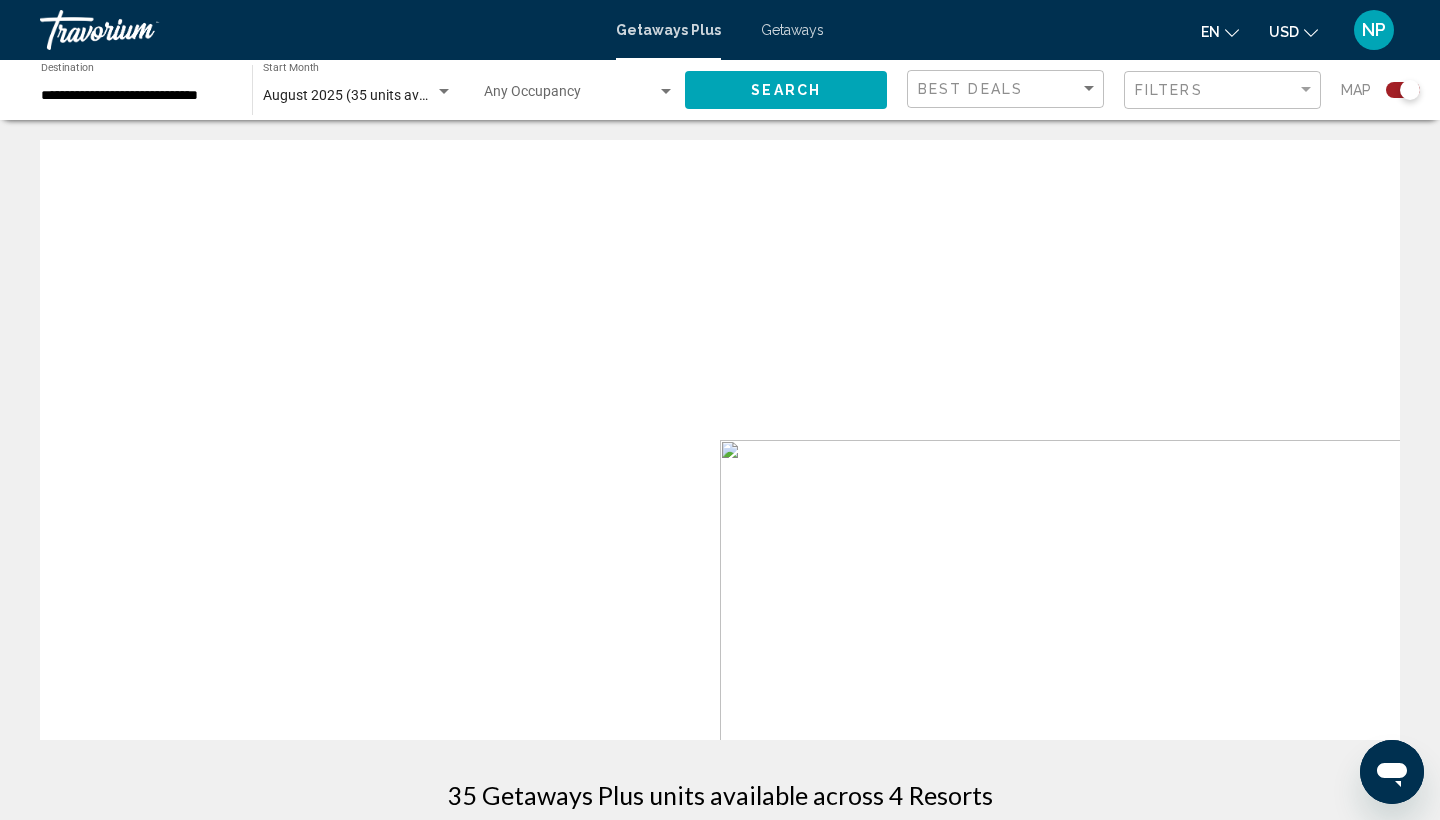 click on "Getaways" at bounding box center (792, 30) 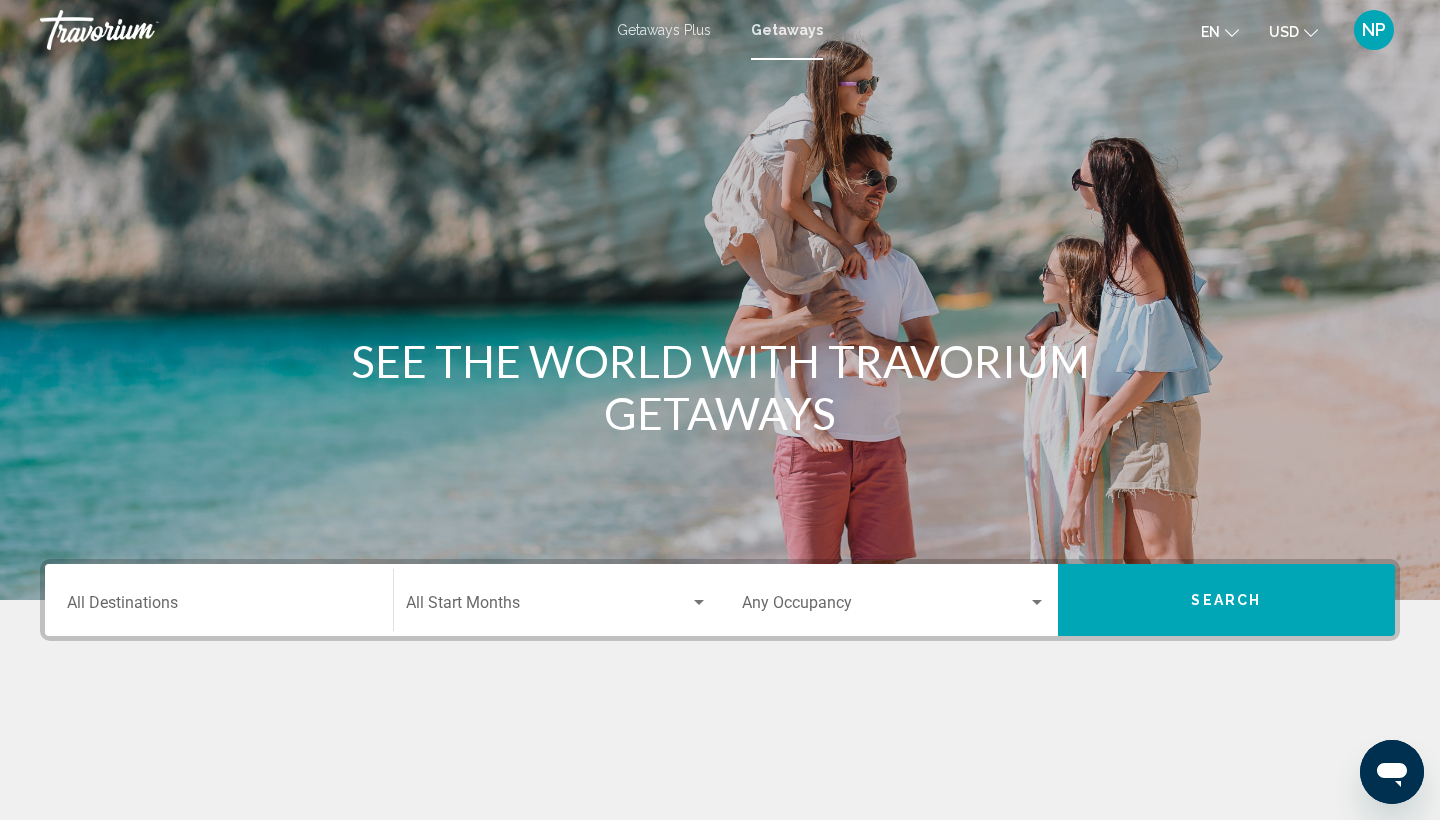 click on "Destination All Destinations" at bounding box center [219, 607] 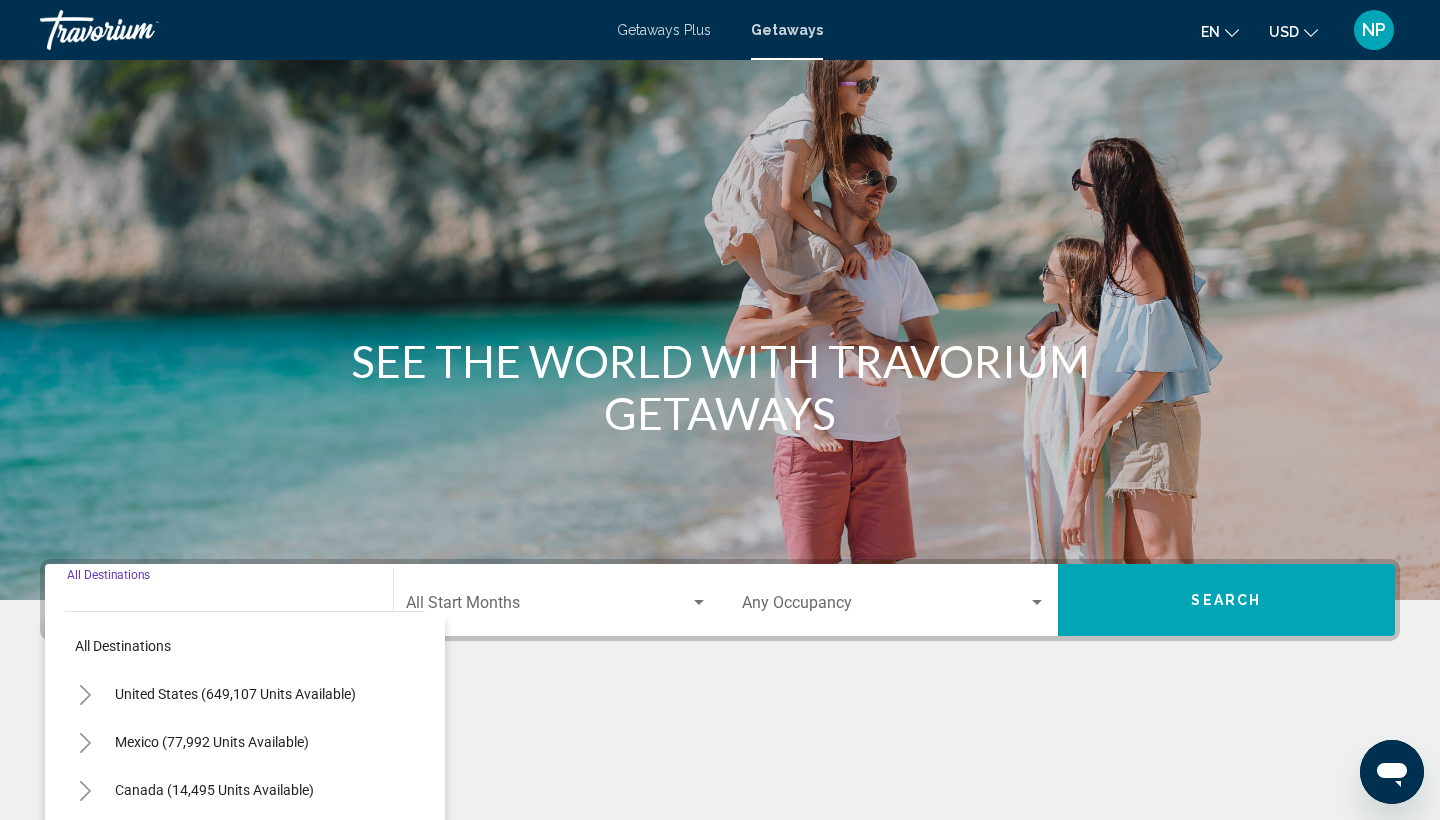 scroll, scrollTop: 266, scrollLeft: 0, axis: vertical 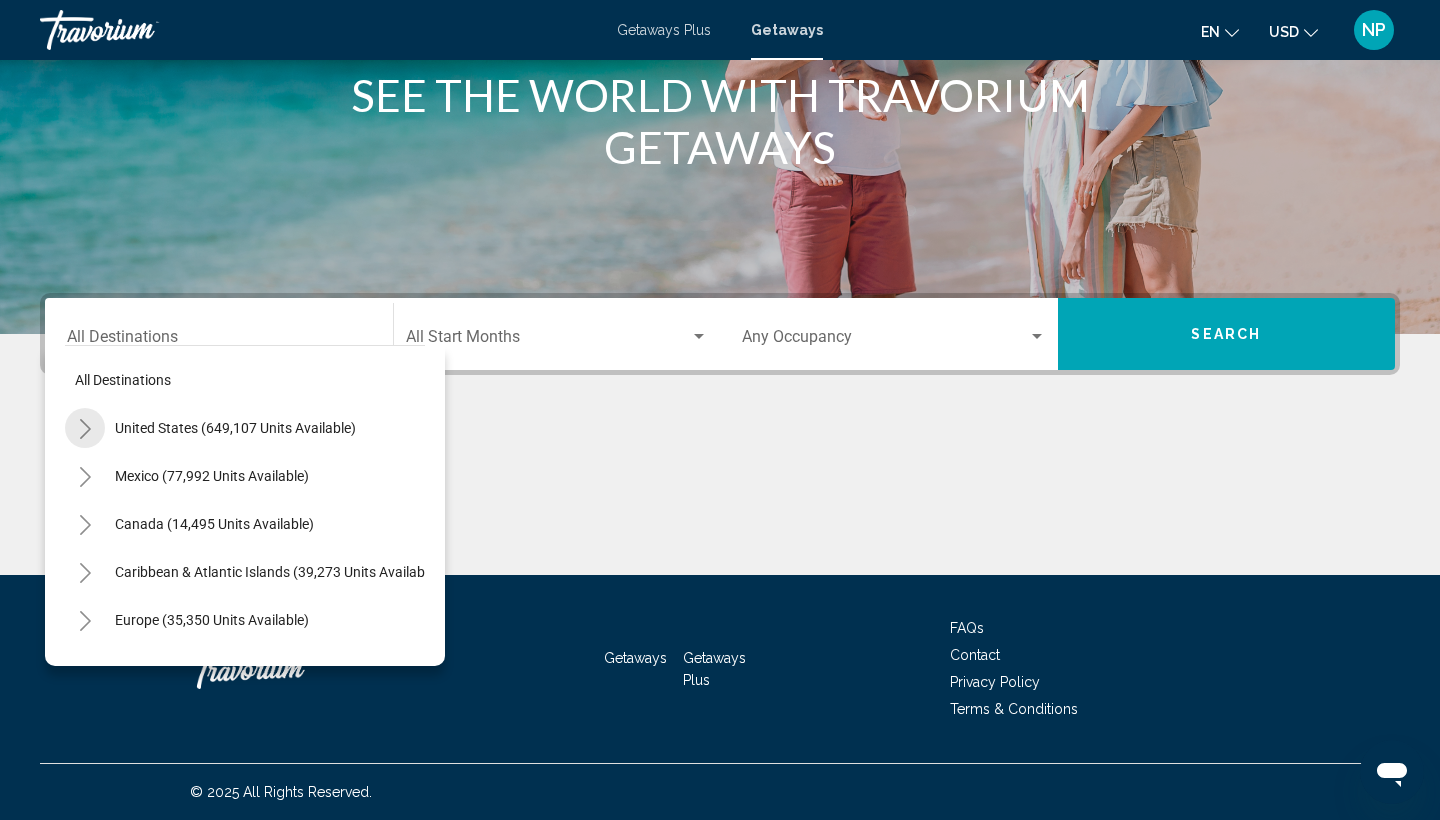 click 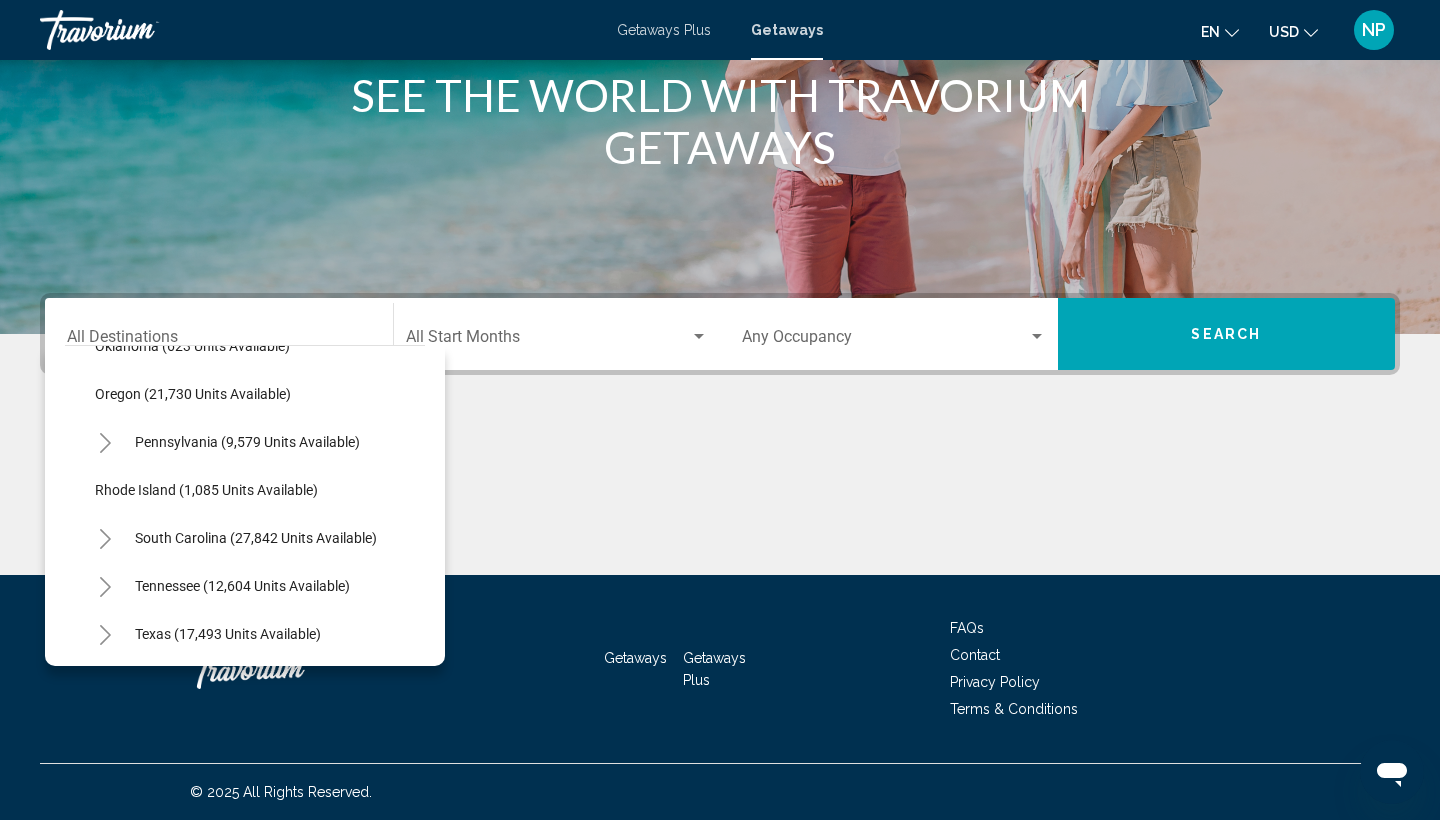 scroll, scrollTop: 1571, scrollLeft: 0, axis: vertical 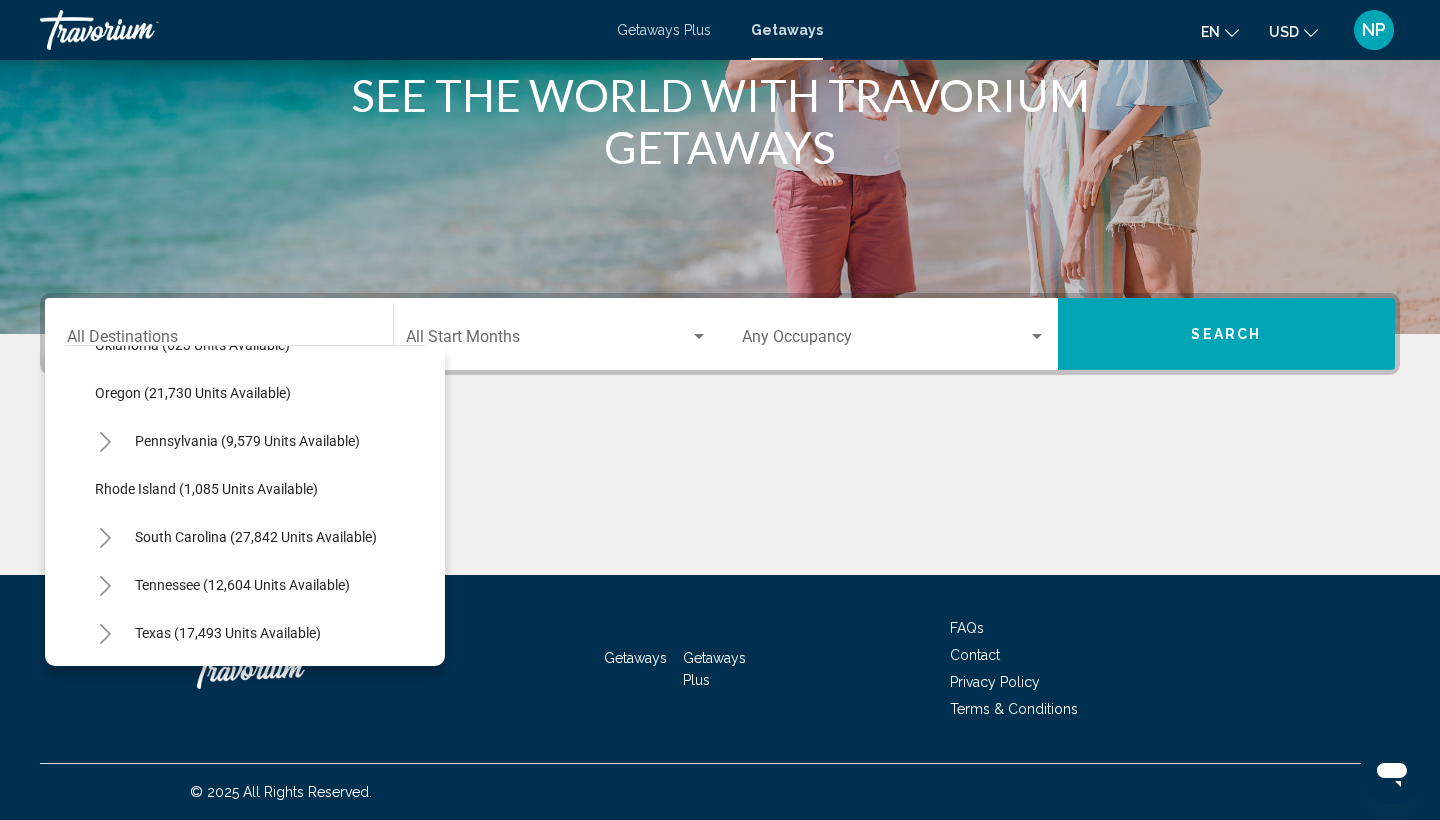 click 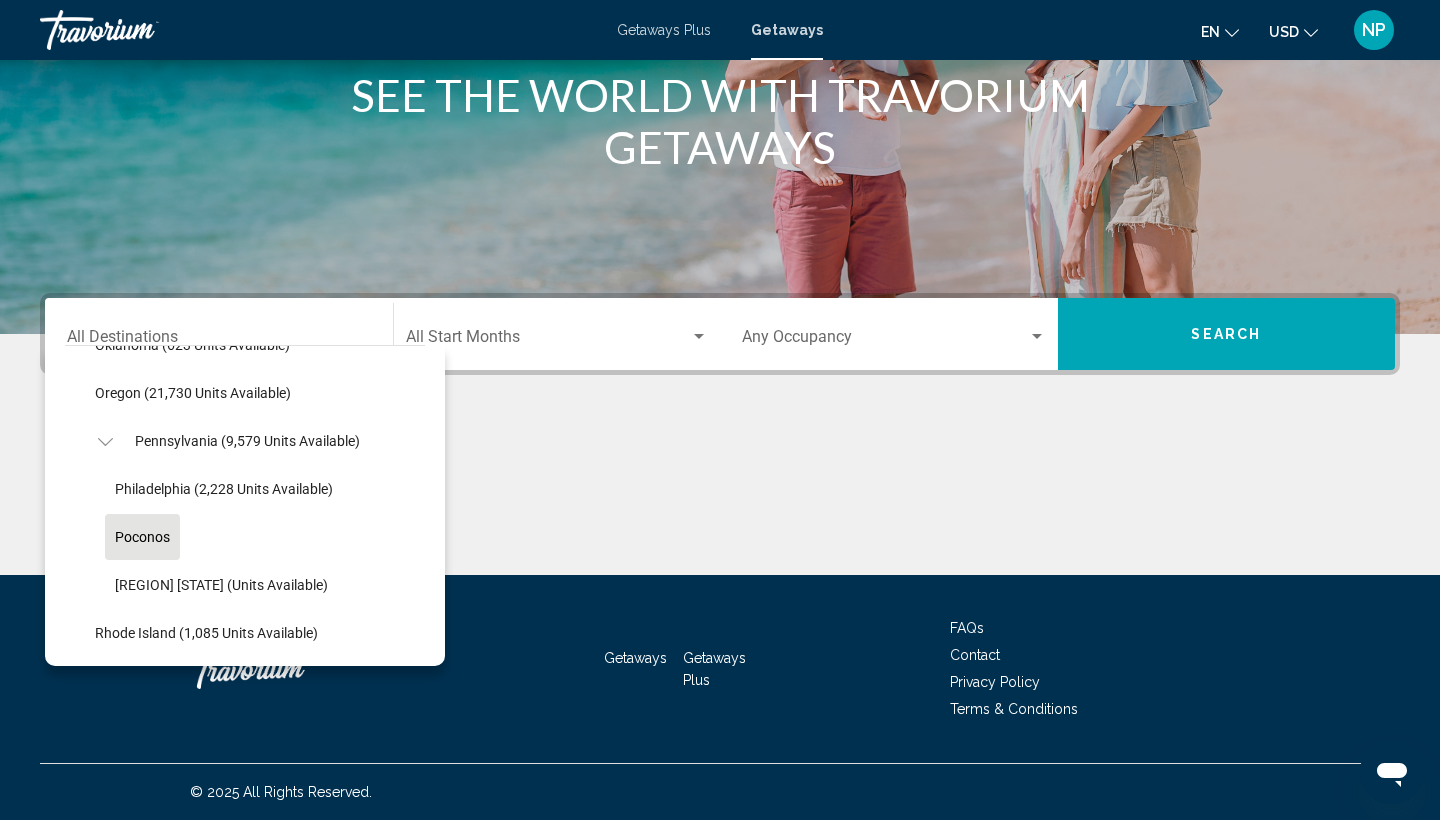 click on "Poconos" 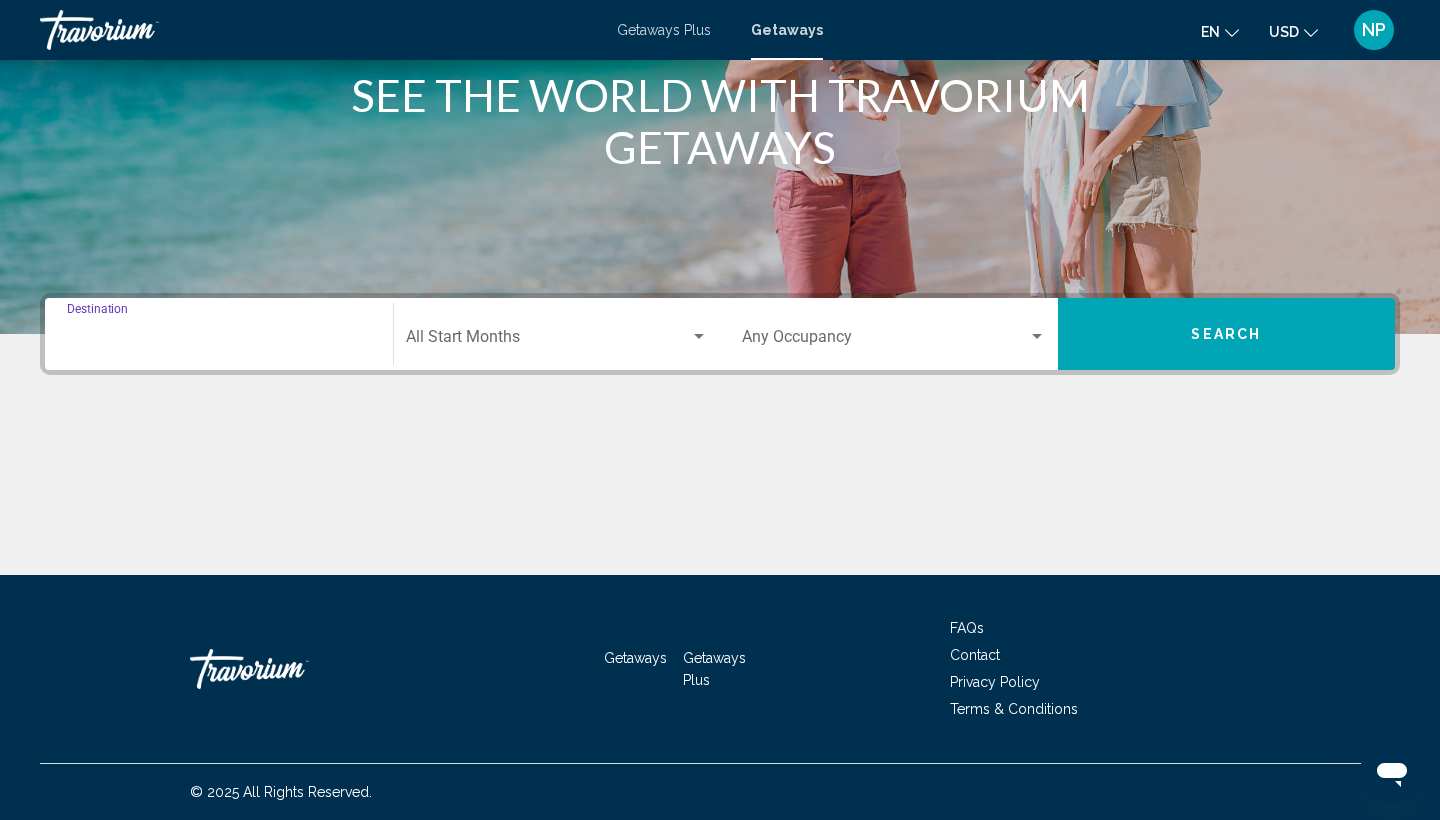type on "**********" 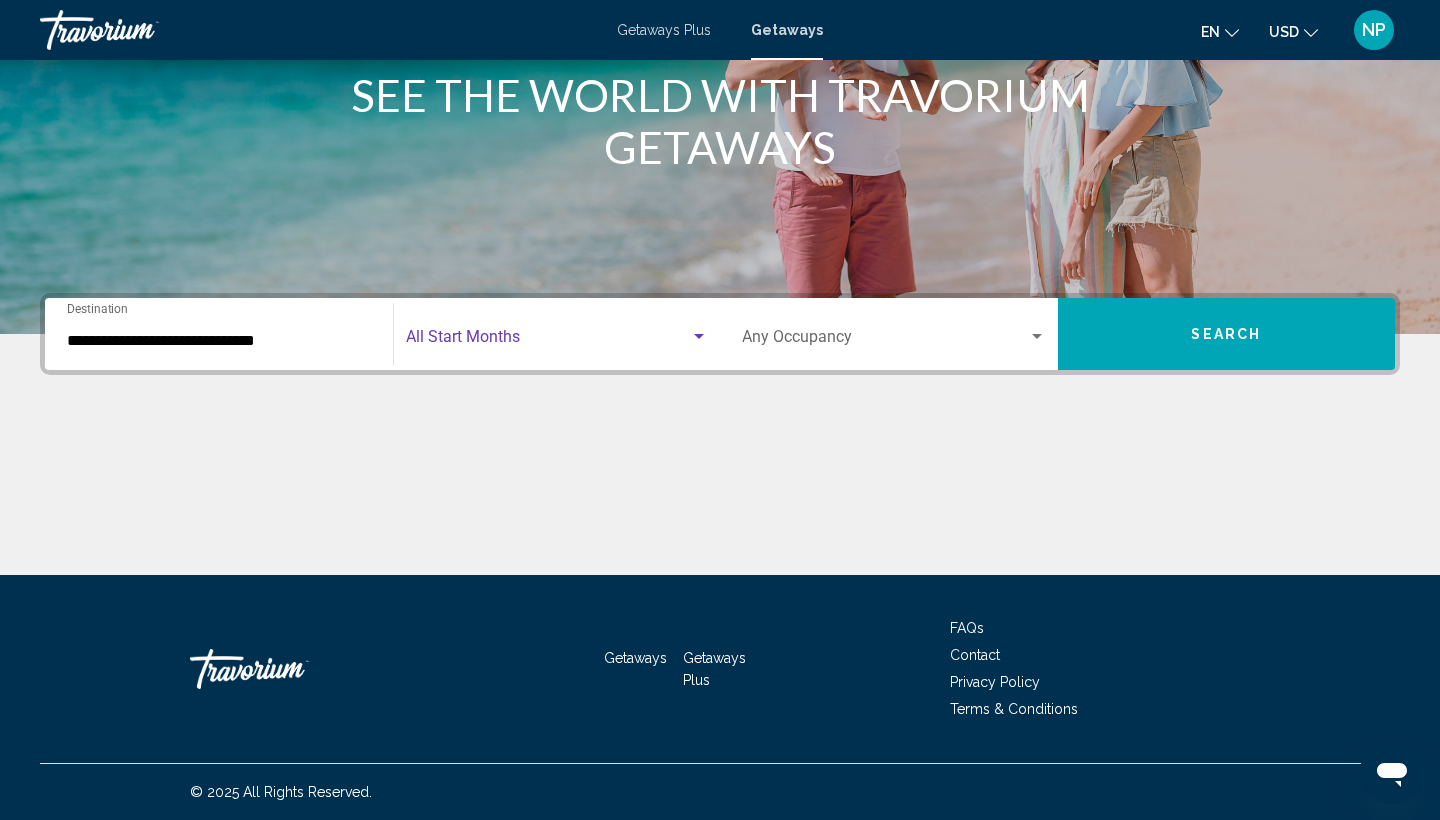 click at bounding box center [548, 341] 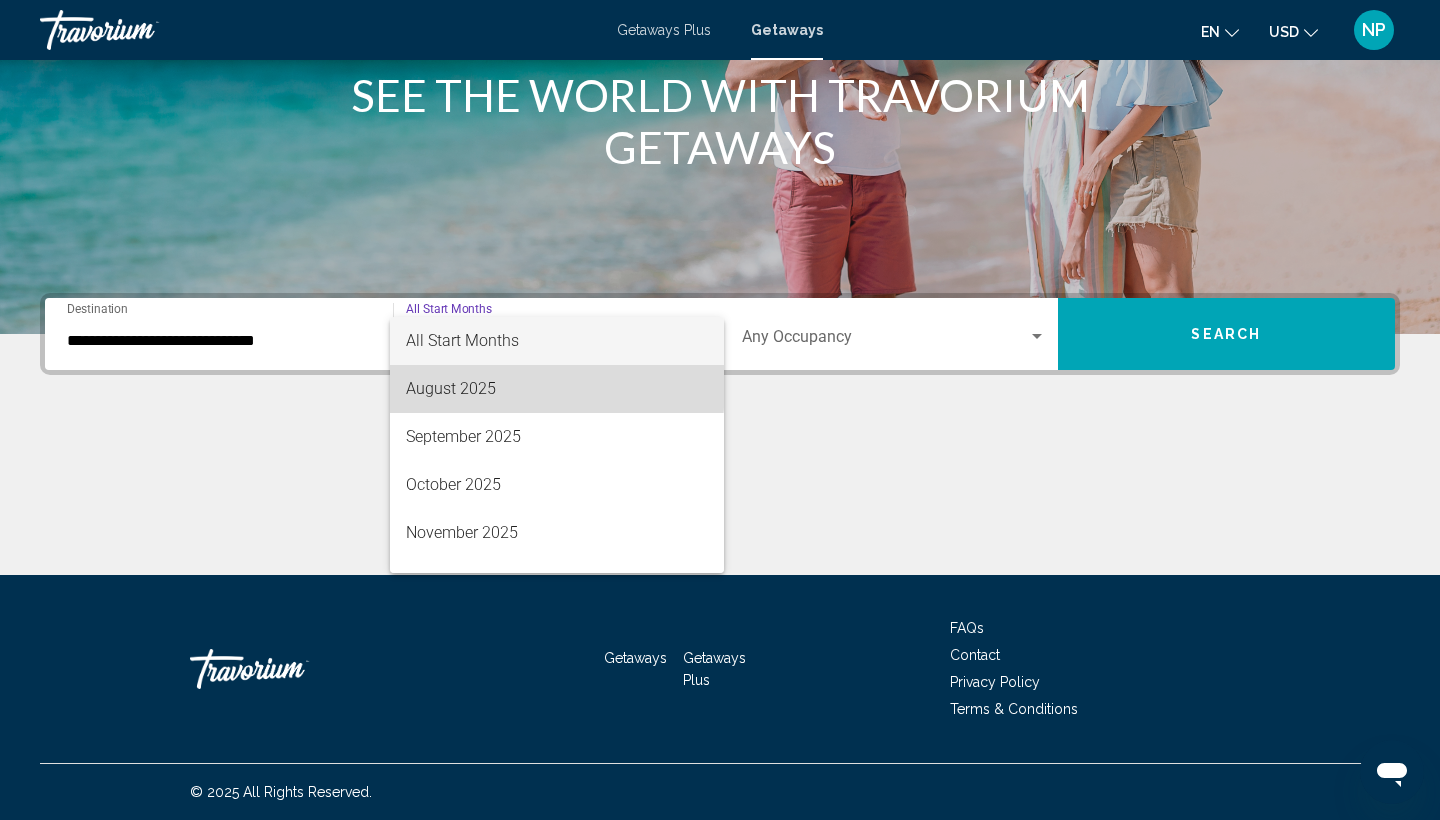click on "August 2025" at bounding box center [557, 389] 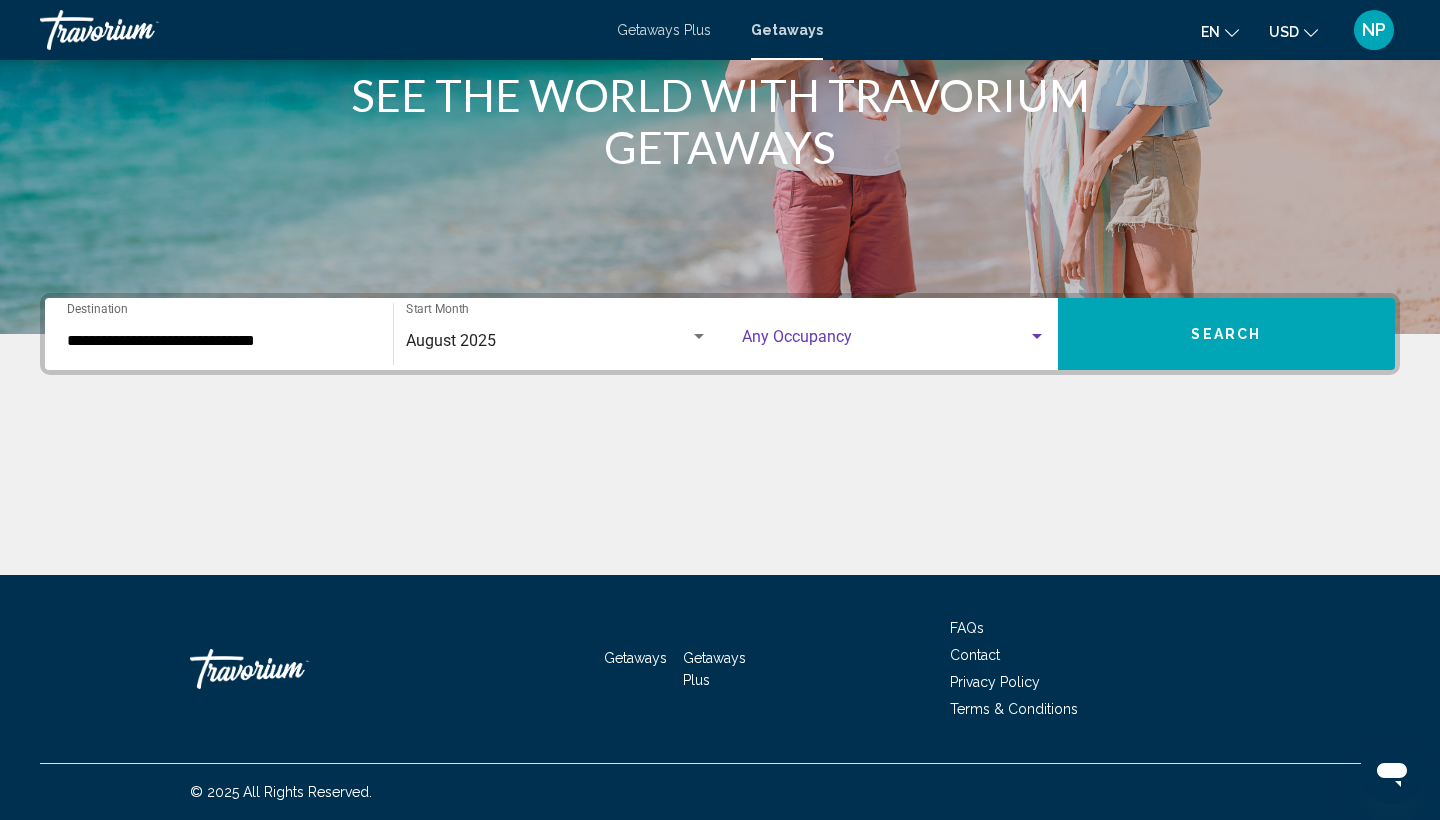 click at bounding box center (885, 341) 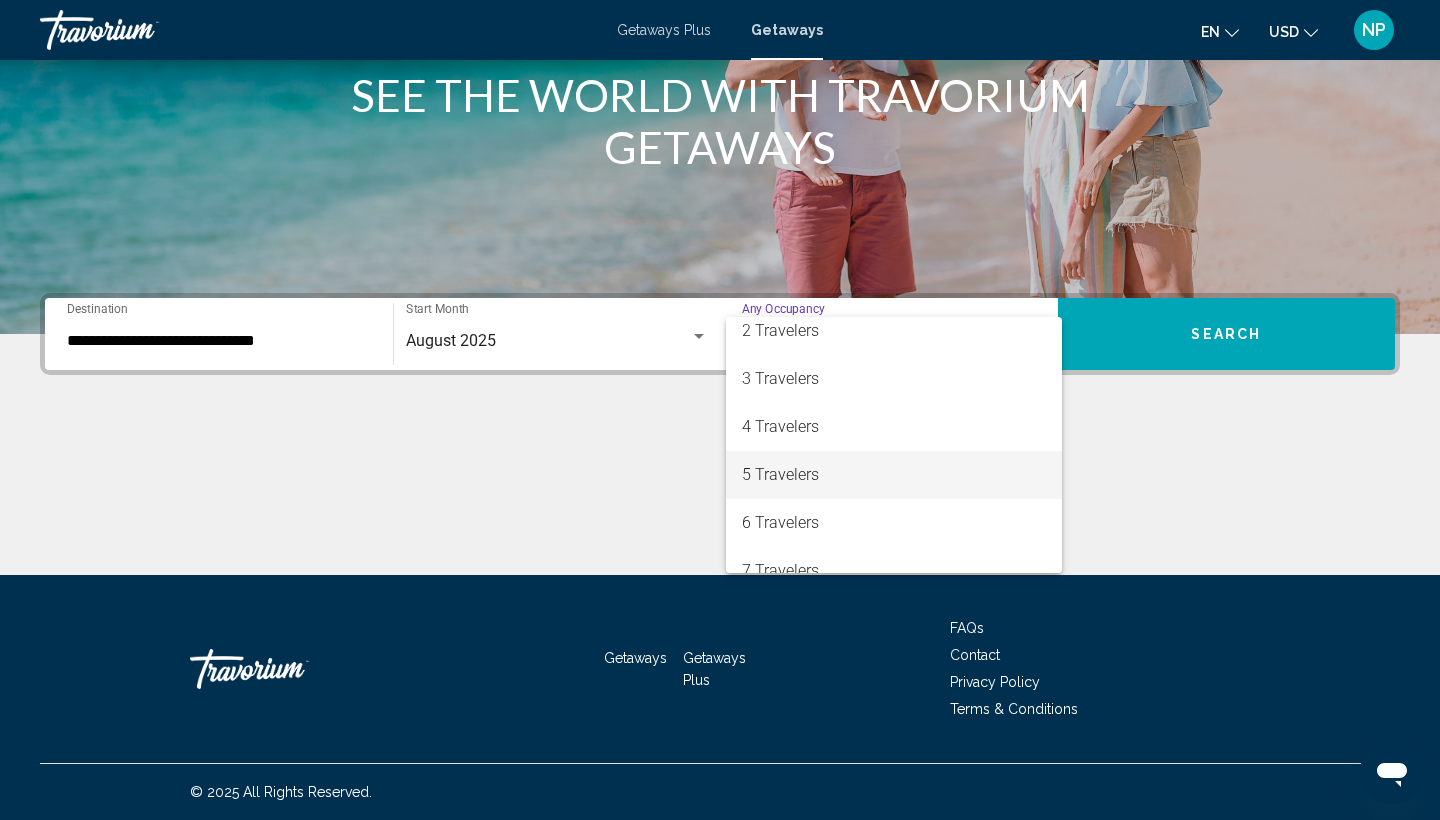 scroll, scrollTop: 60, scrollLeft: 0, axis: vertical 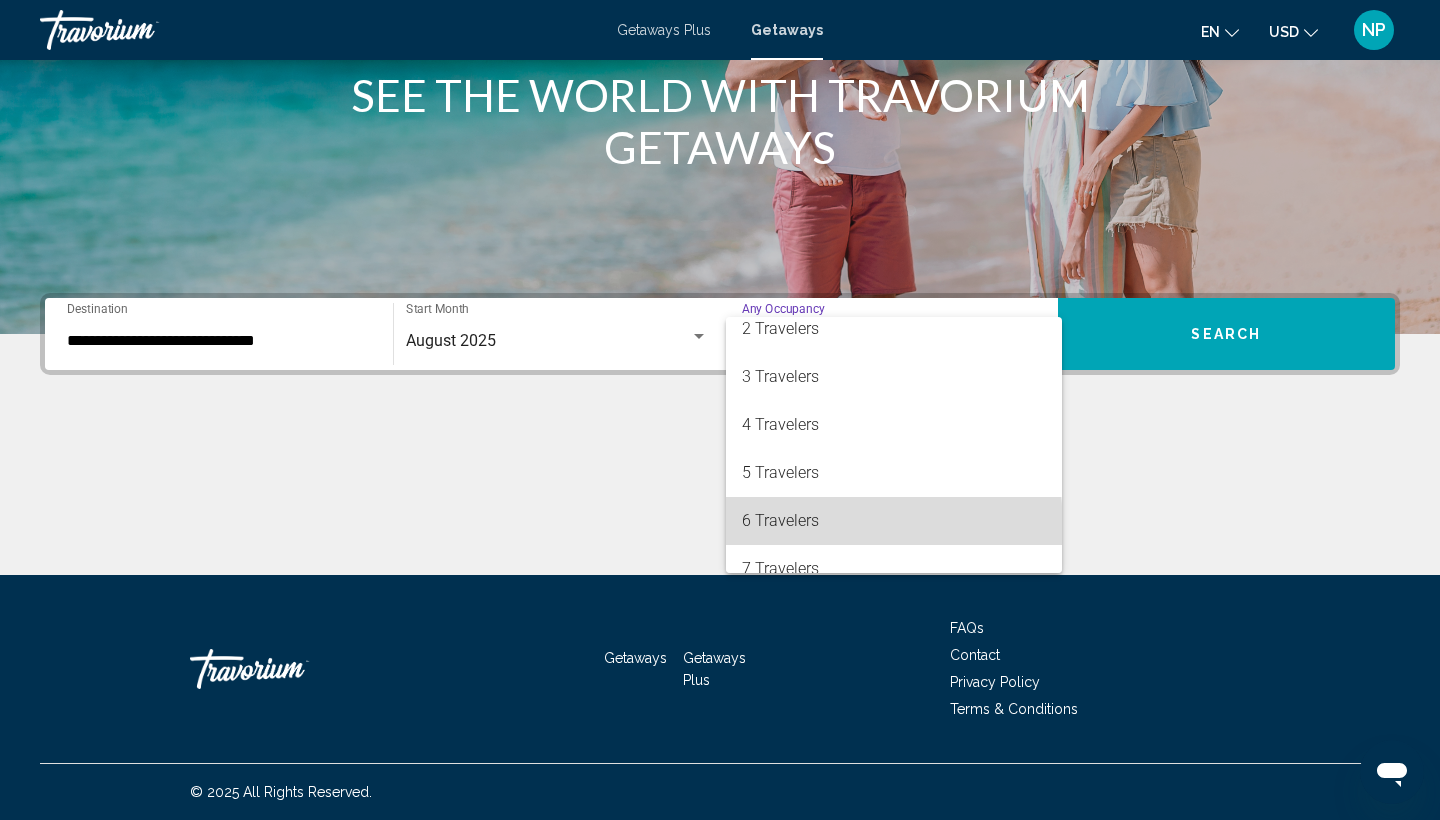 click on "6 Travelers" at bounding box center (894, 521) 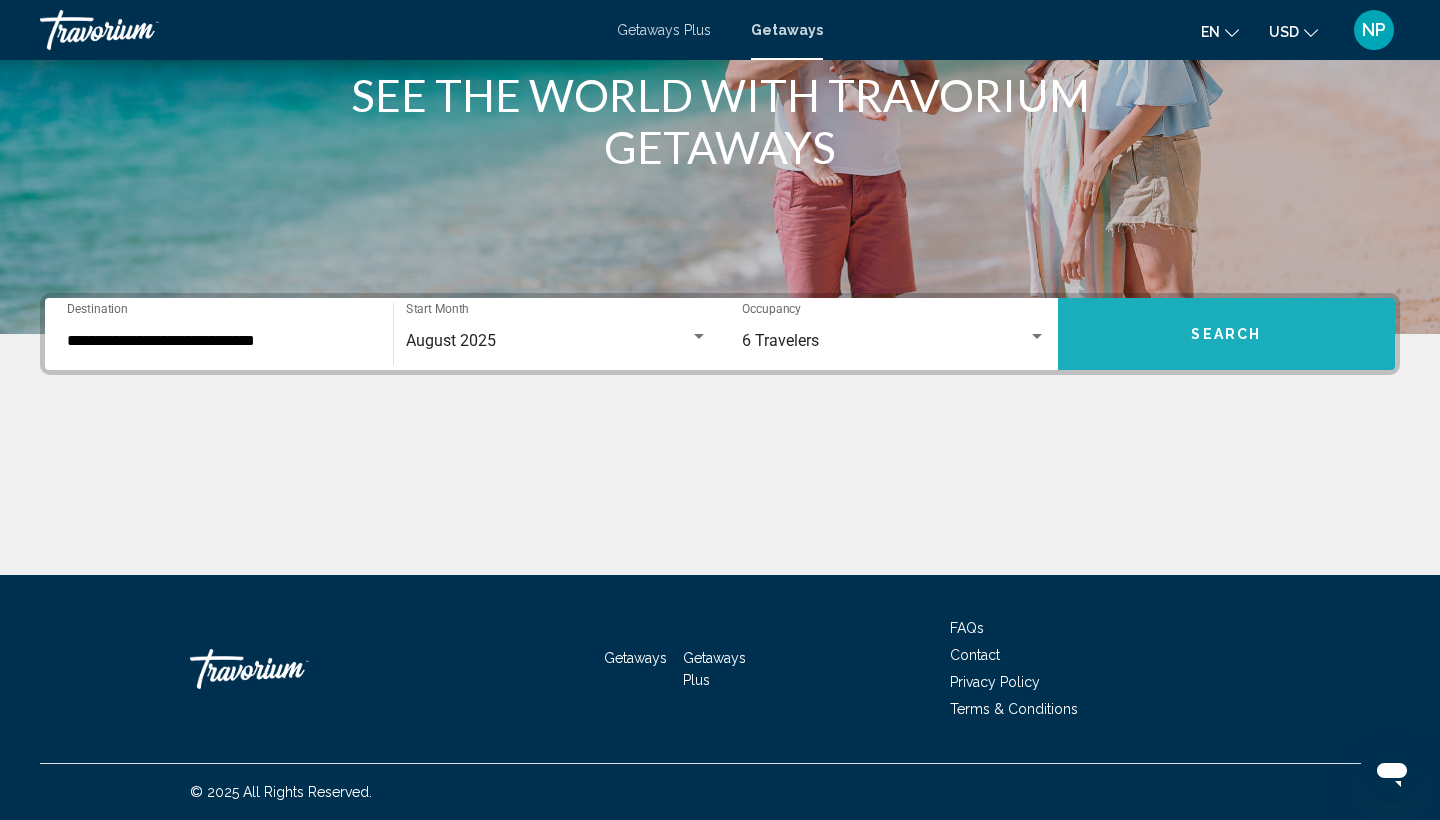 click on "Search" at bounding box center [1226, 335] 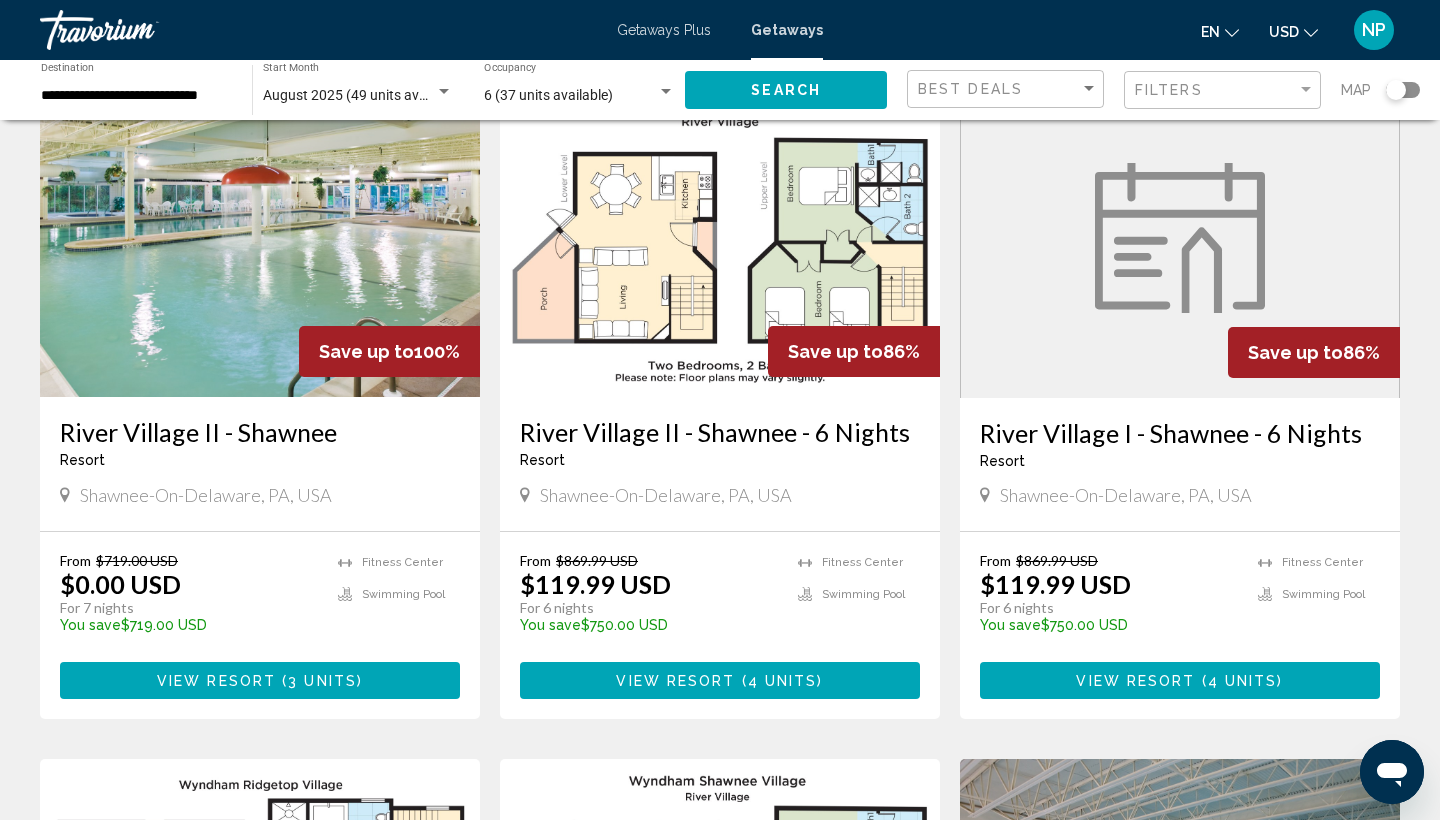 scroll, scrollTop: 148, scrollLeft: 0, axis: vertical 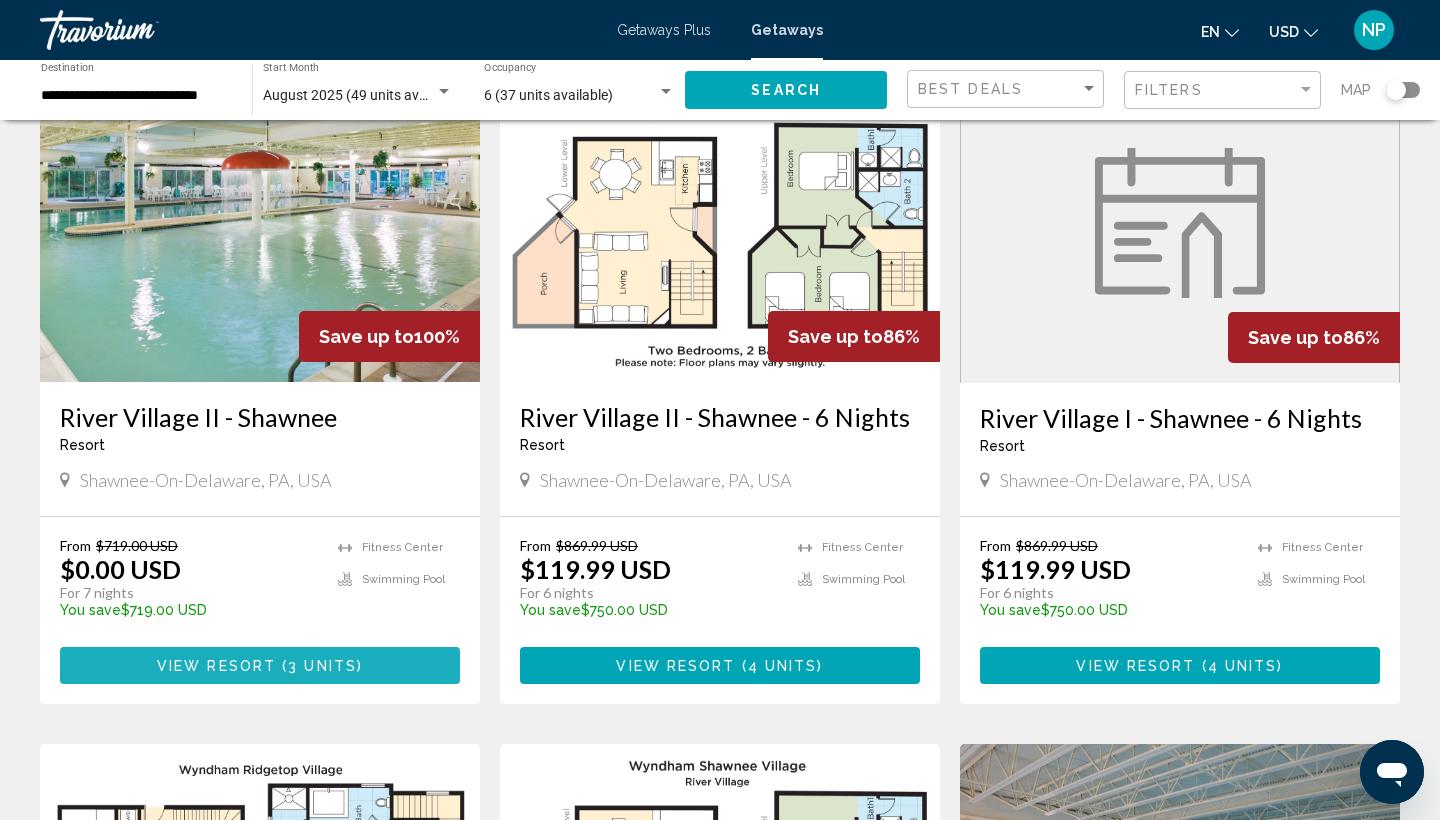click on "View Resort    ( 3 units )" at bounding box center [260, 665] 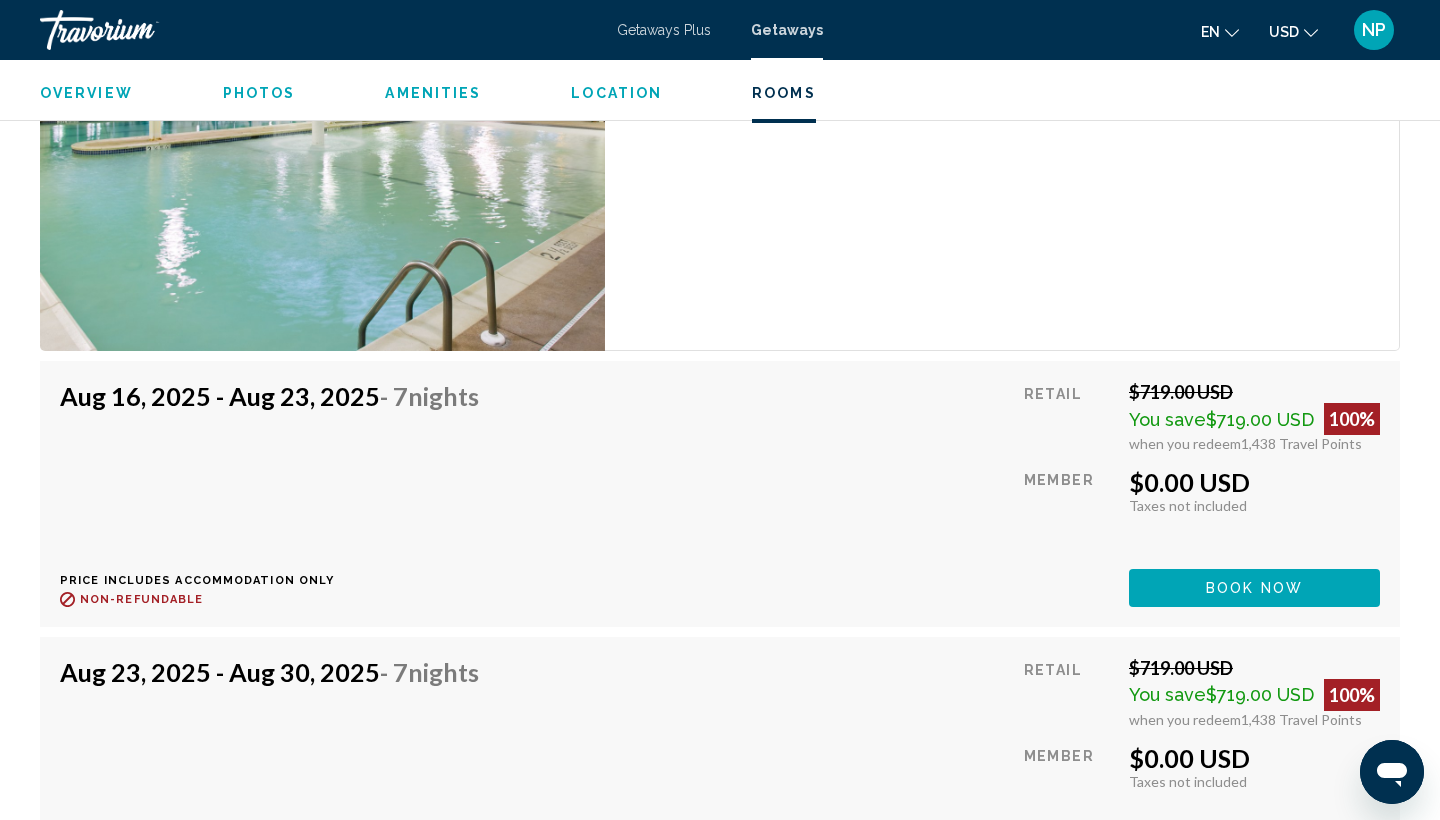 scroll, scrollTop: 3720, scrollLeft: 0, axis: vertical 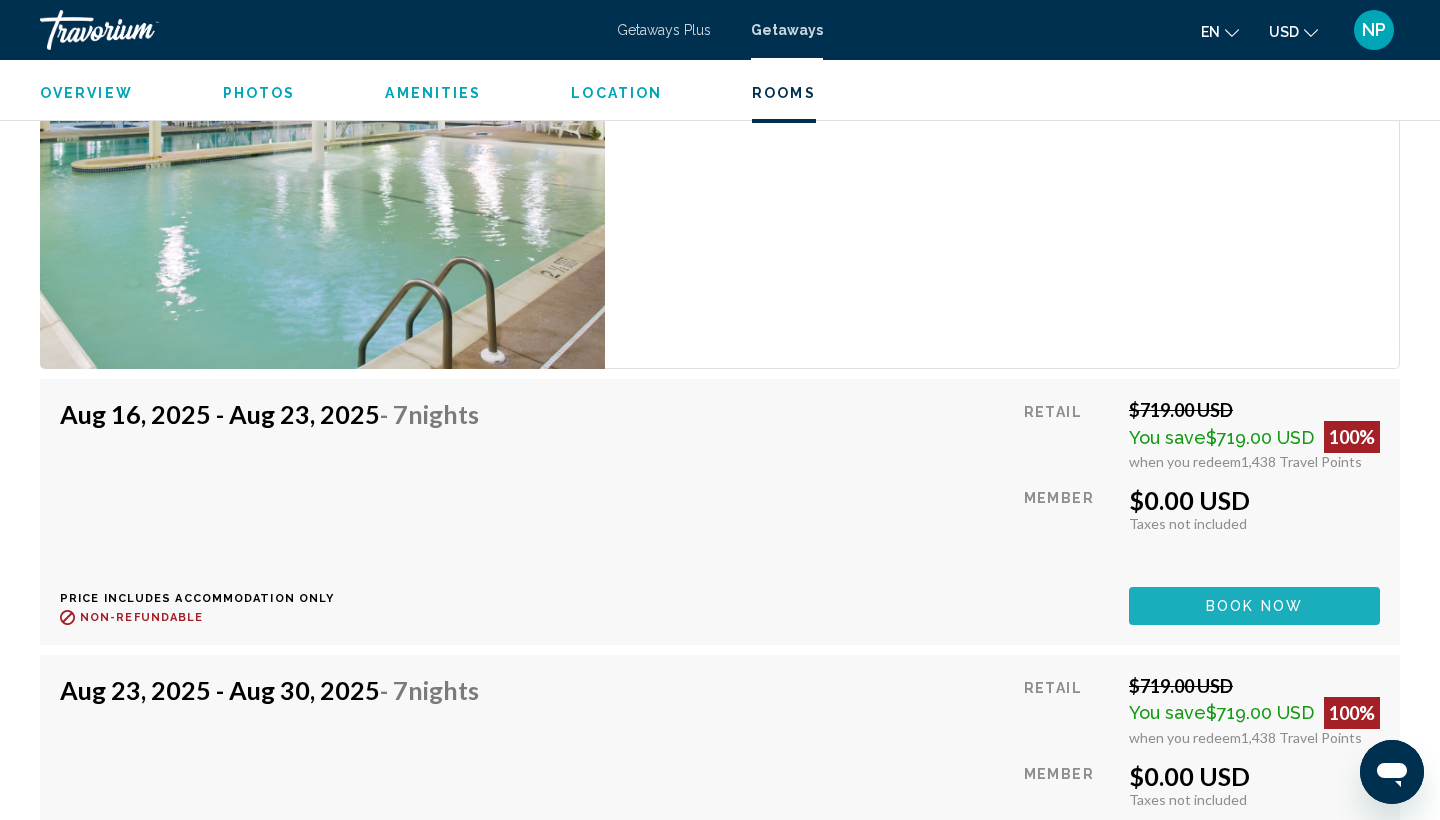 click on "Book now" at bounding box center (1254, 605) 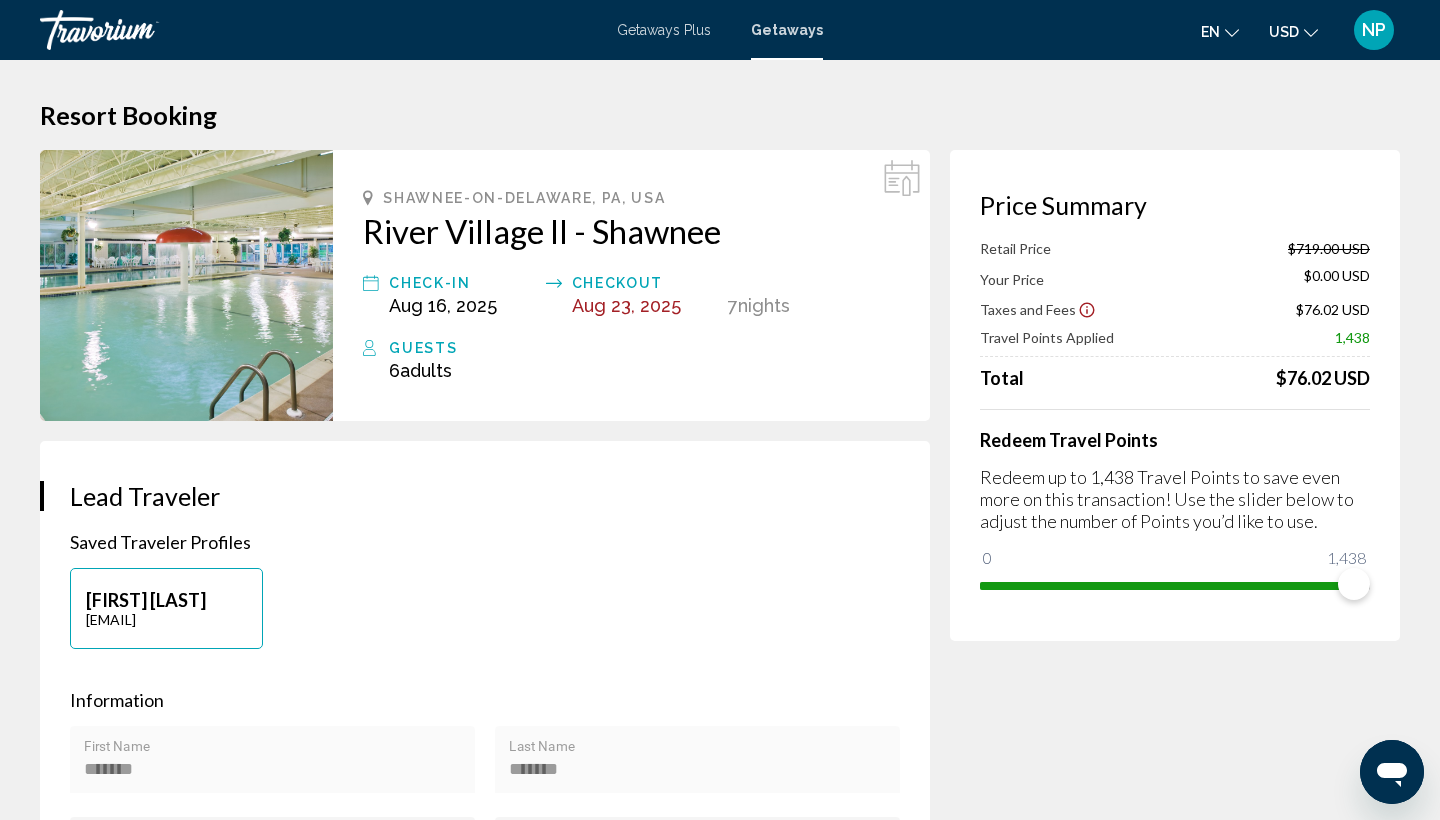 scroll, scrollTop: 0, scrollLeft: 0, axis: both 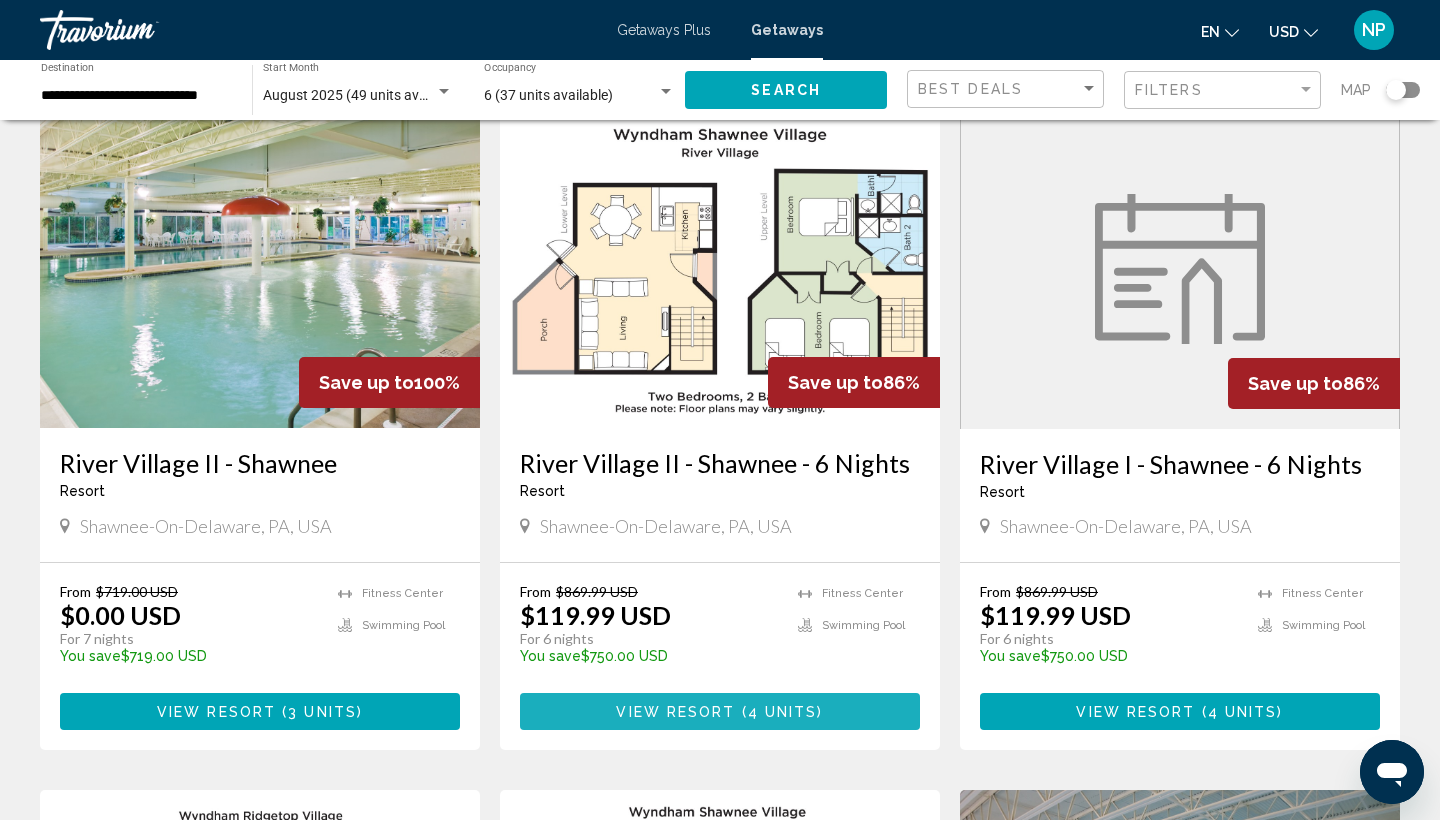 click on "View Resort" at bounding box center [675, 712] 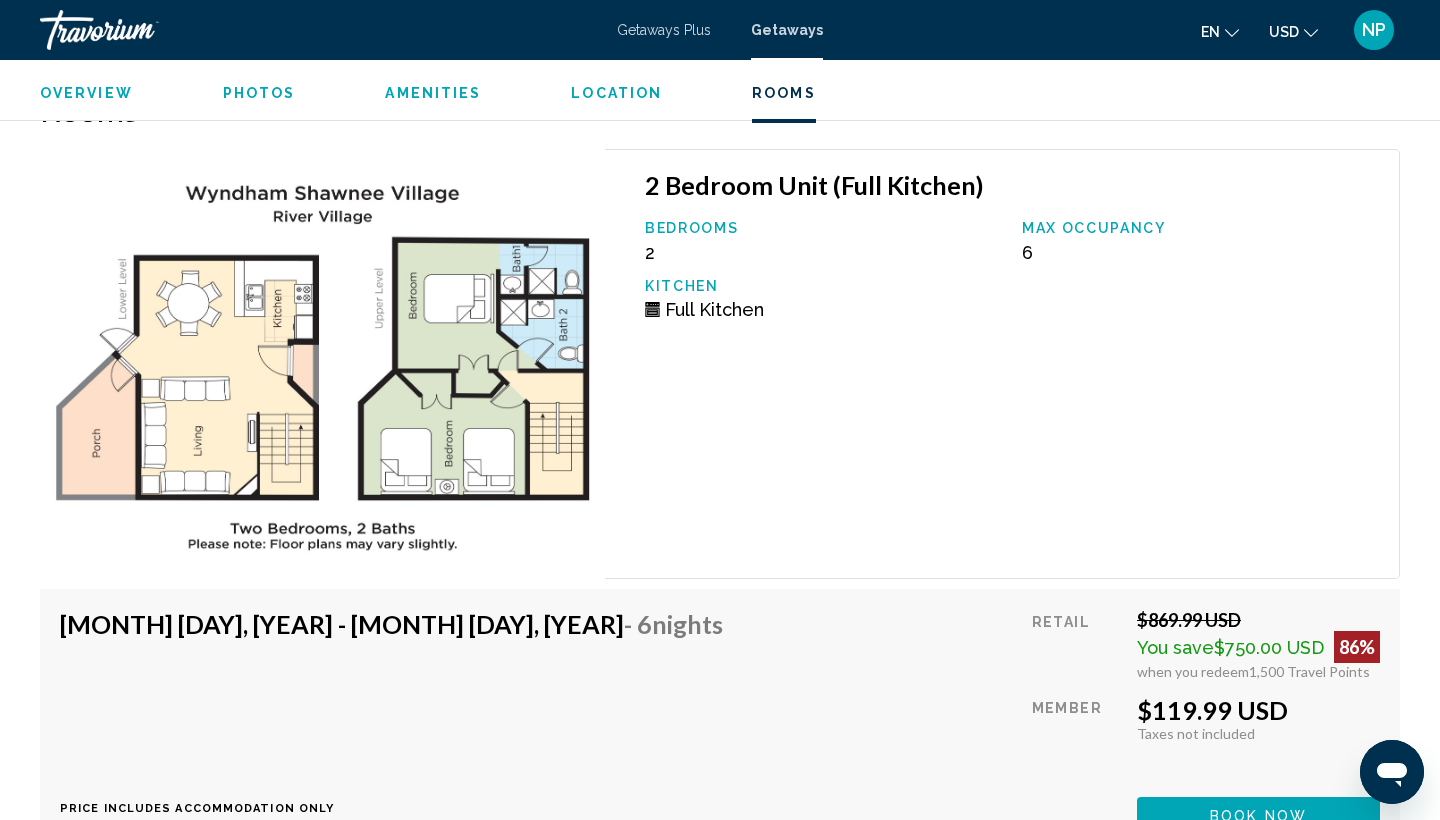 scroll, scrollTop: 3517, scrollLeft: 0, axis: vertical 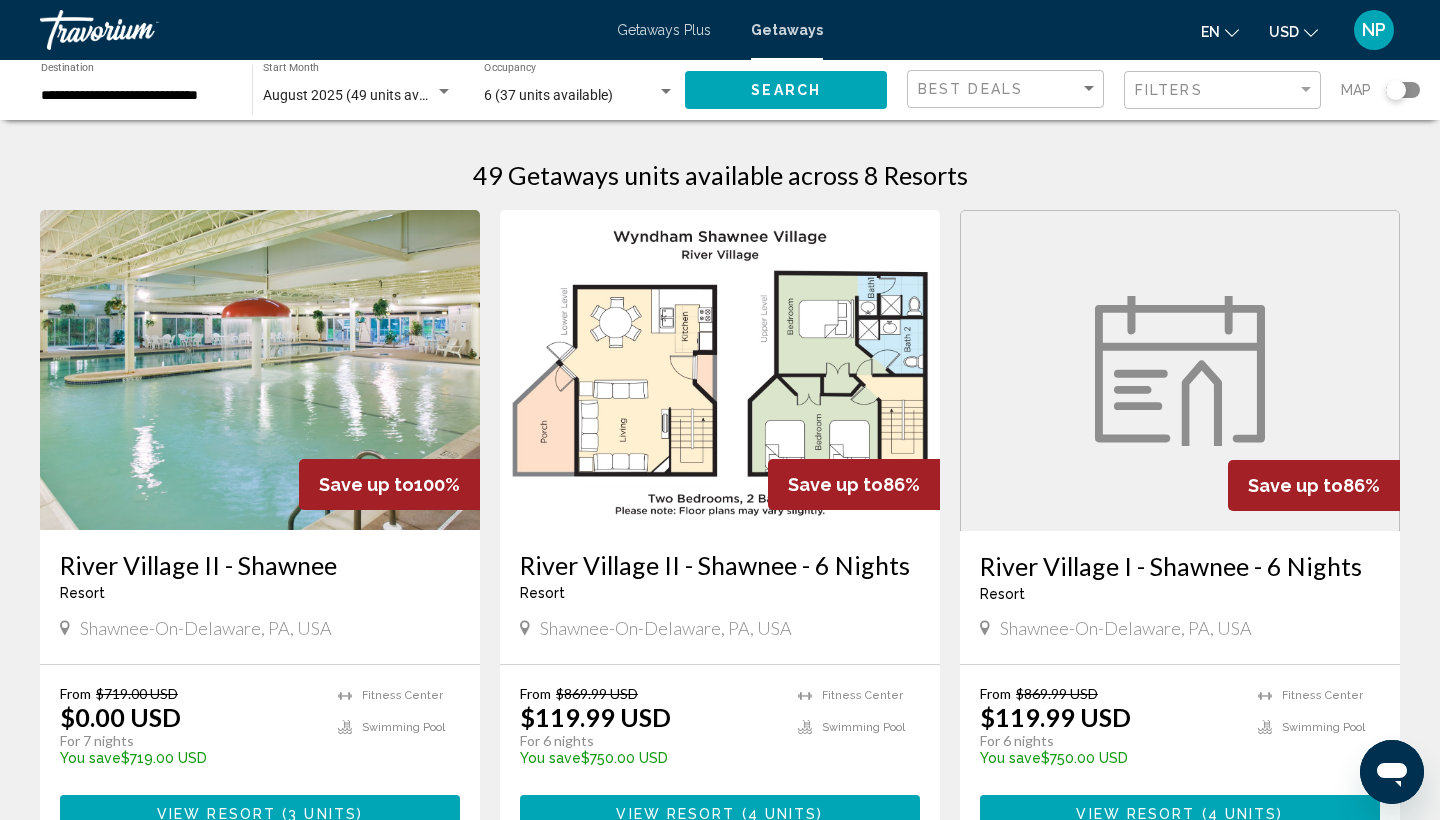click on "View Resort" at bounding box center [1135, 814] 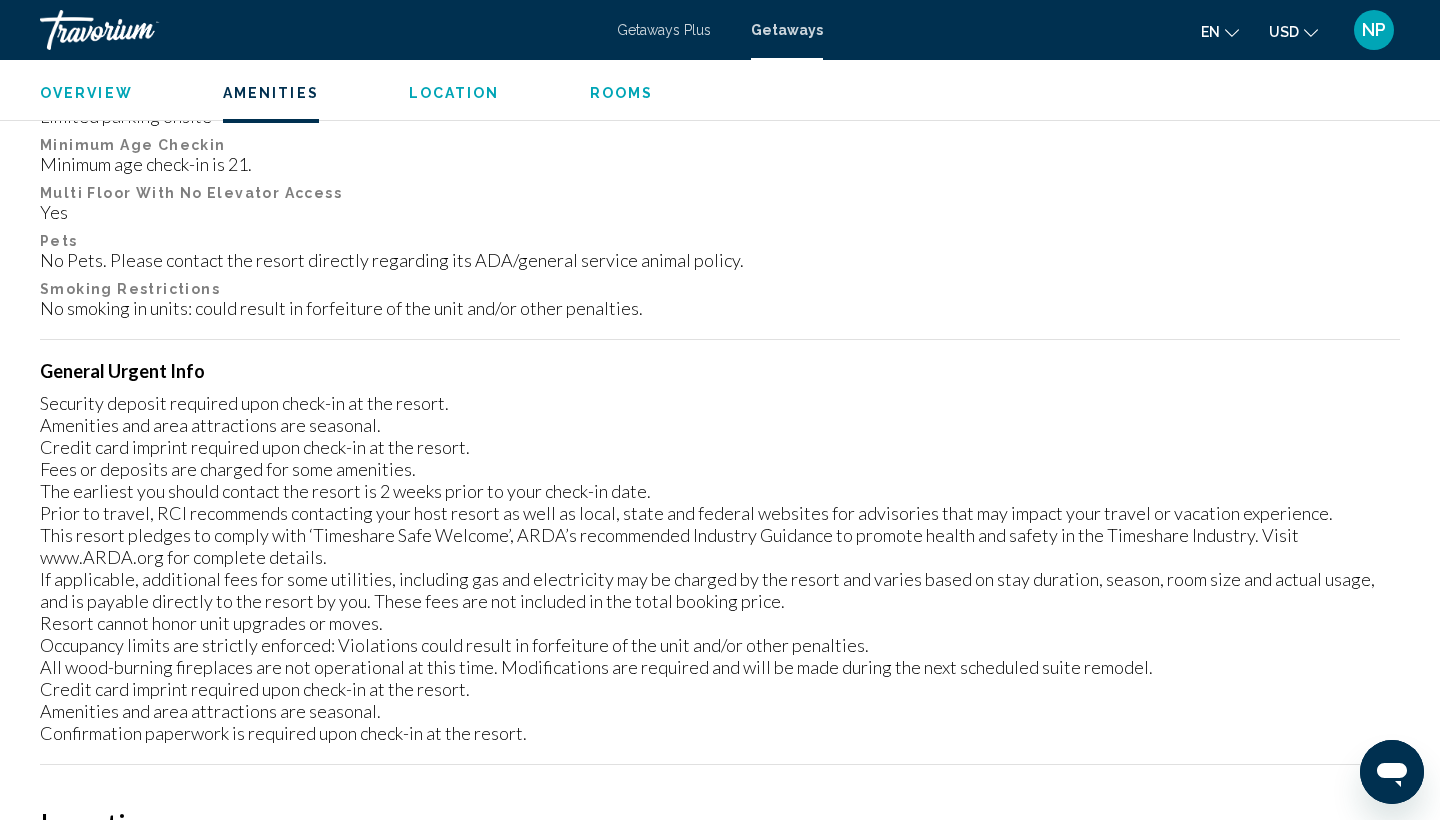 scroll, scrollTop: 739, scrollLeft: 0, axis: vertical 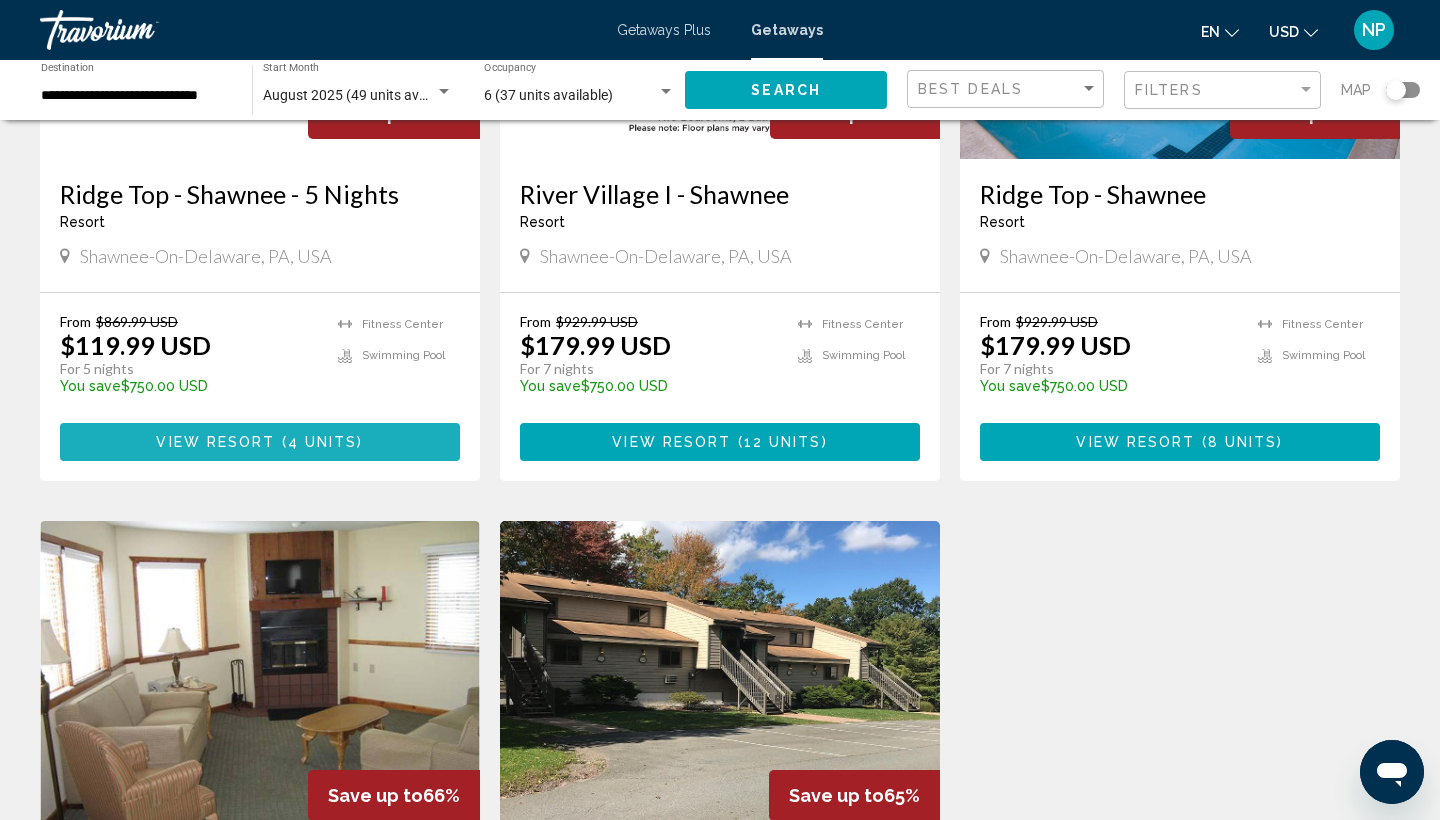 click on "View Resort" at bounding box center [215, 443] 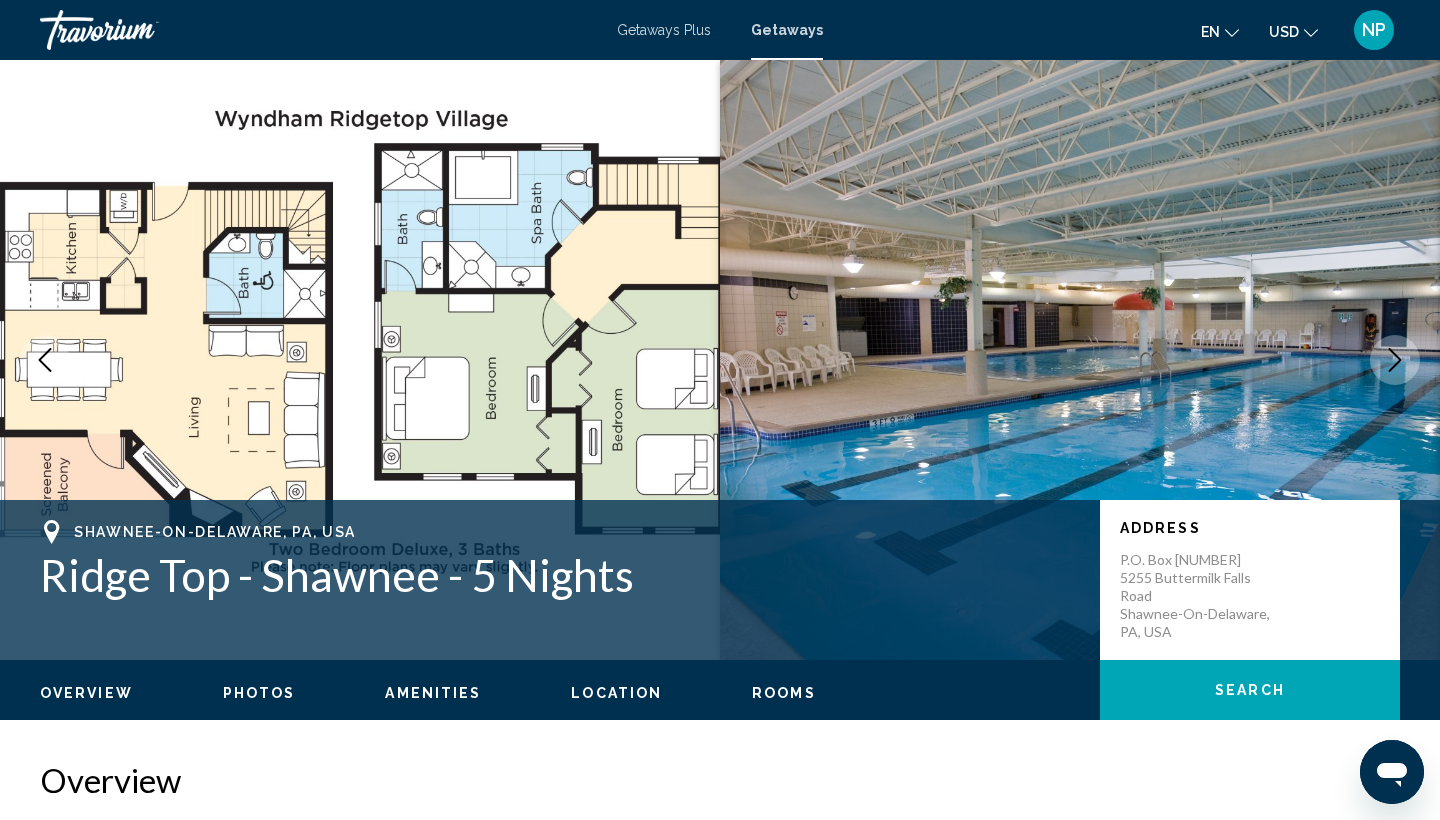 scroll, scrollTop: 0, scrollLeft: 0, axis: both 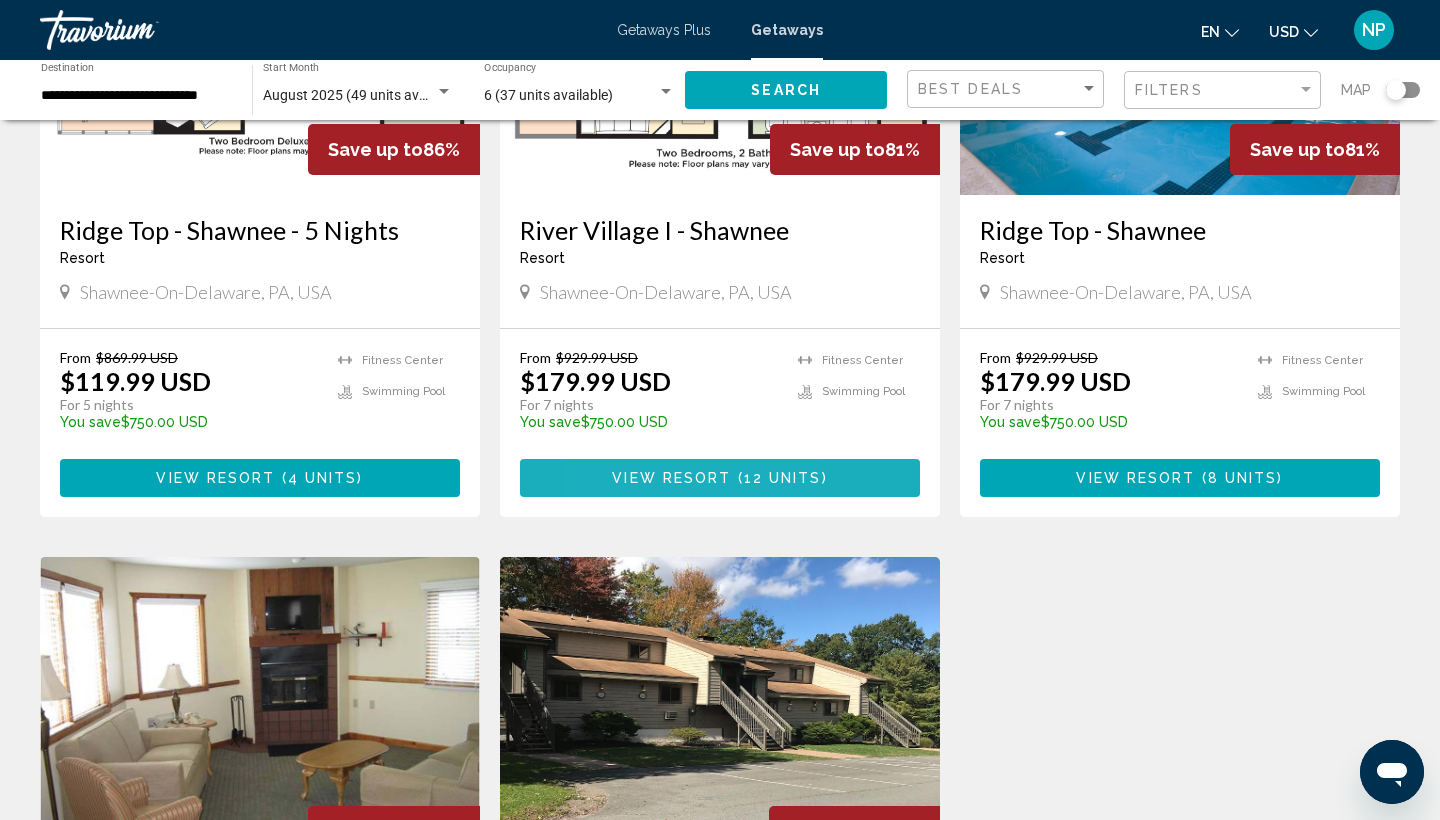 click on "View Resort" at bounding box center [671, 479] 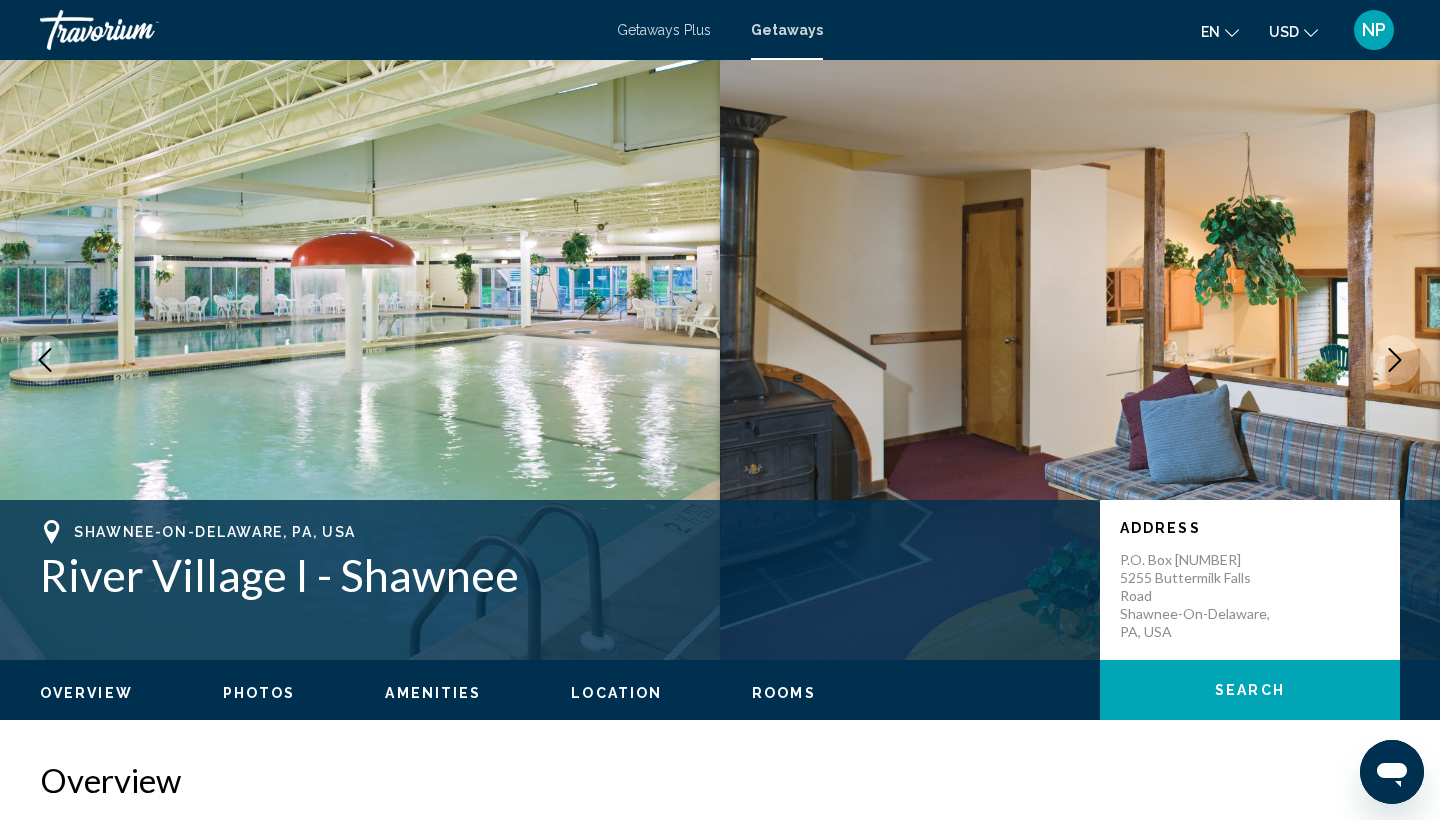 scroll, scrollTop: 0, scrollLeft: 0, axis: both 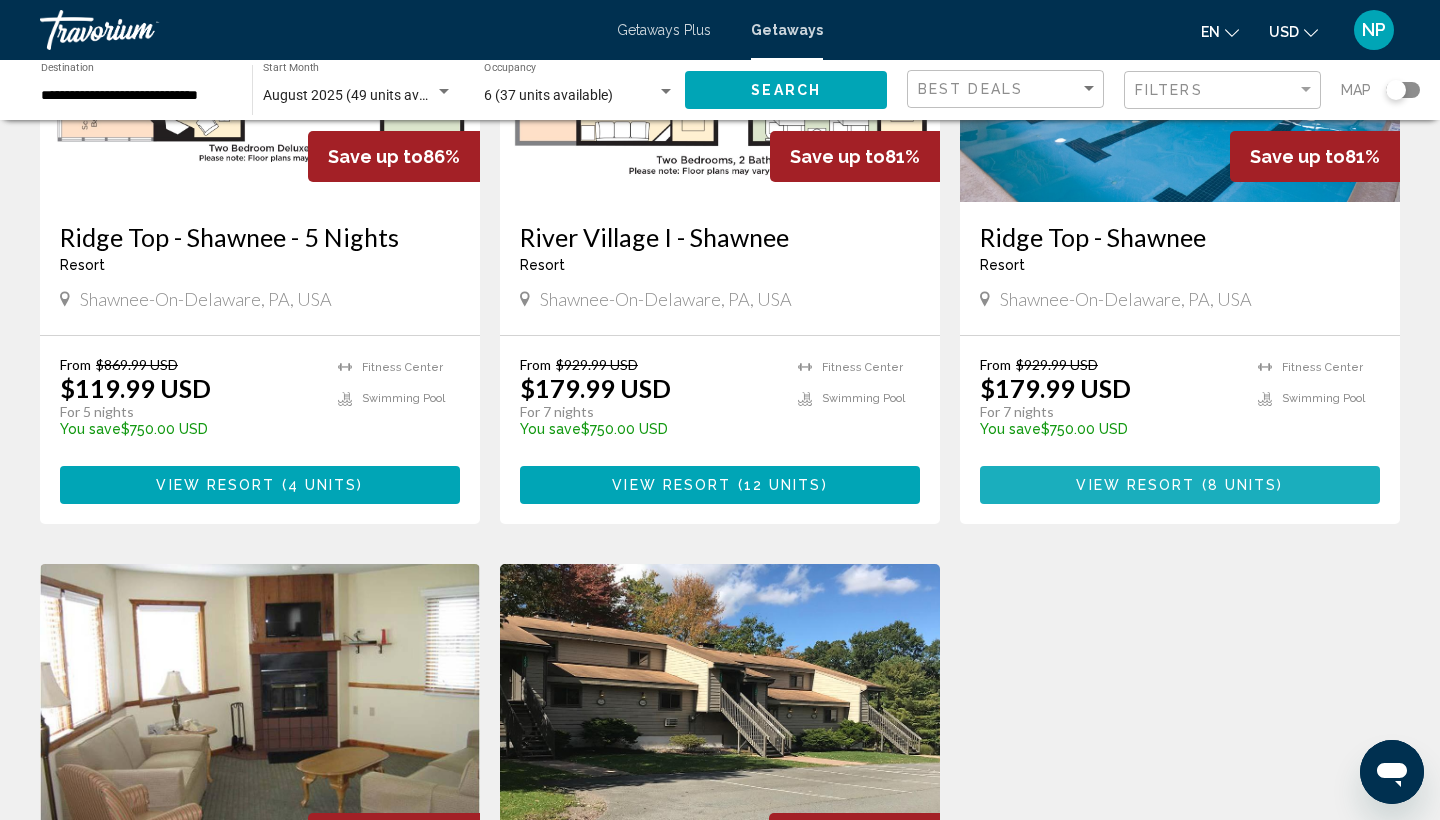 click on "View Resort" at bounding box center [1135, 486] 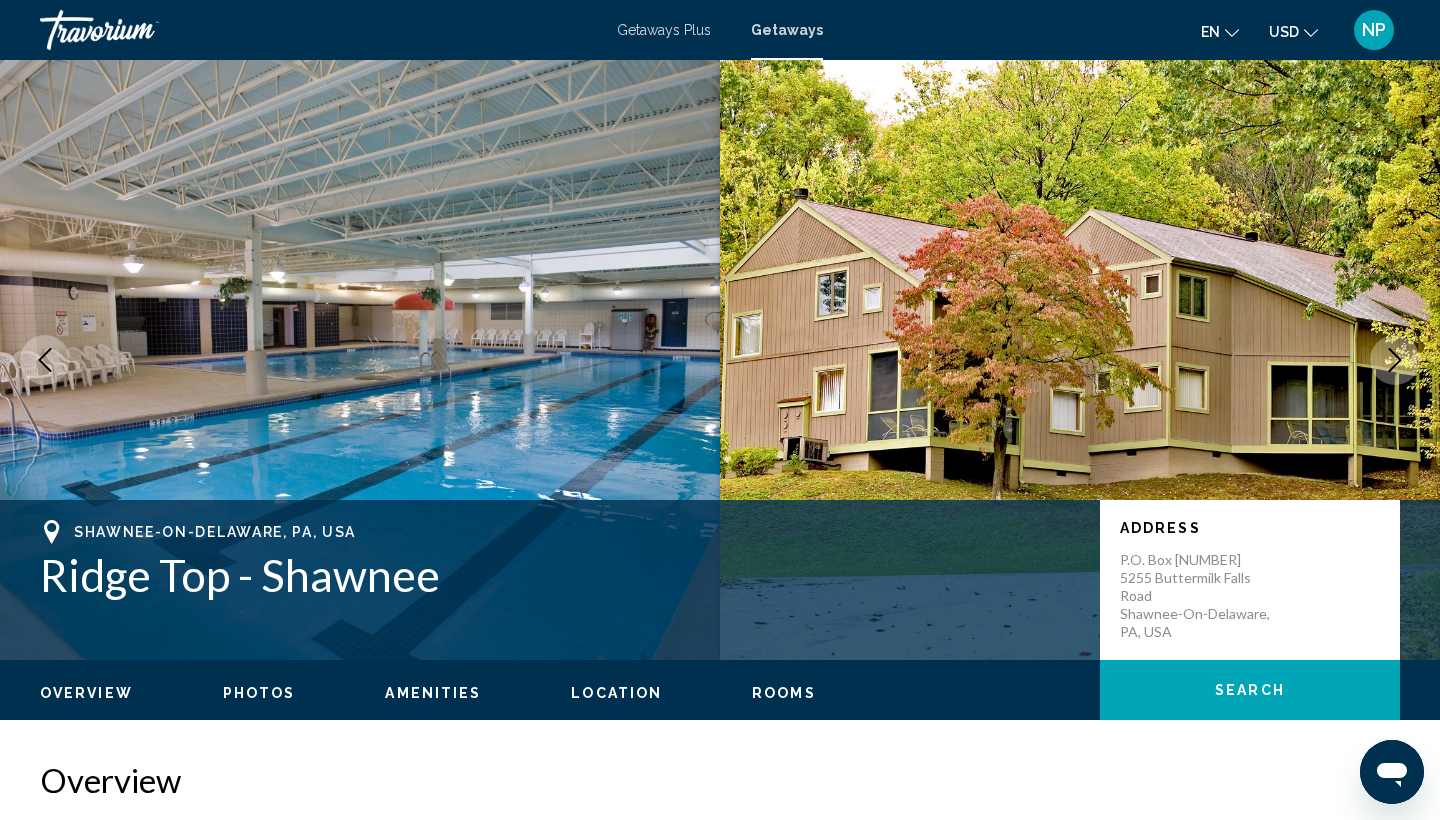 scroll, scrollTop: 0, scrollLeft: 0, axis: both 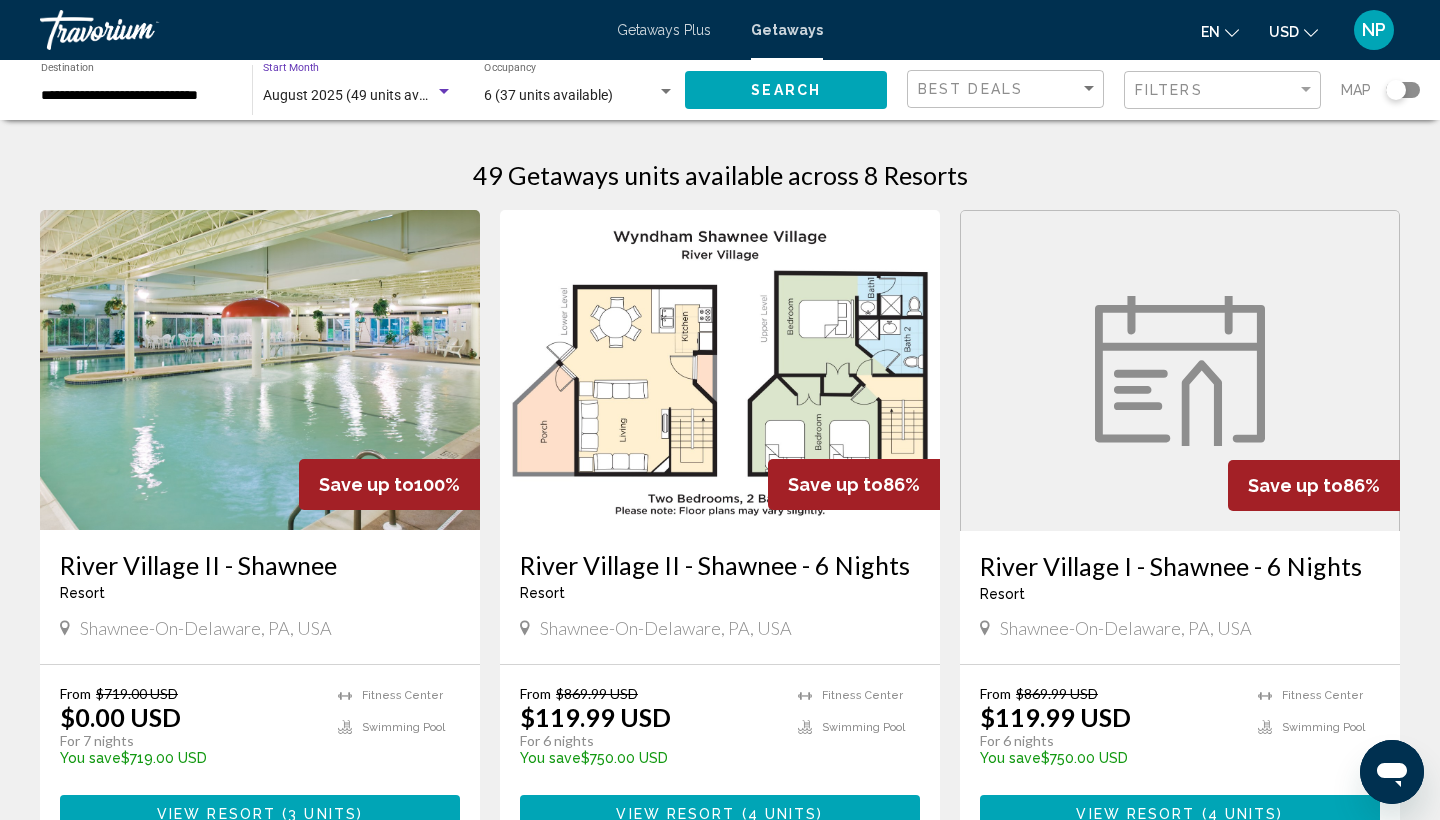 click on "August 2025 (49 units available)" at bounding box center [363, 95] 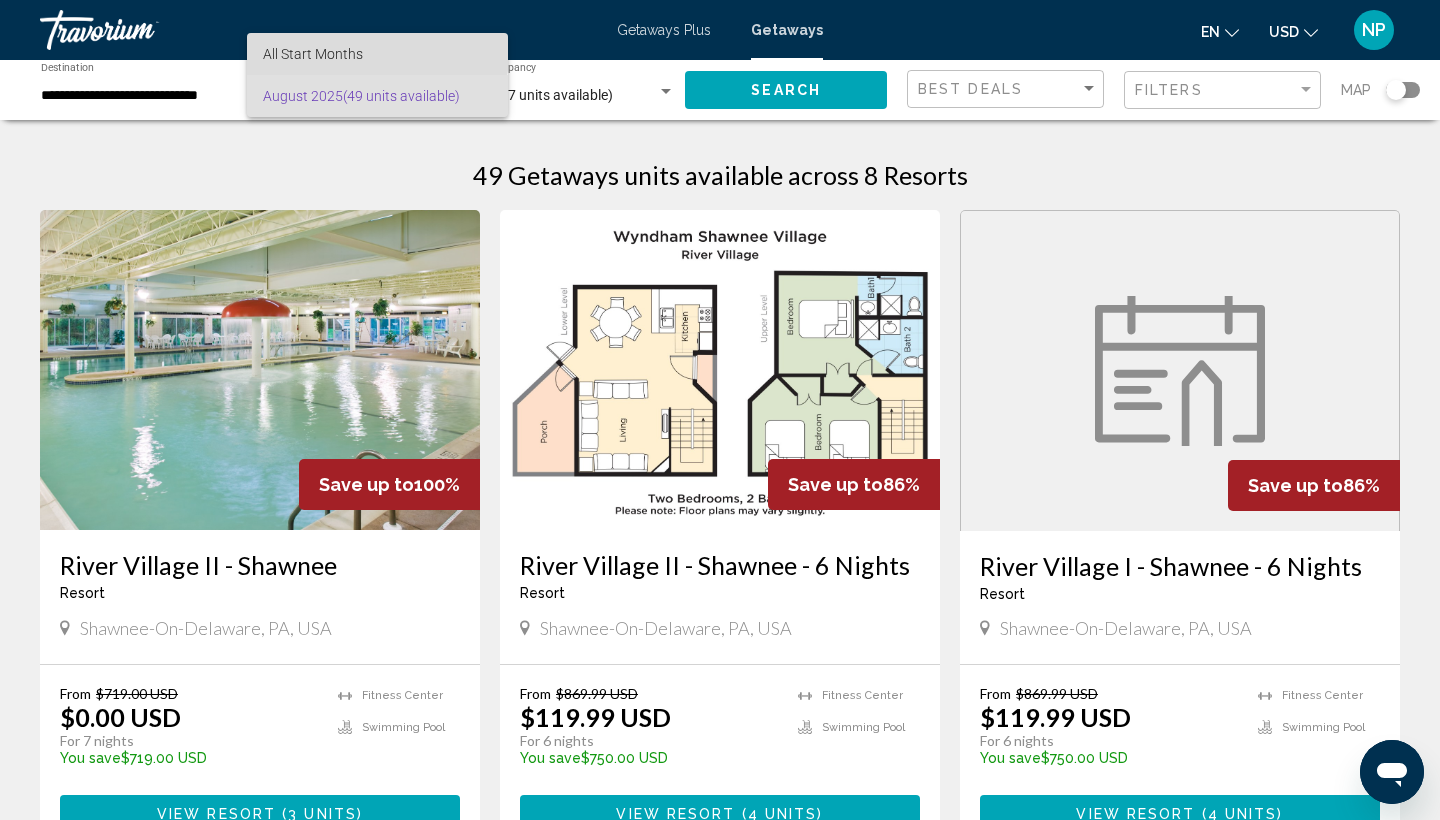 click on "All Start Months" at bounding box center (313, 54) 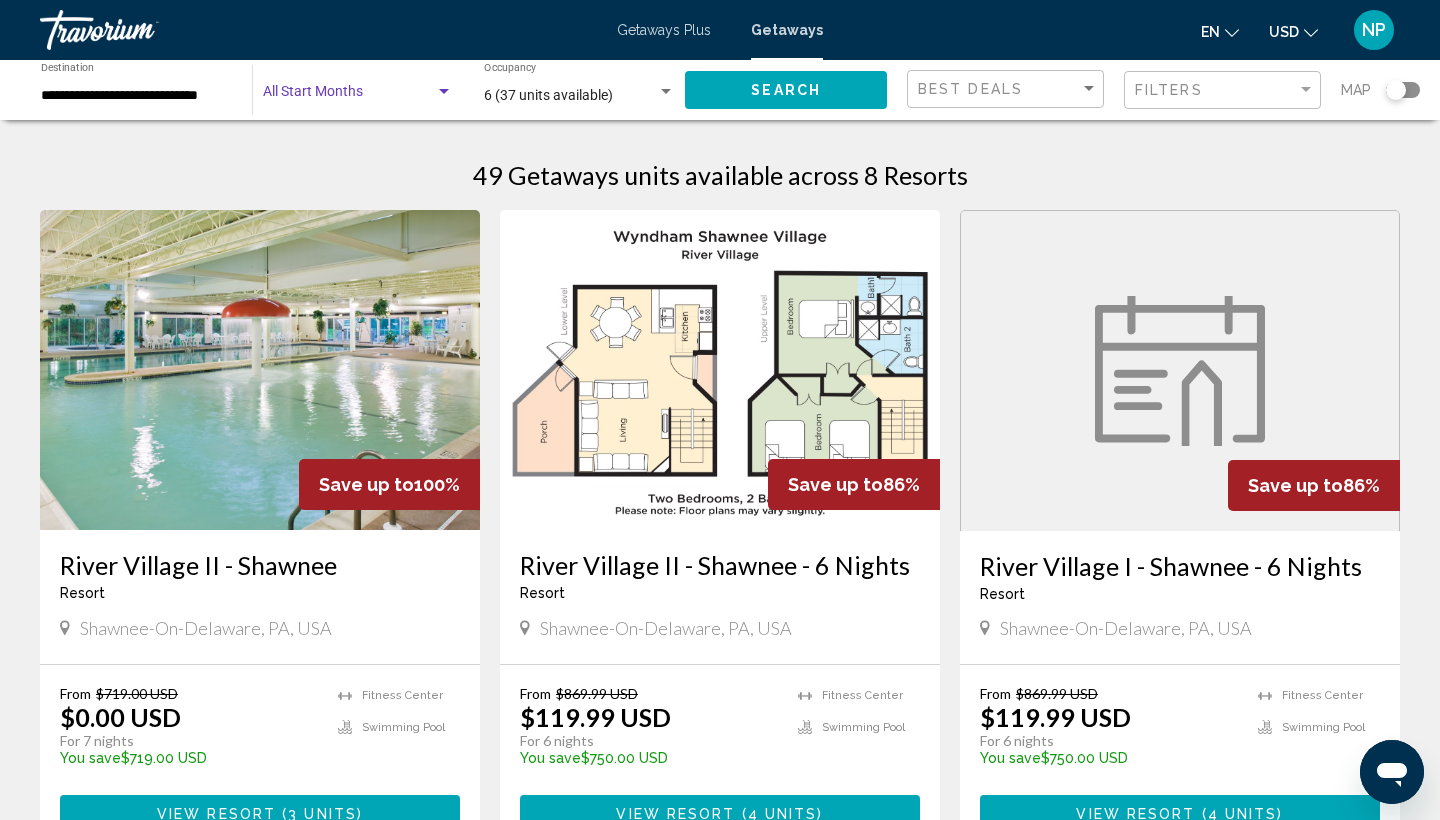 click at bounding box center (444, 92) 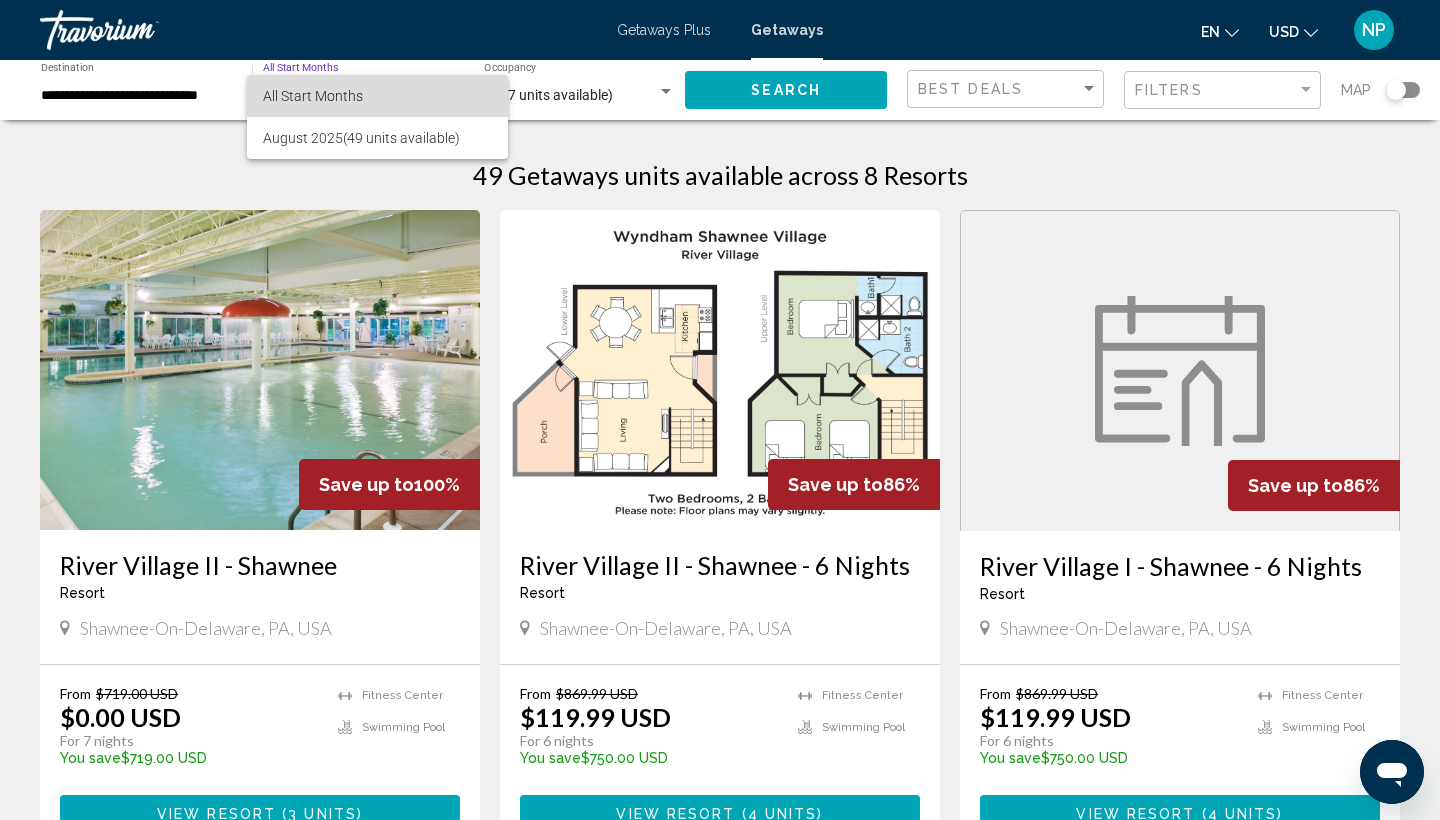 click on "All Start Months" at bounding box center (377, 96) 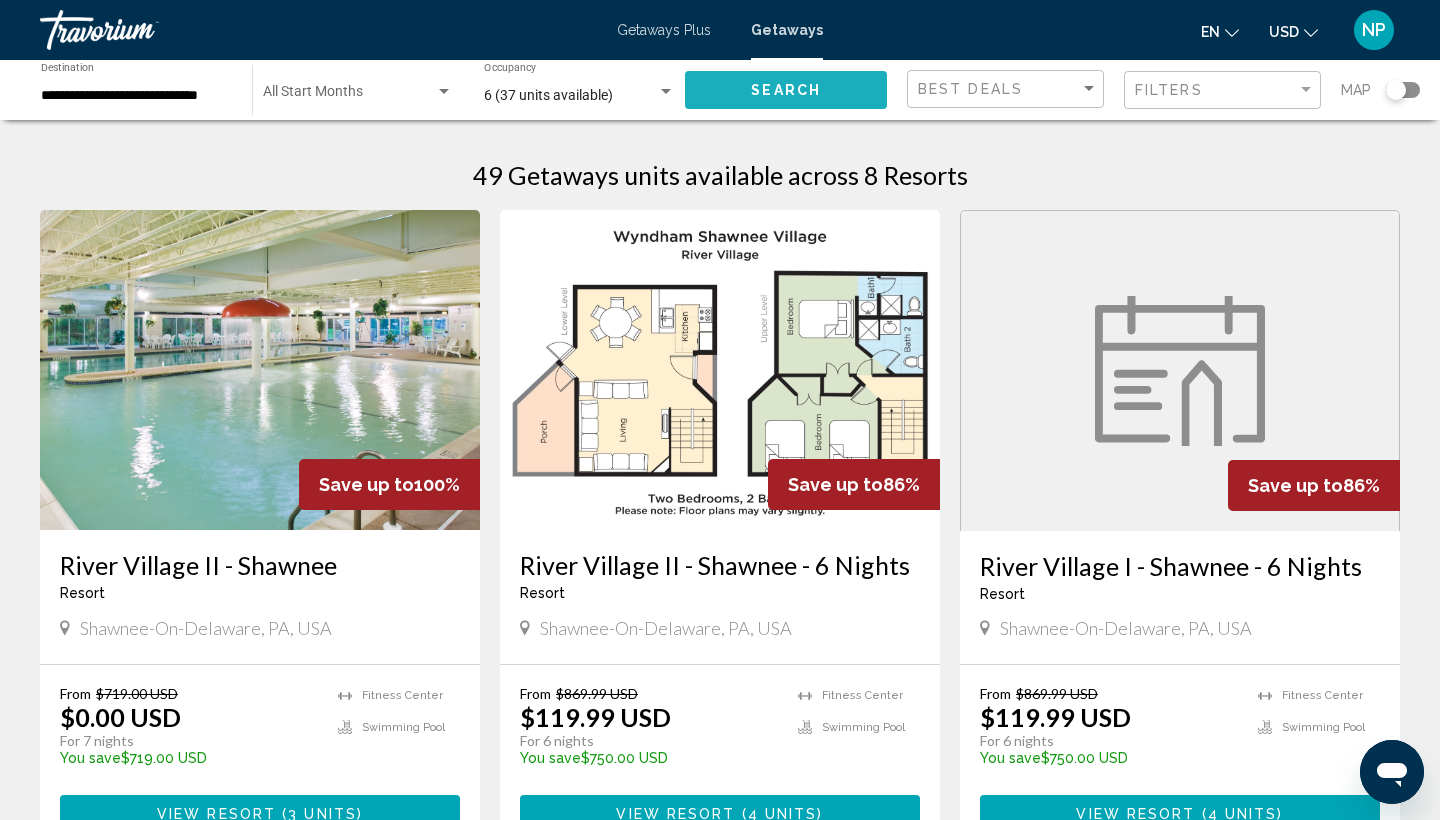 click on "Search" 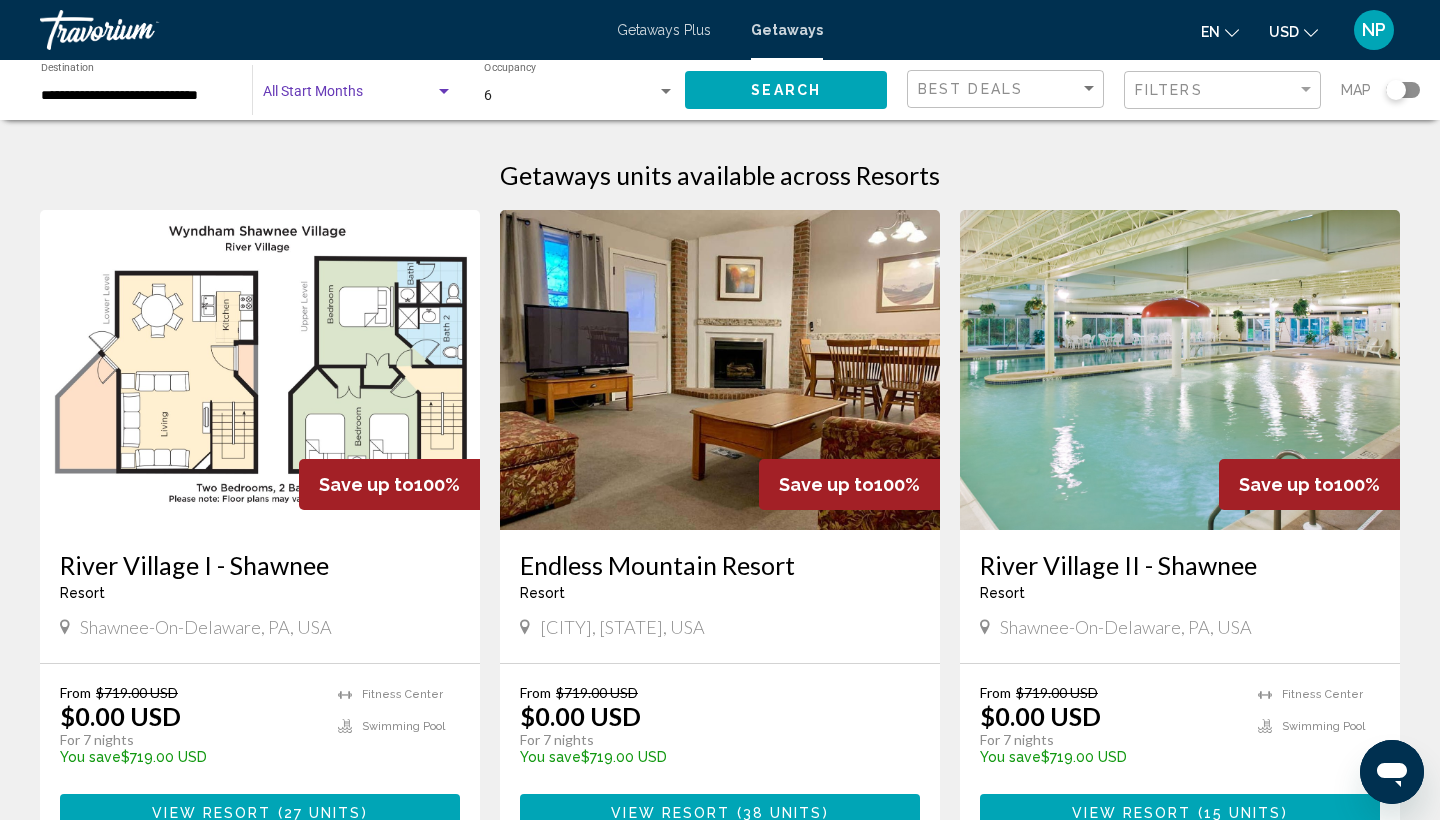 click at bounding box center [349, 96] 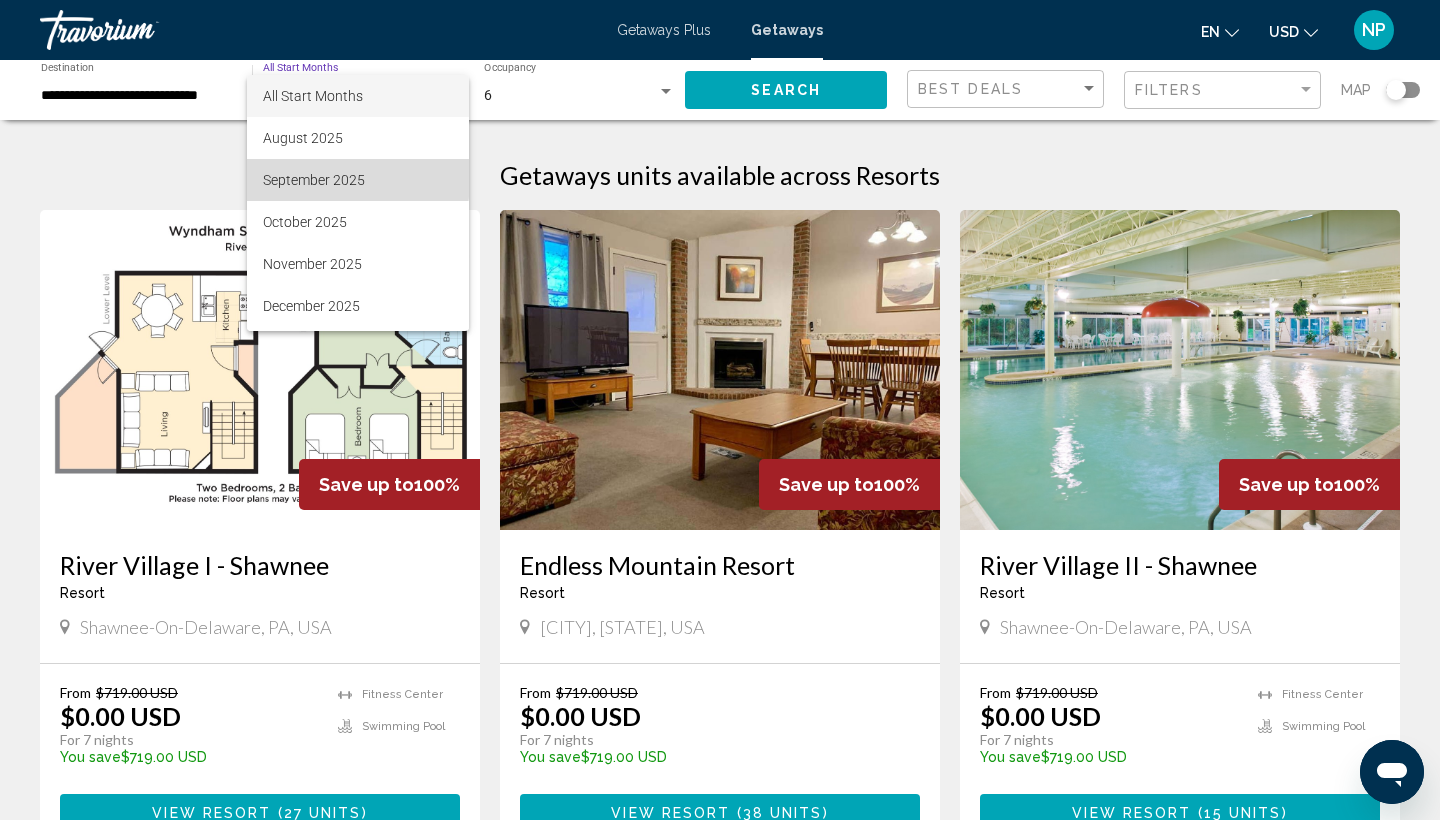 click on "September 2025" at bounding box center [358, 180] 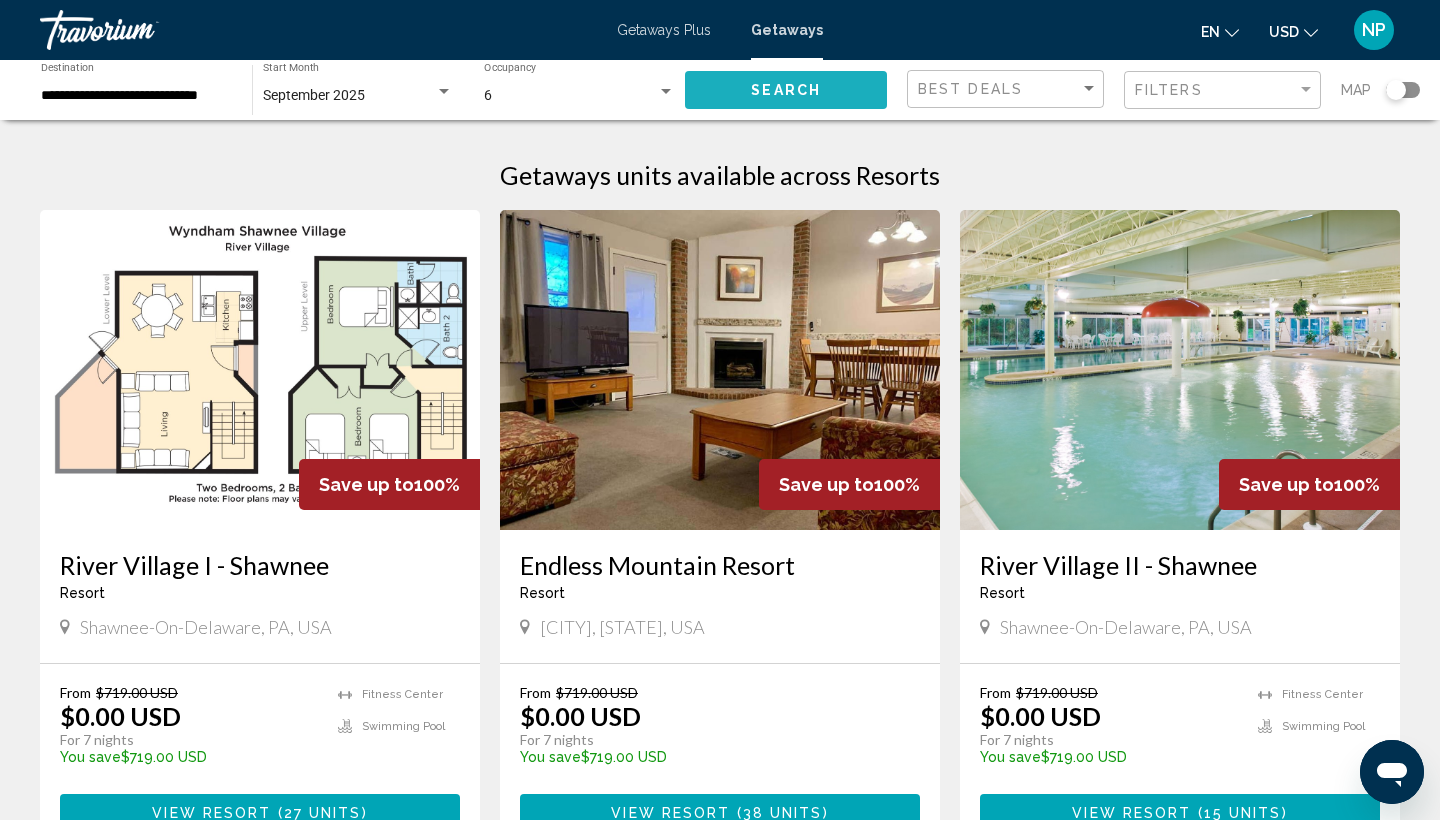 click on "Search" 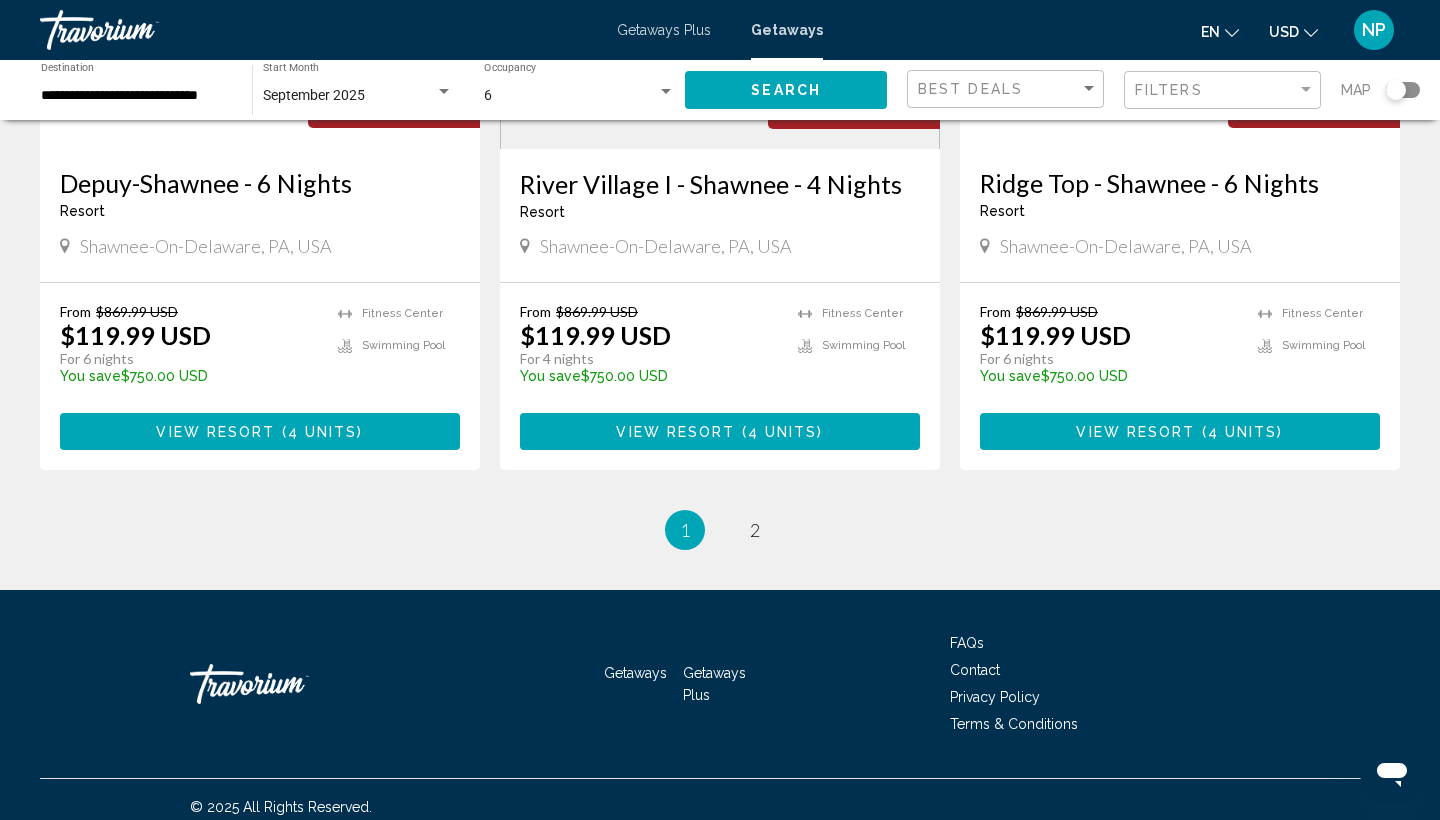 scroll, scrollTop: 2455, scrollLeft: 0, axis: vertical 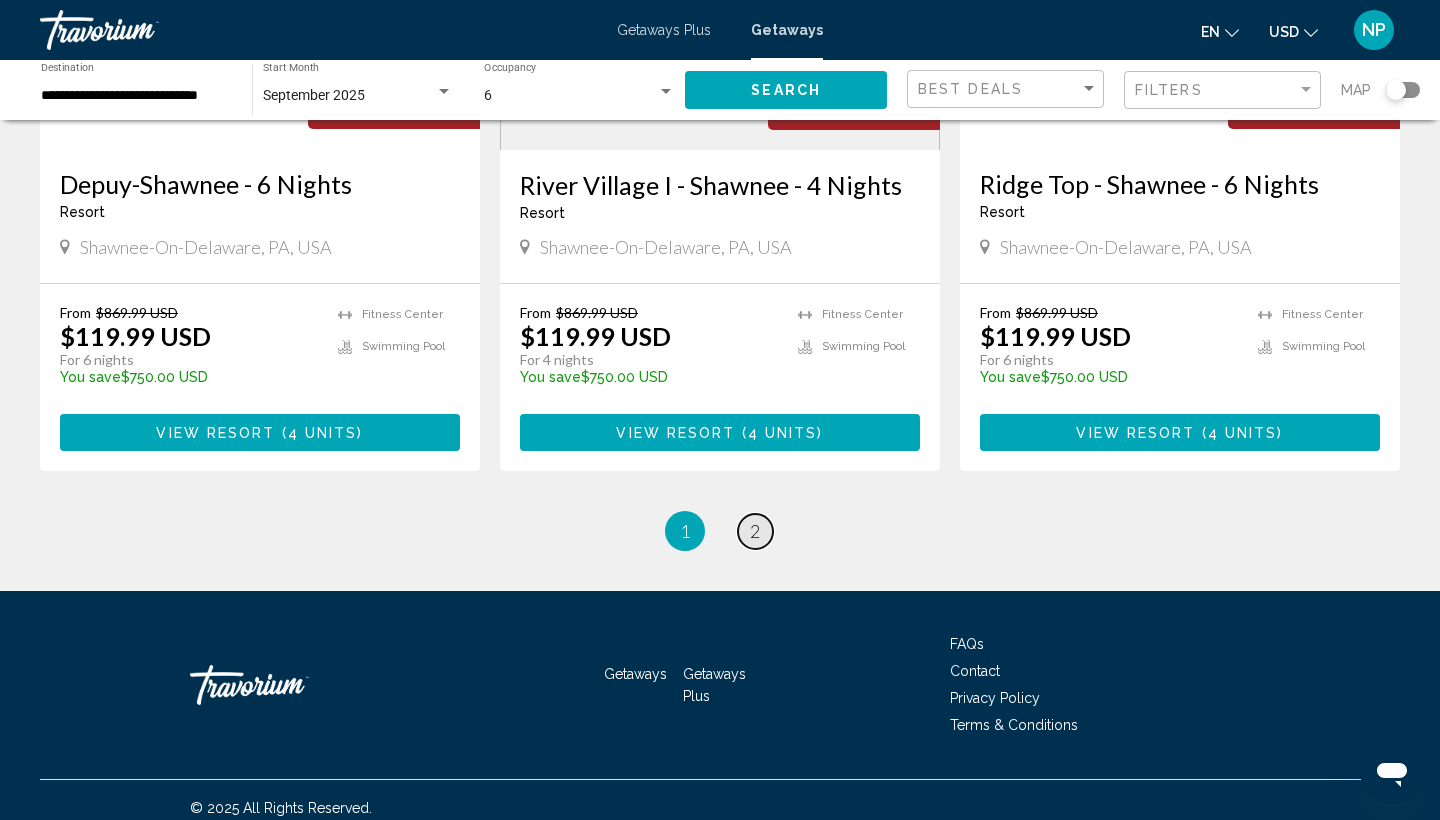 click on "2" at bounding box center (755, 531) 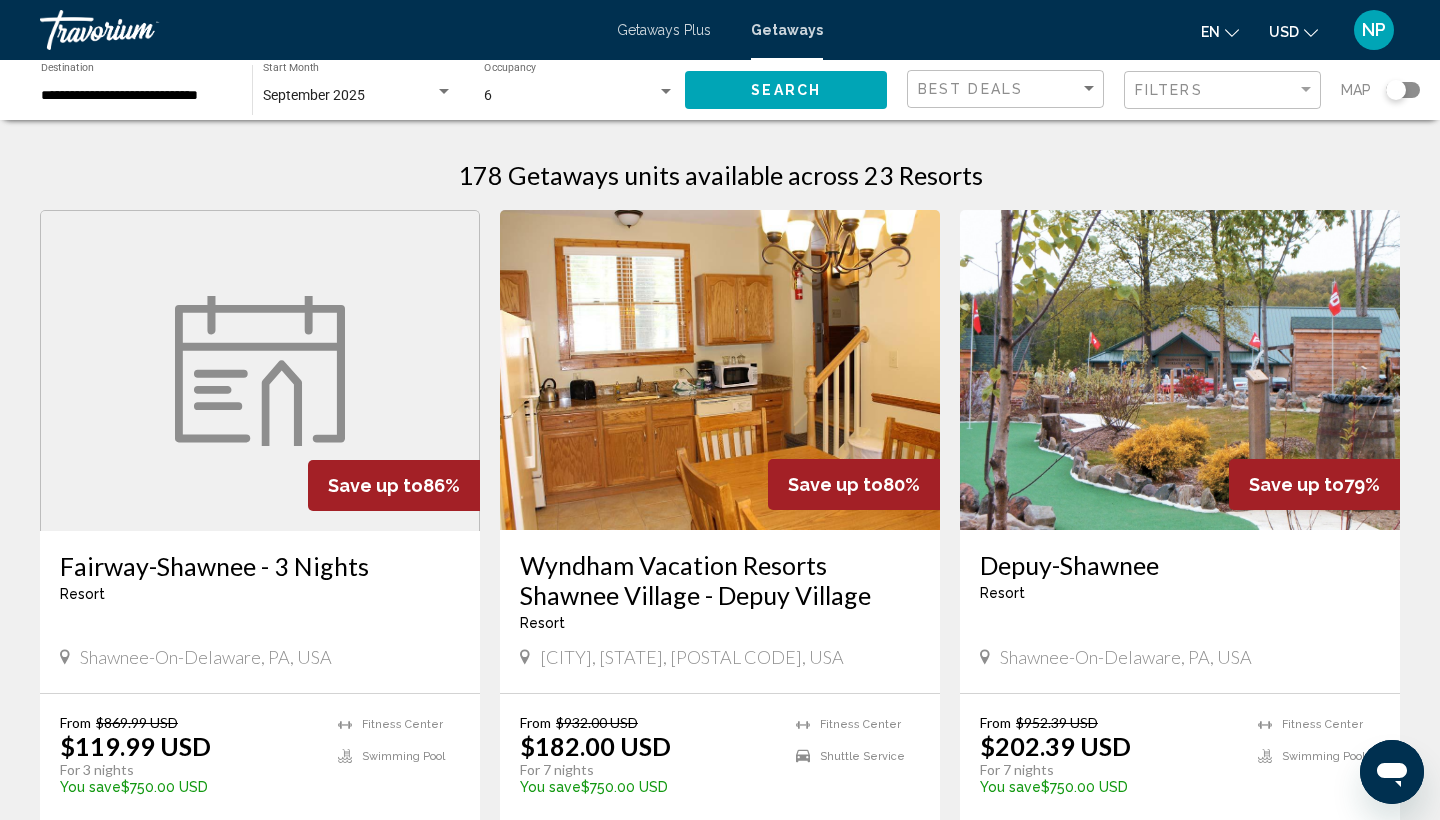 scroll, scrollTop: 0, scrollLeft: 0, axis: both 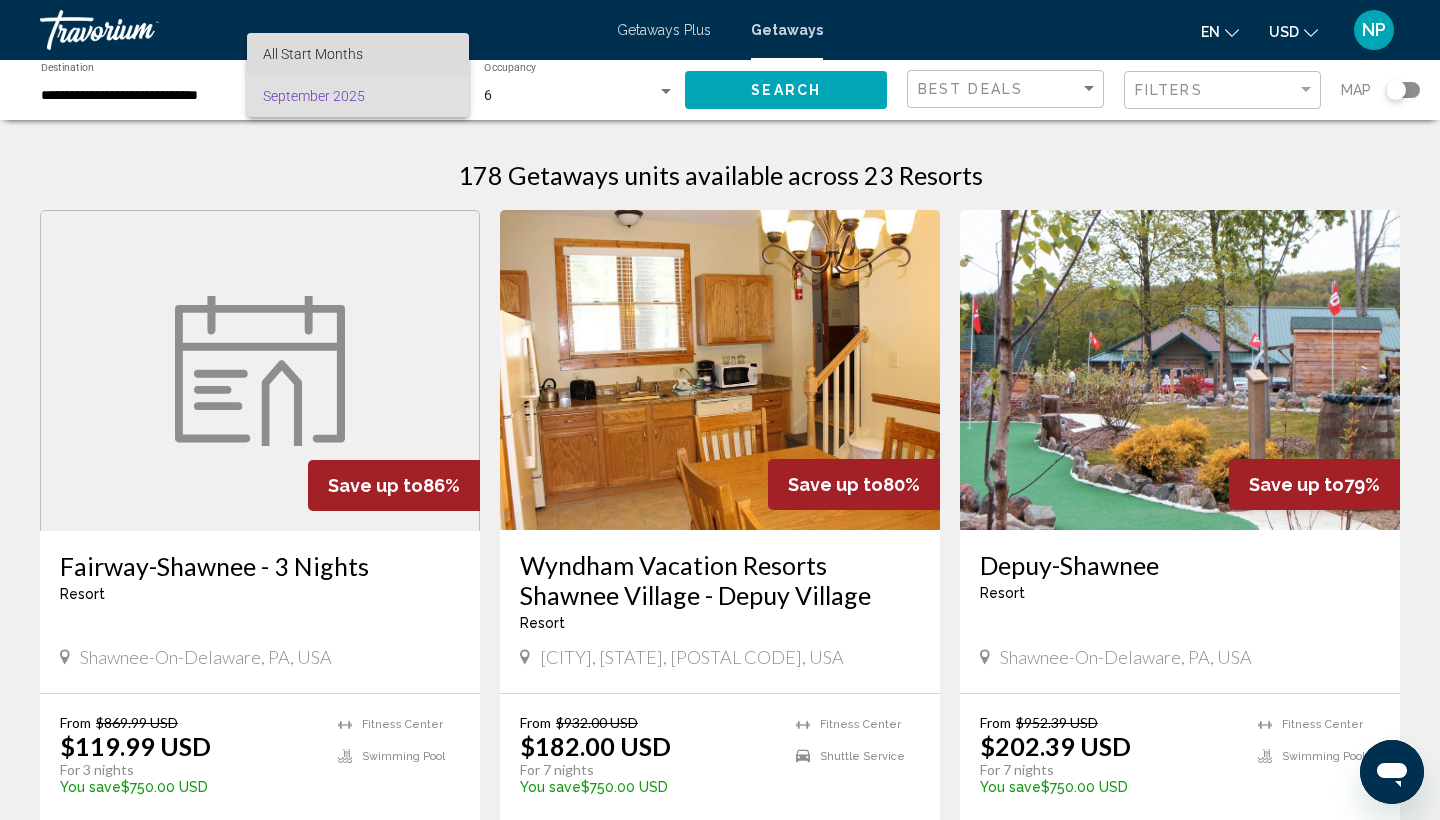 click on "All Start Months" at bounding box center (358, 54) 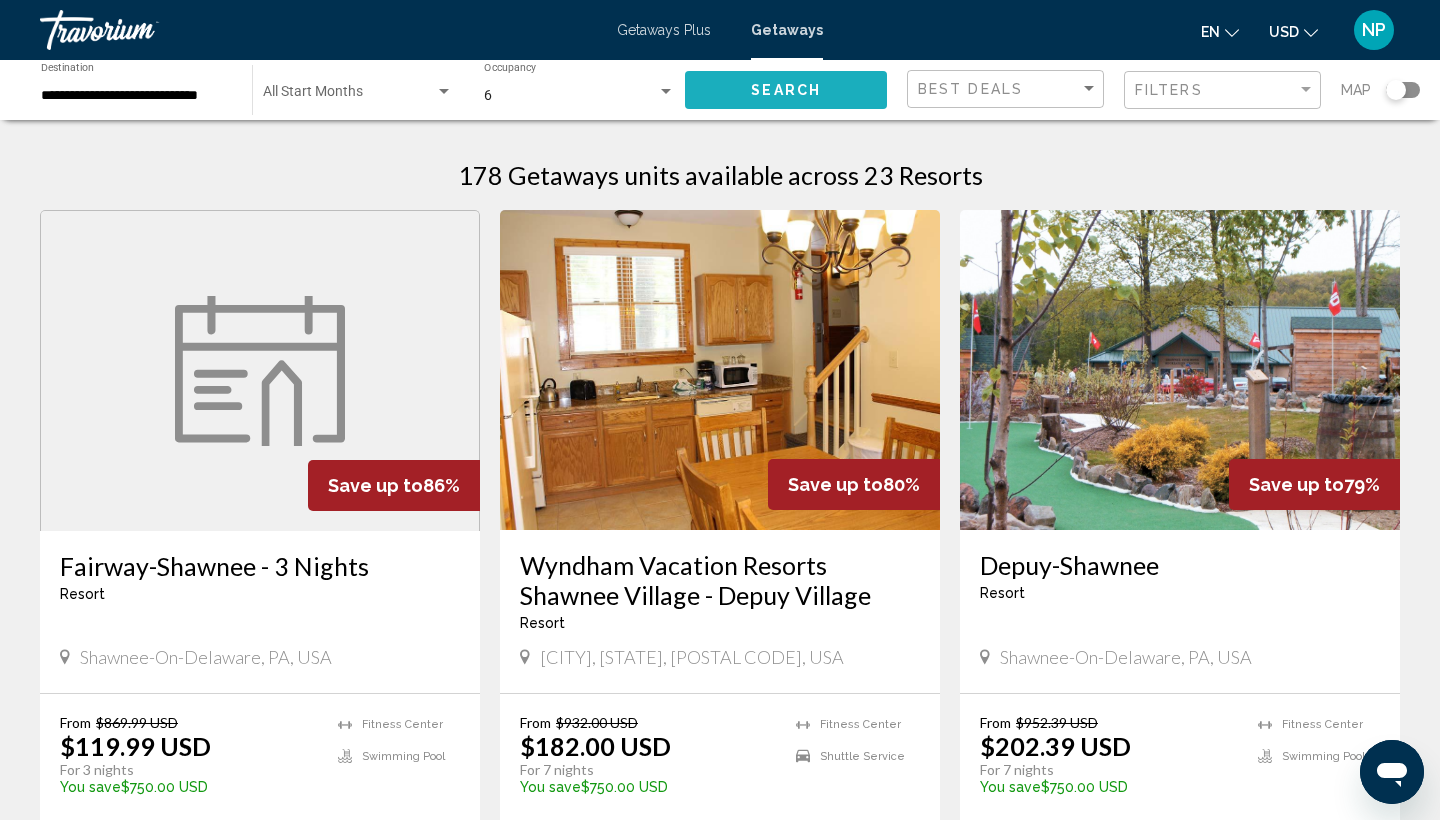 click on "Search" 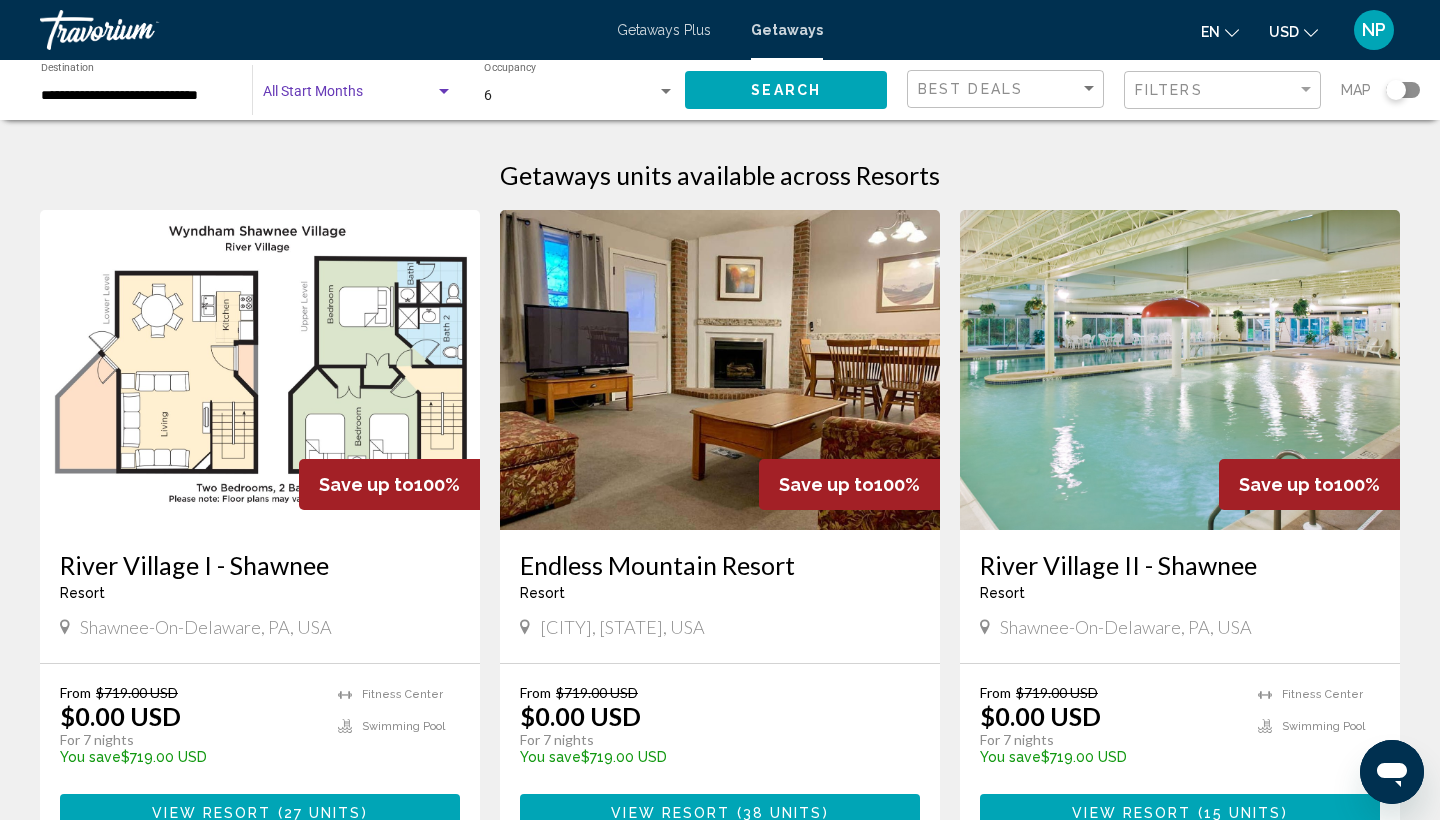 click at bounding box center [444, 91] 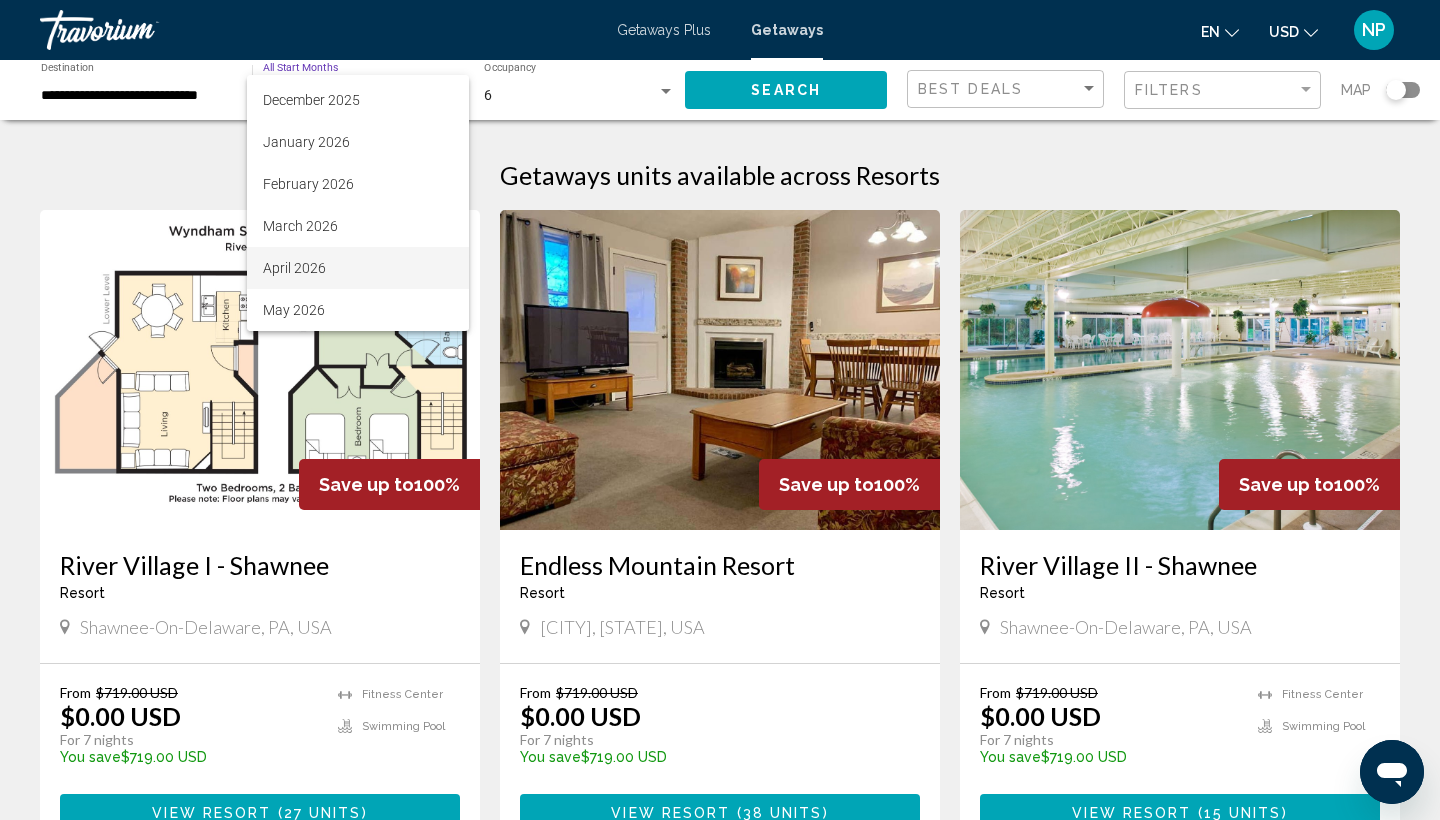 scroll, scrollTop: 206, scrollLeft: 0, axis: vertical 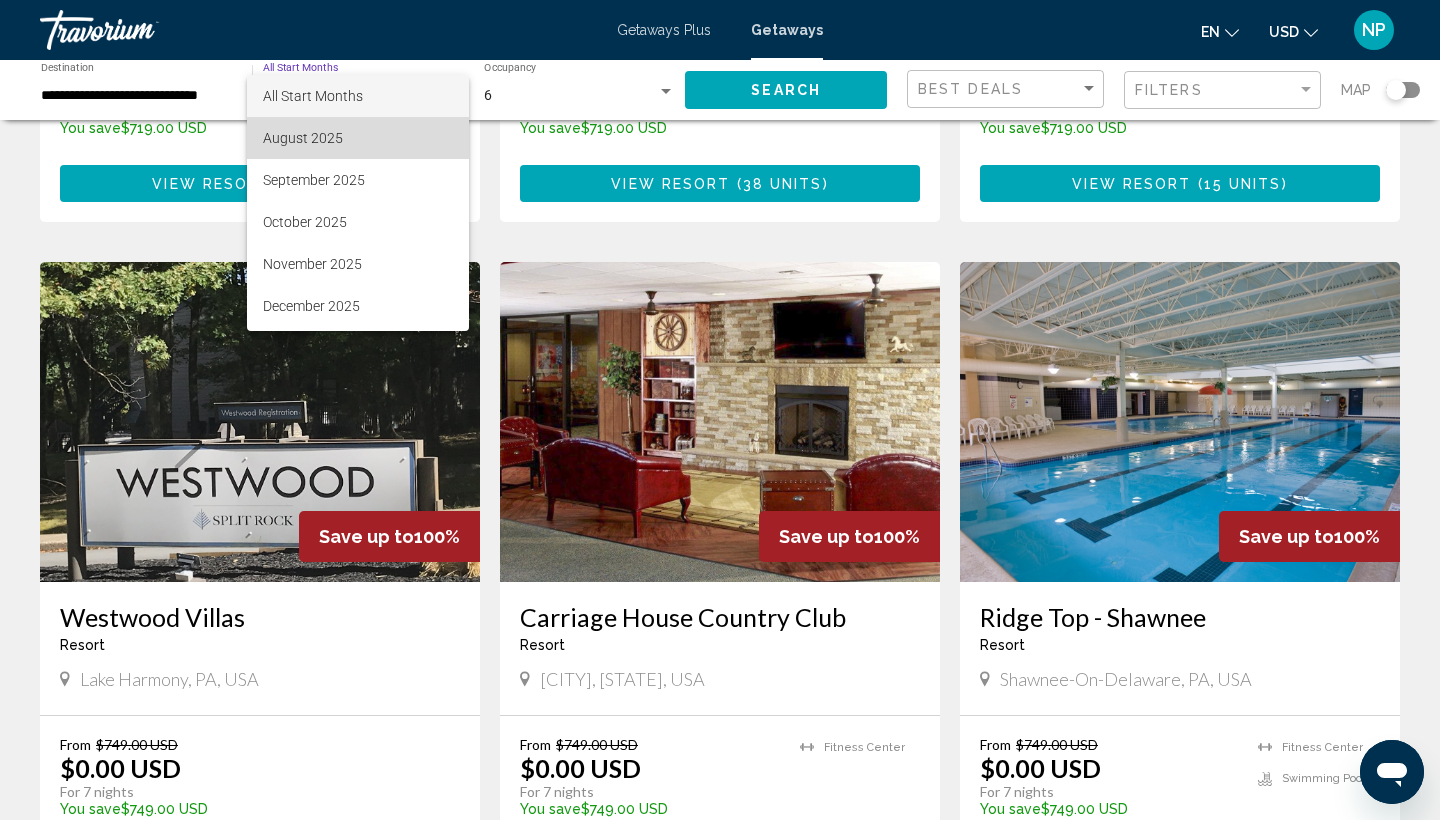 click on "August 2025" at bounding box center [358, 138] 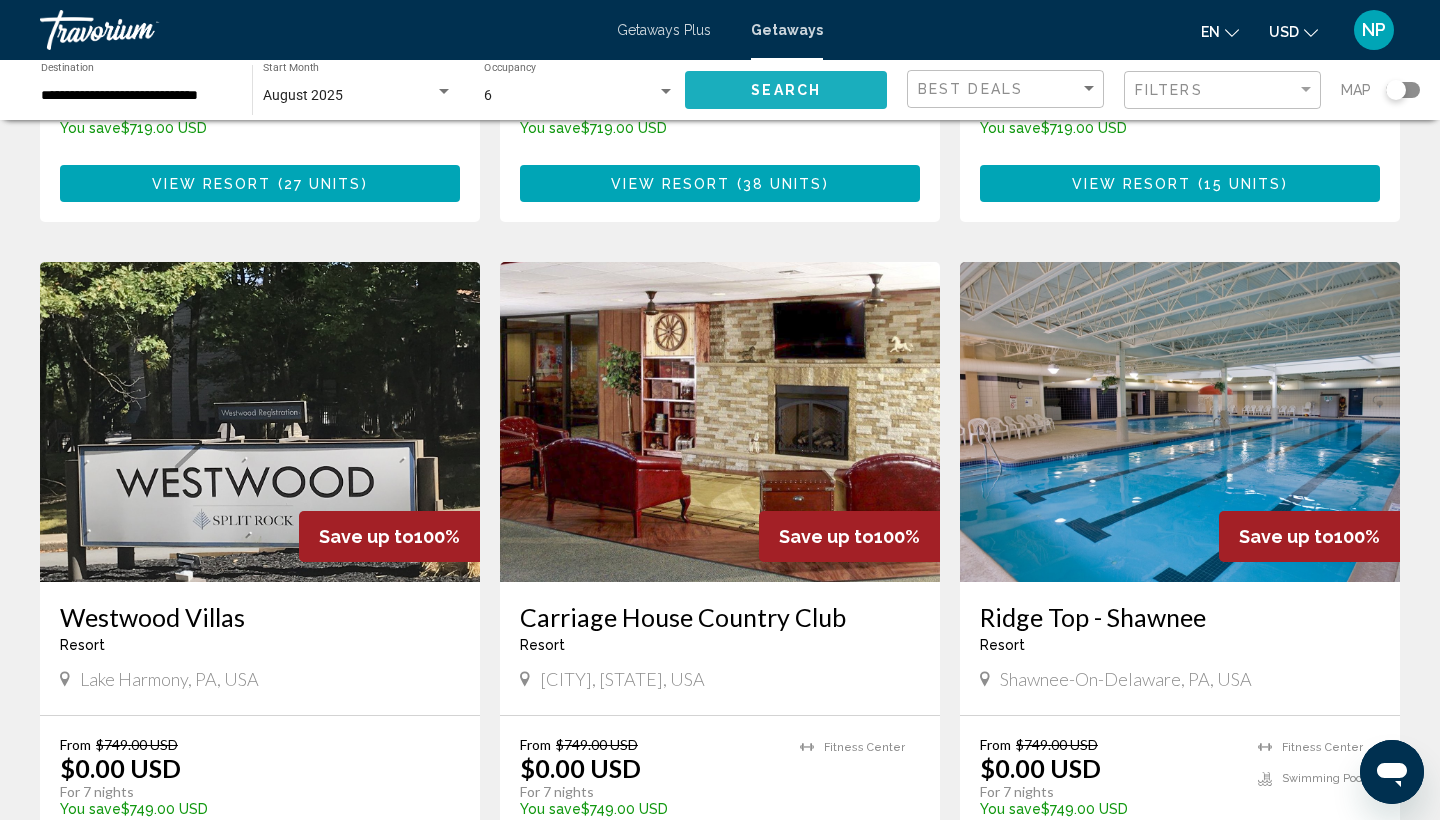 click on "Search" 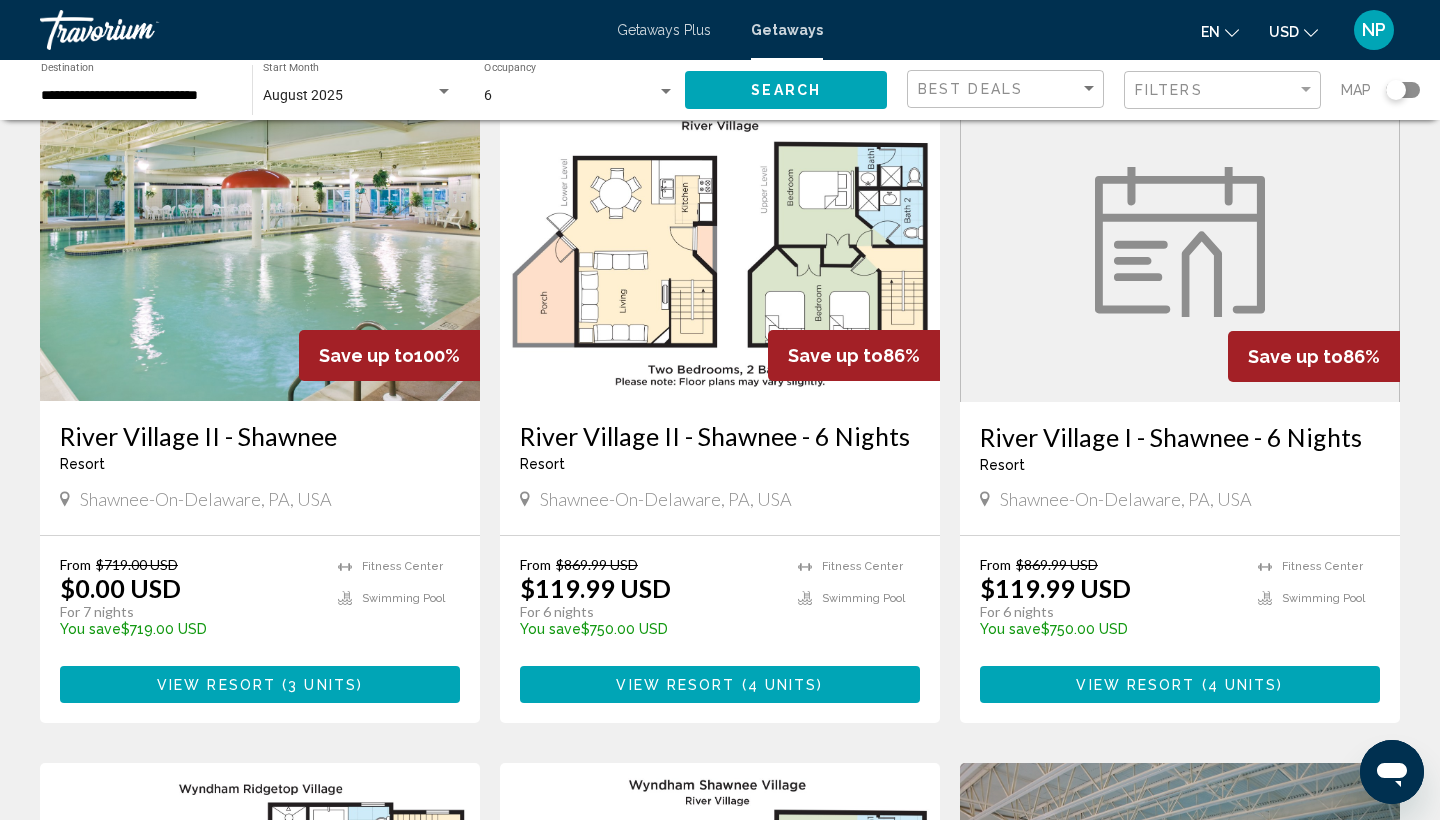 scroll, scrollTop: 66, scrollLeft: 0, axis: vertical 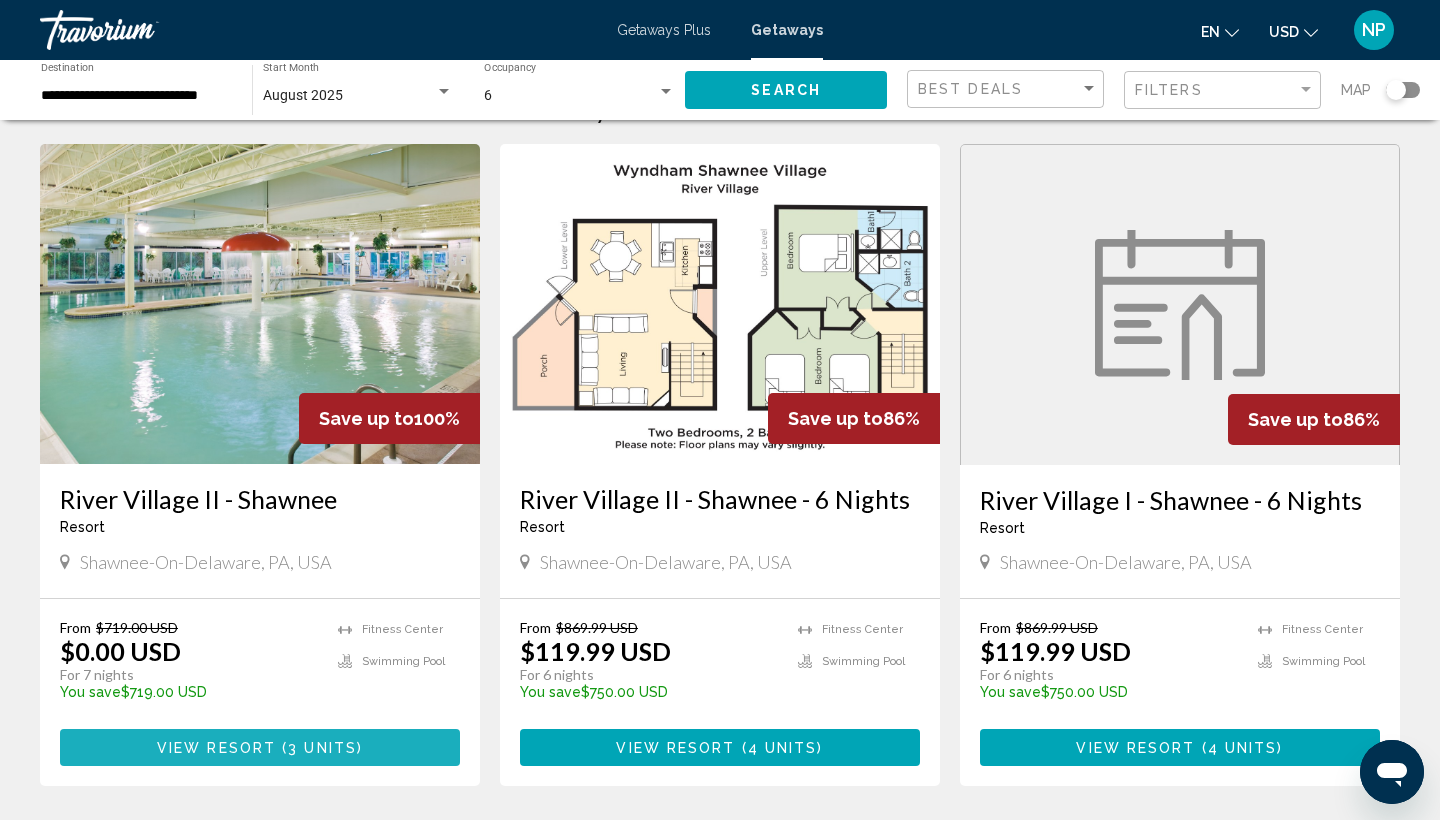 click on "View Resort" at bounding box center [216, 748] 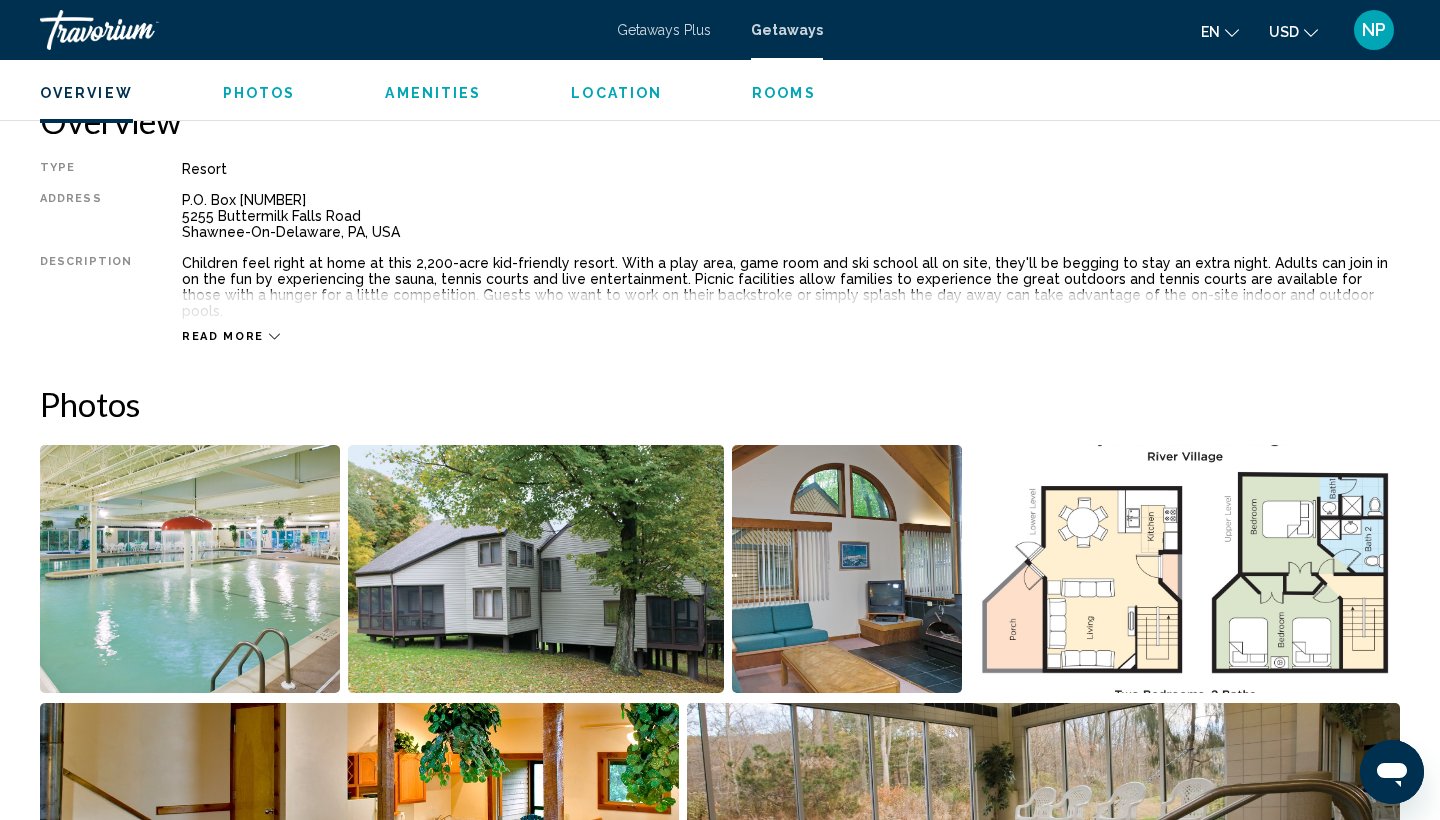 scroll, scrollTop: 659, scrollLeft: 0, axis: vertical 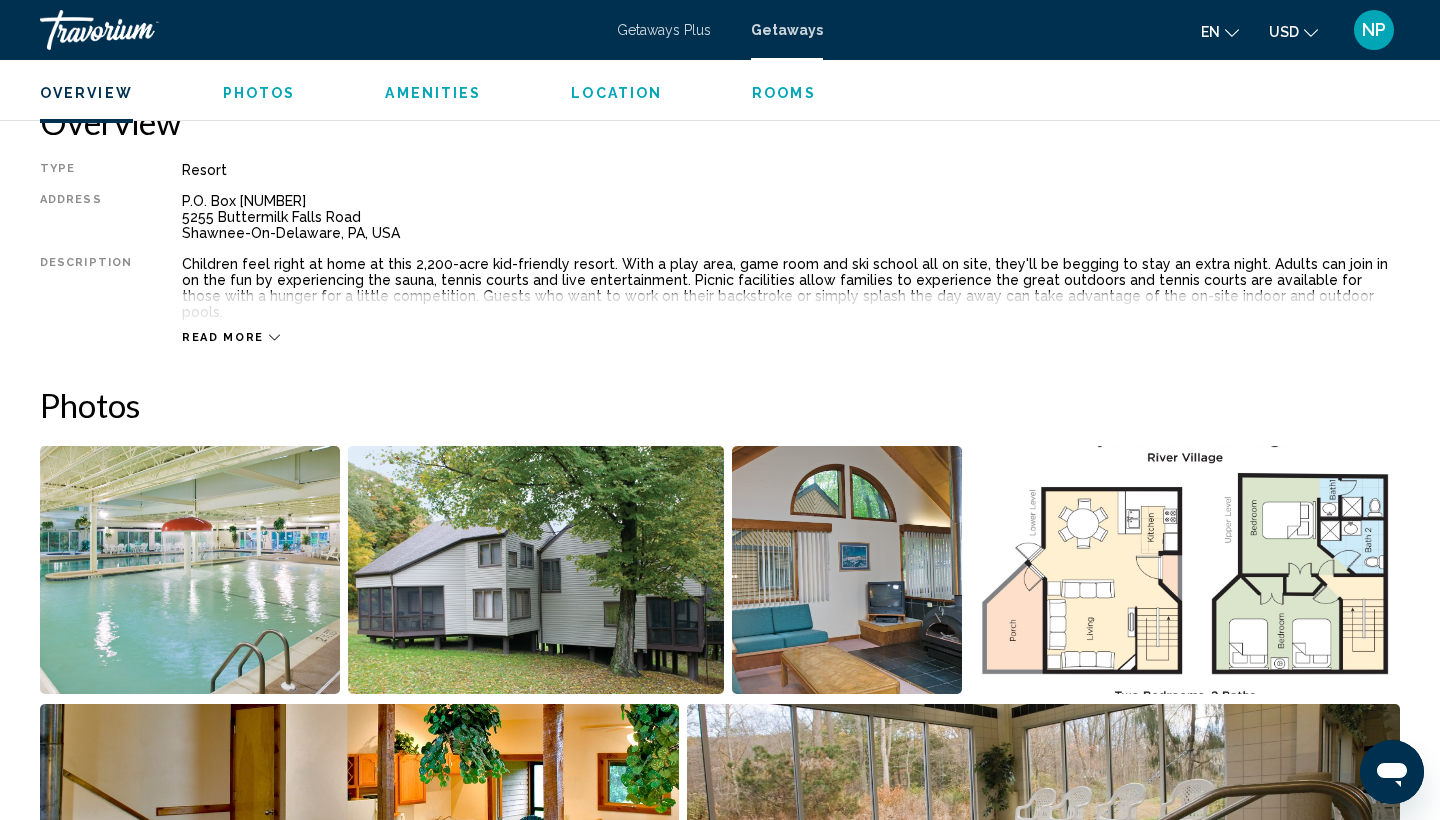 click on "Read more" at bounding box center [223, 337] 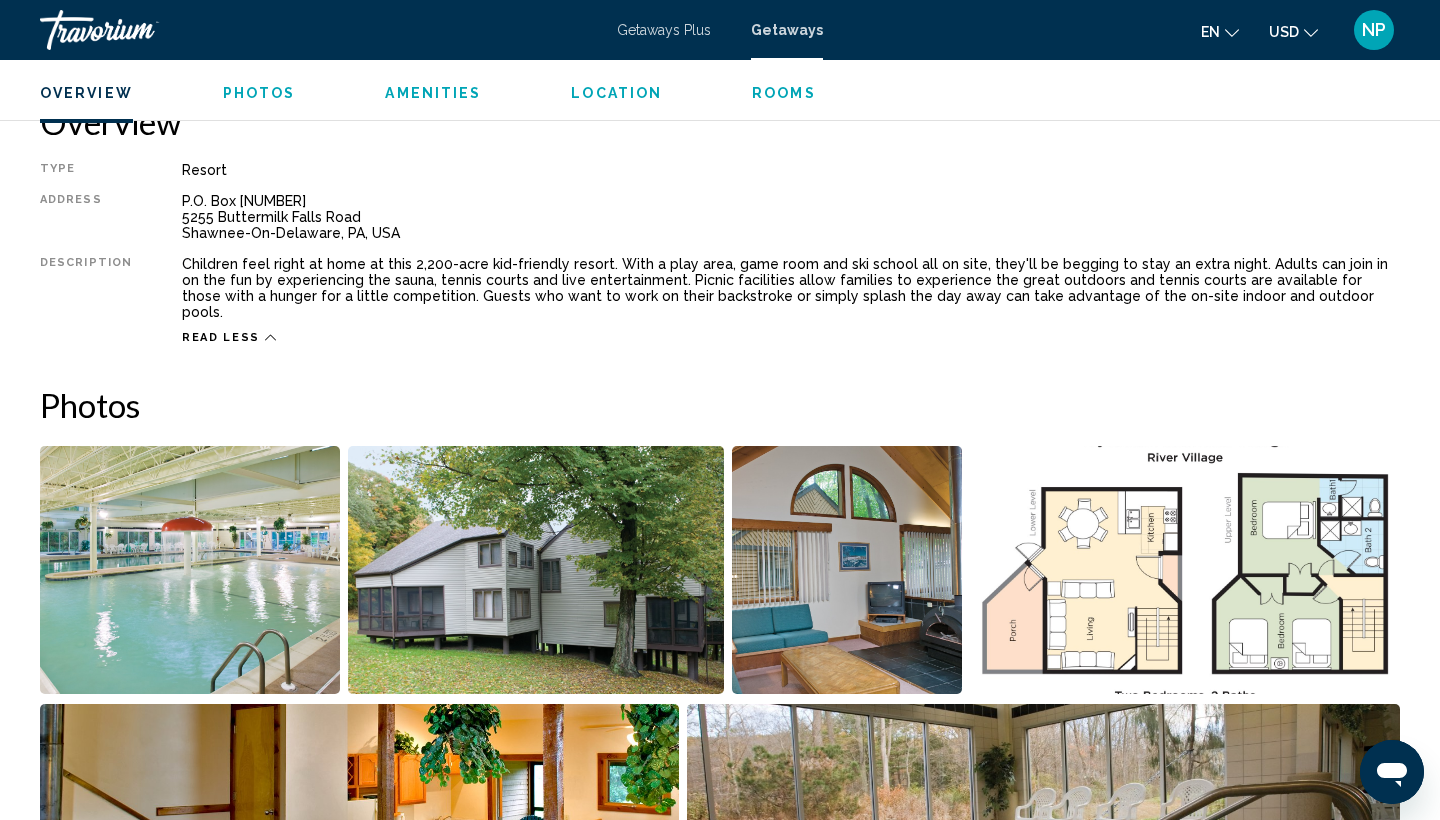 click 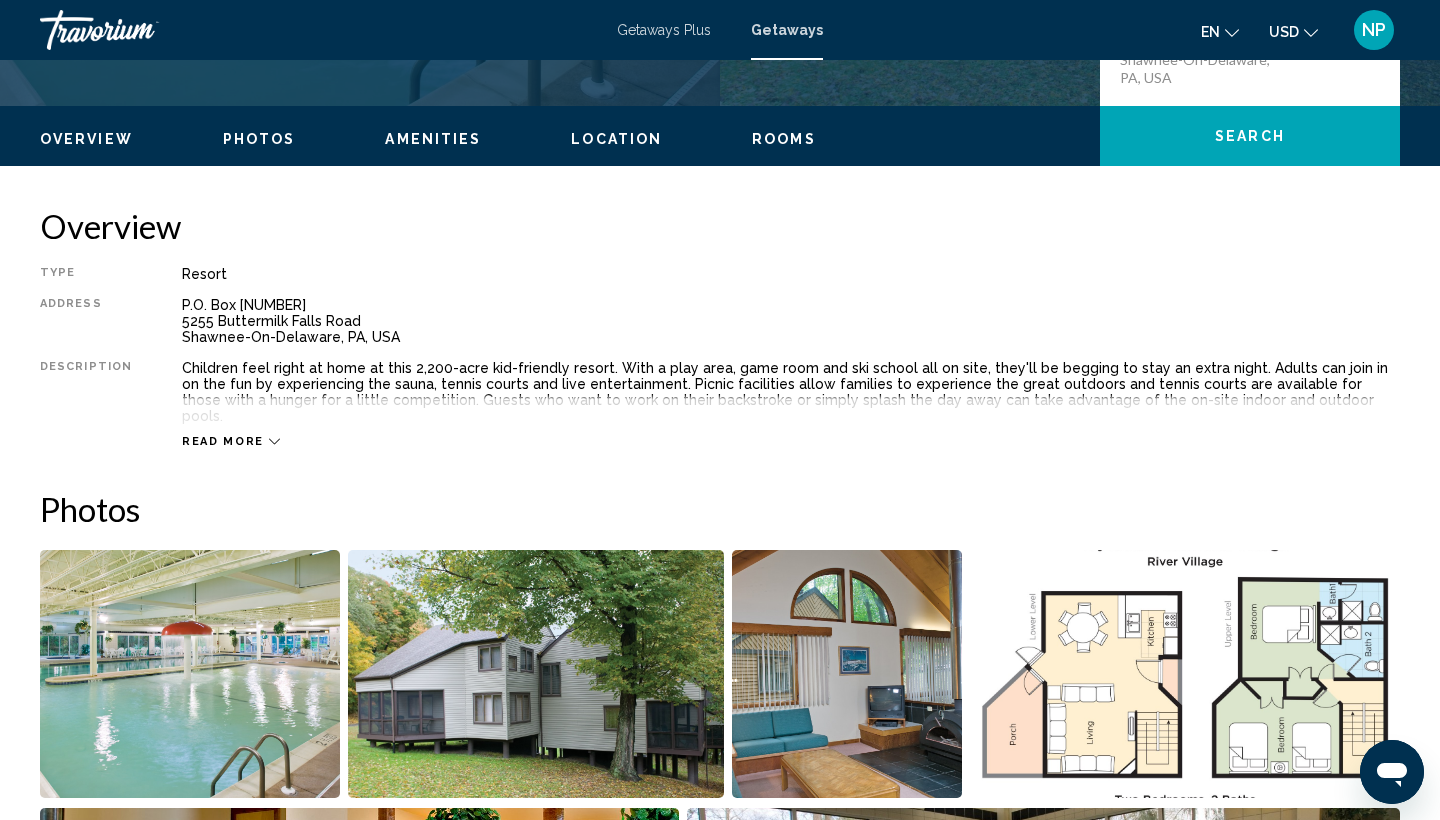 scroll, scrollTop: 598, scrollLeft: 0, axis: vertical 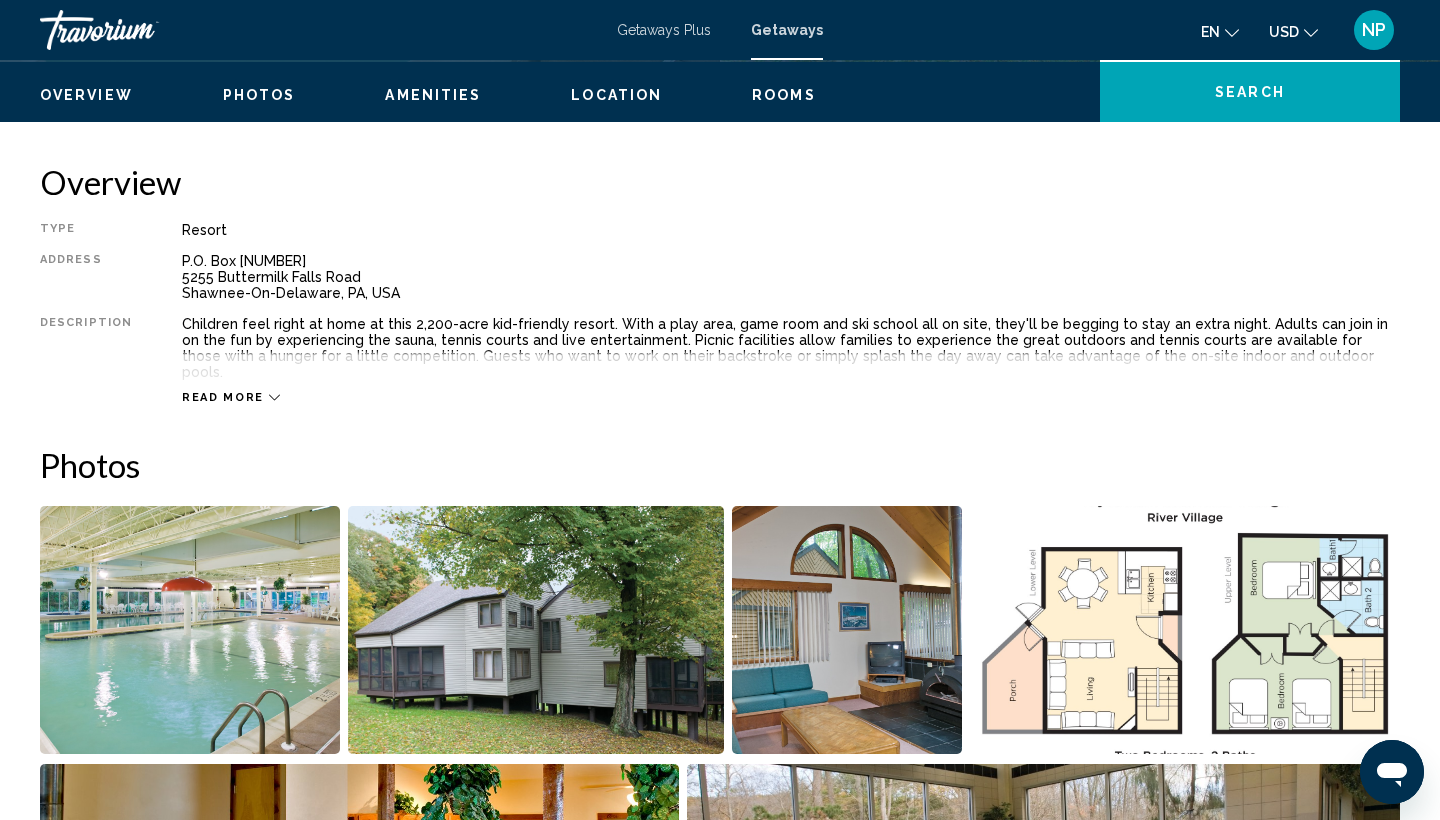 click 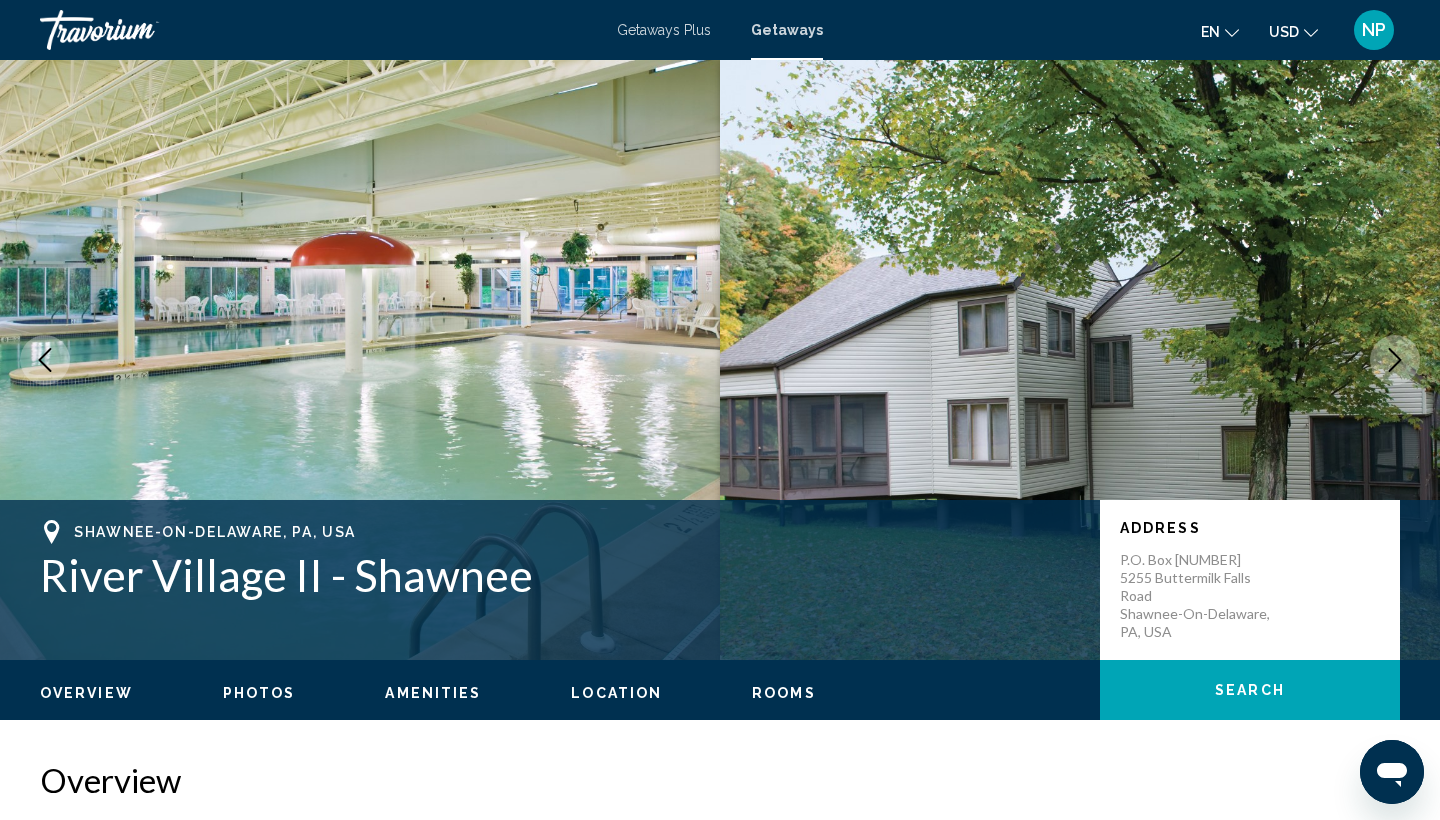 scroll, scrollTop: 0, scrollLeft: 0, axis: both 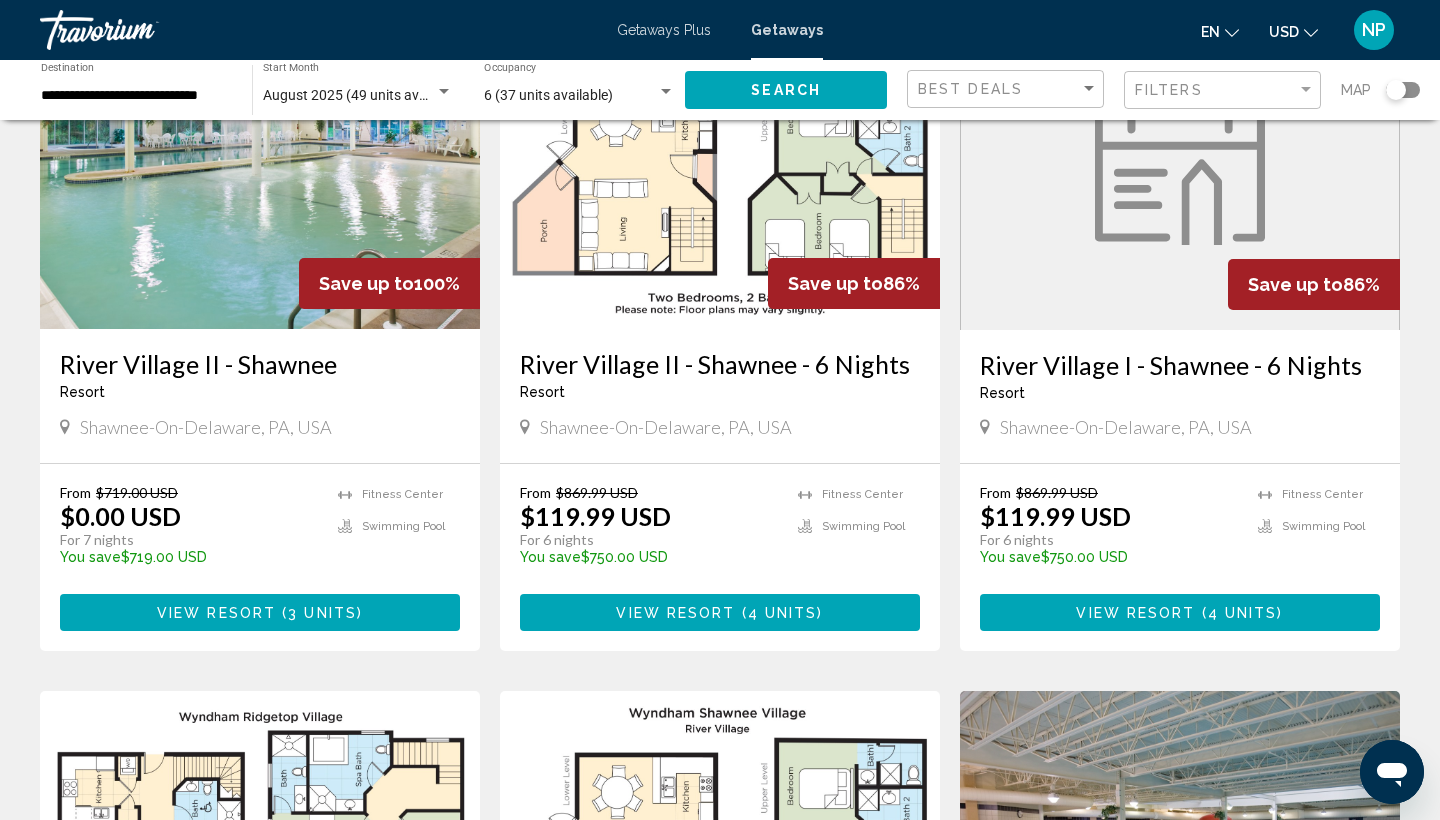 click on "View Resort" at bounding box center (1135, 613) 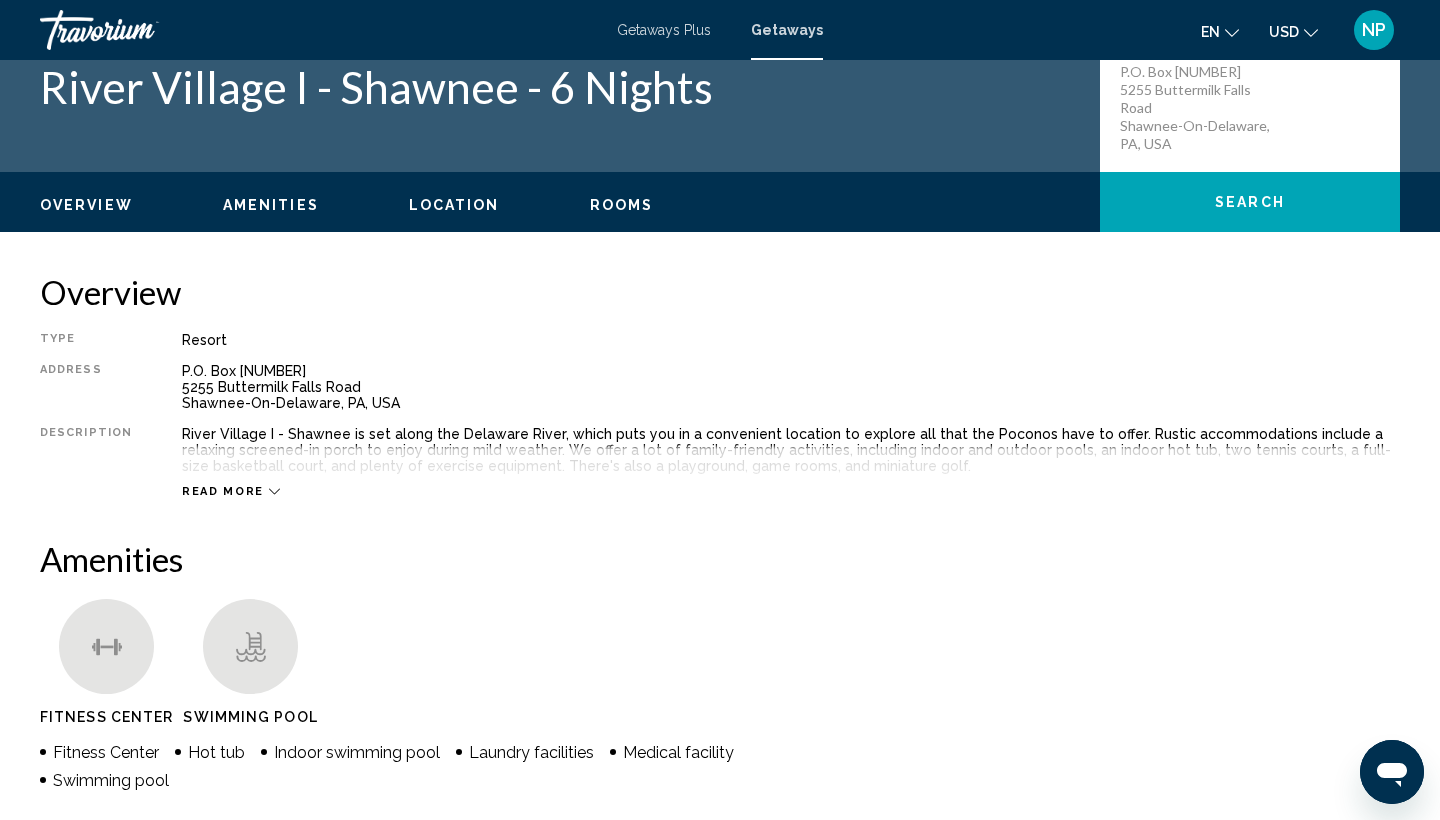 scroll, scrollTop: 0, scrollLeft: 0, axis: both 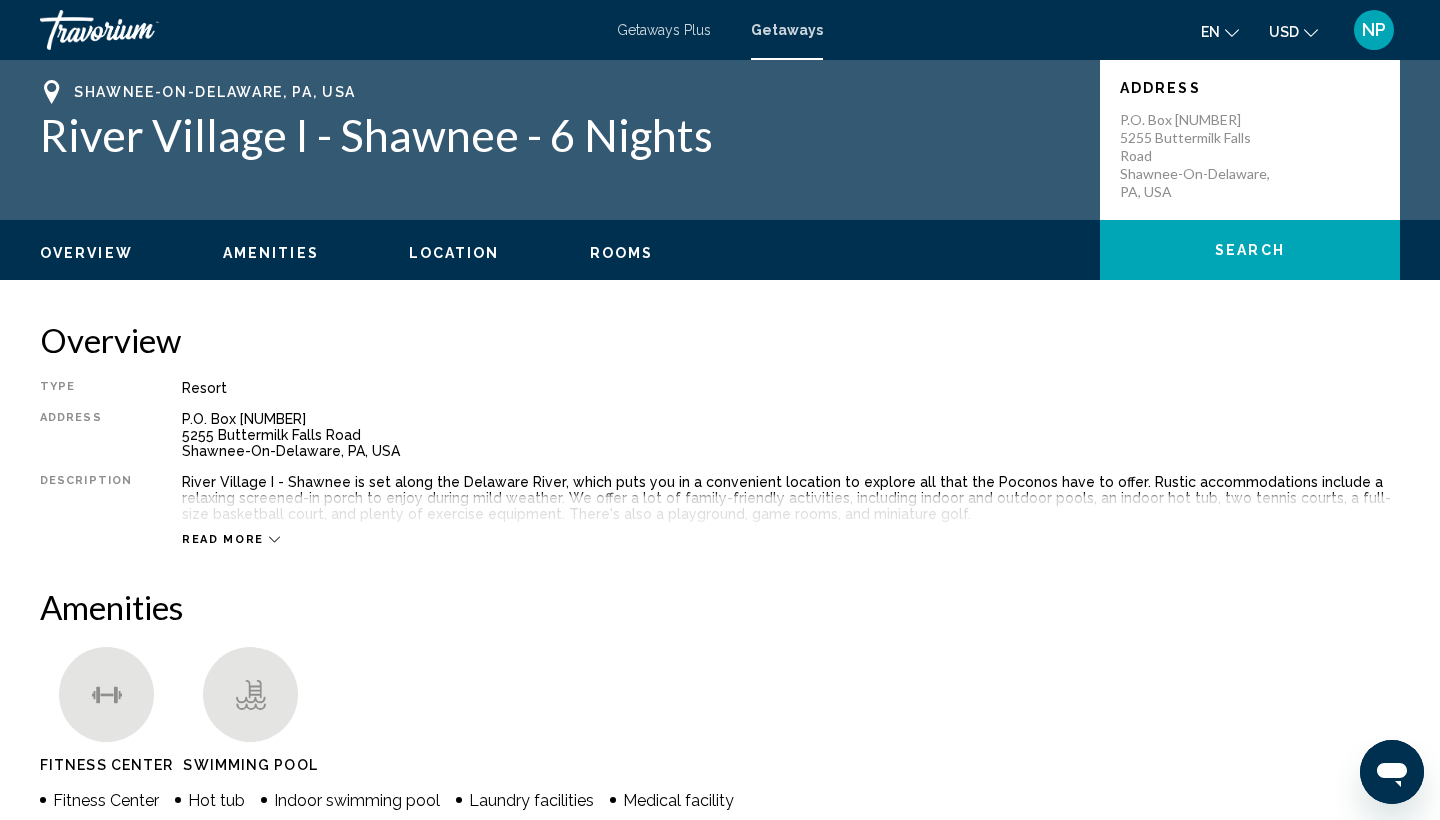 click on "Read more" at bounding box center [223, 539] 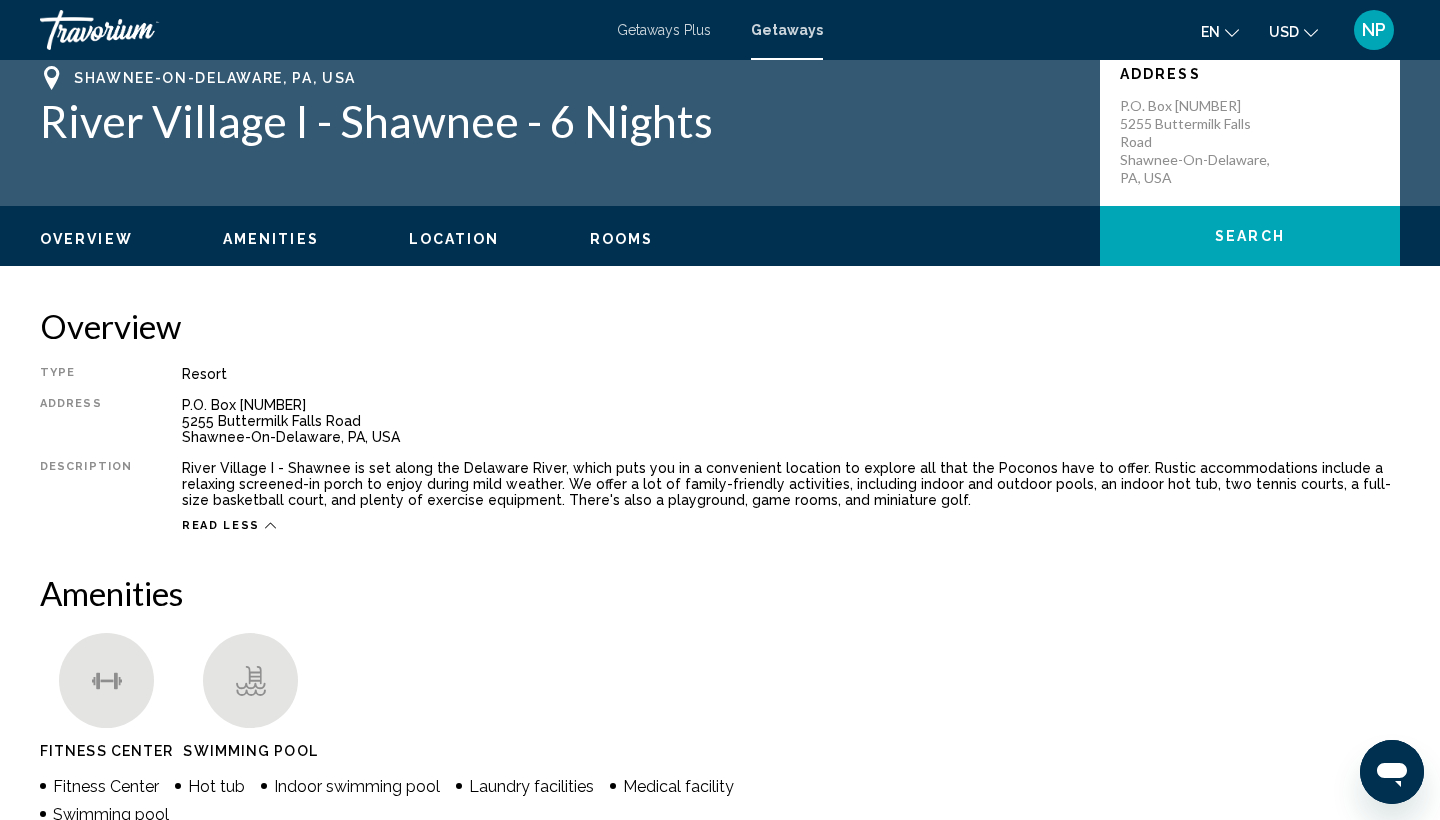 scroll, scrollTop: 14, scrollLeft: 0, axis: vertical 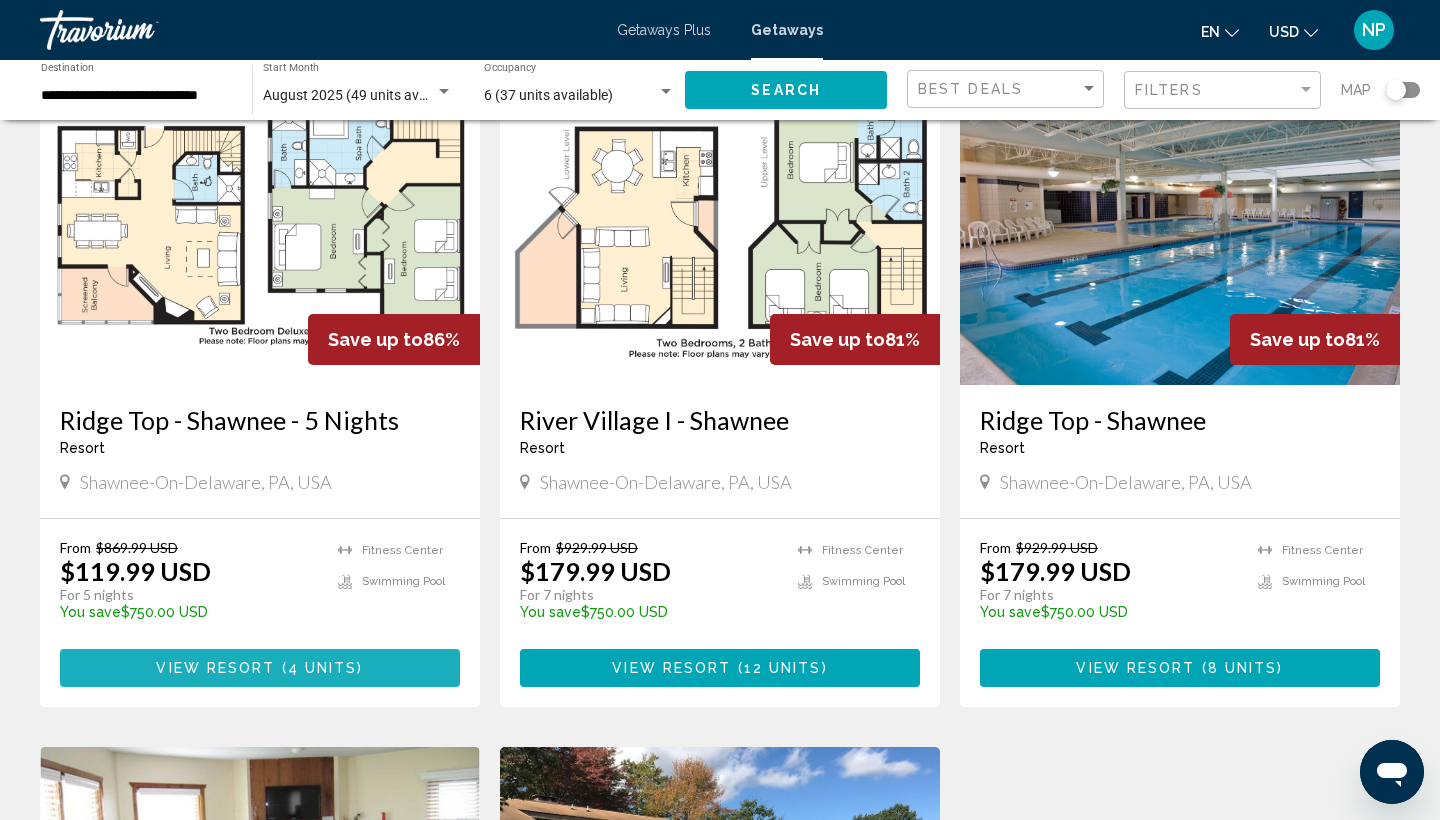 click on "4 units" at bounding box center [323, 669] 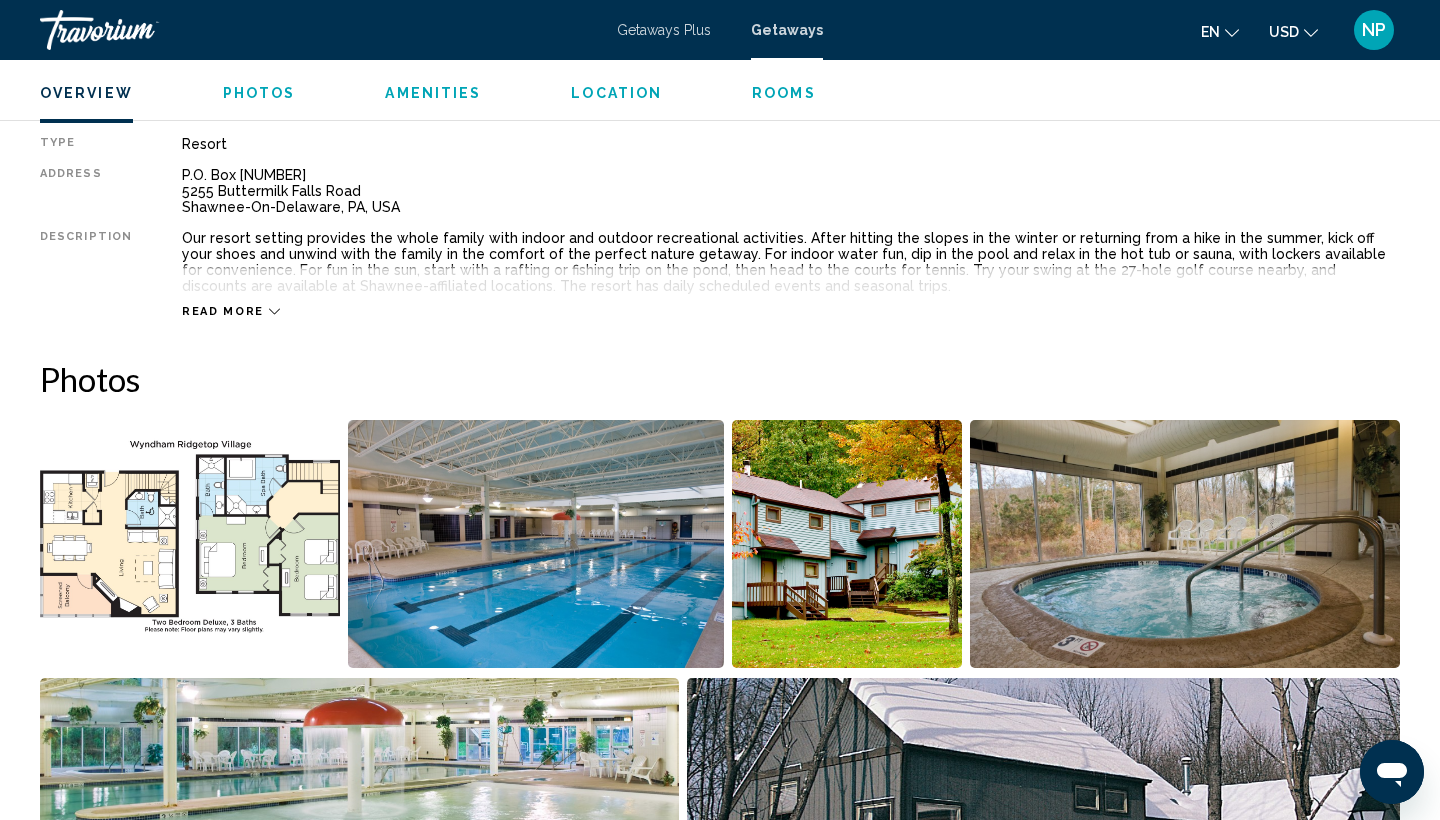 scroll, scrollTop: 680, scrollLeft: 0, axis: vertical 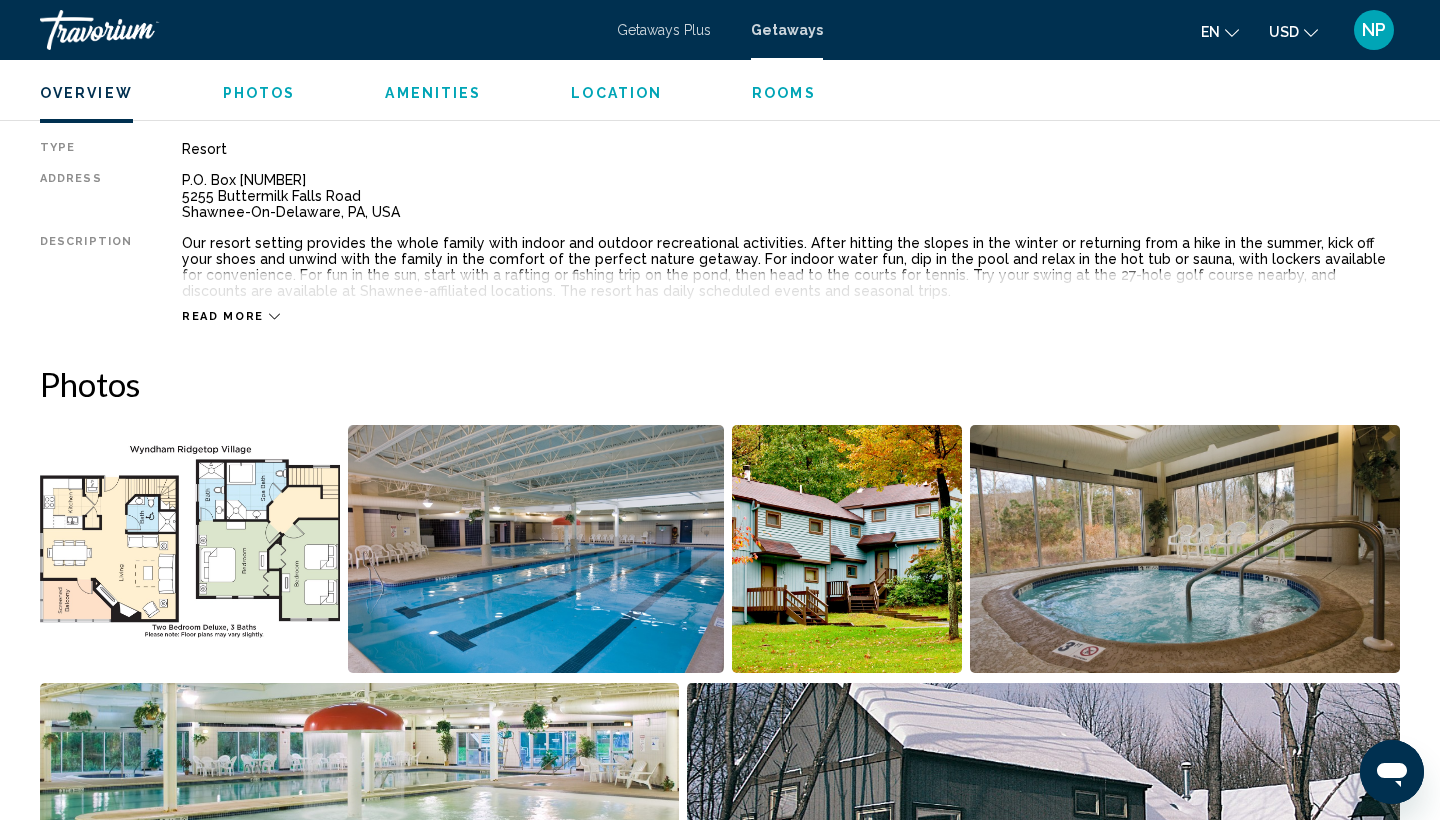 click on "Read more" at bounding box center [223, 316] 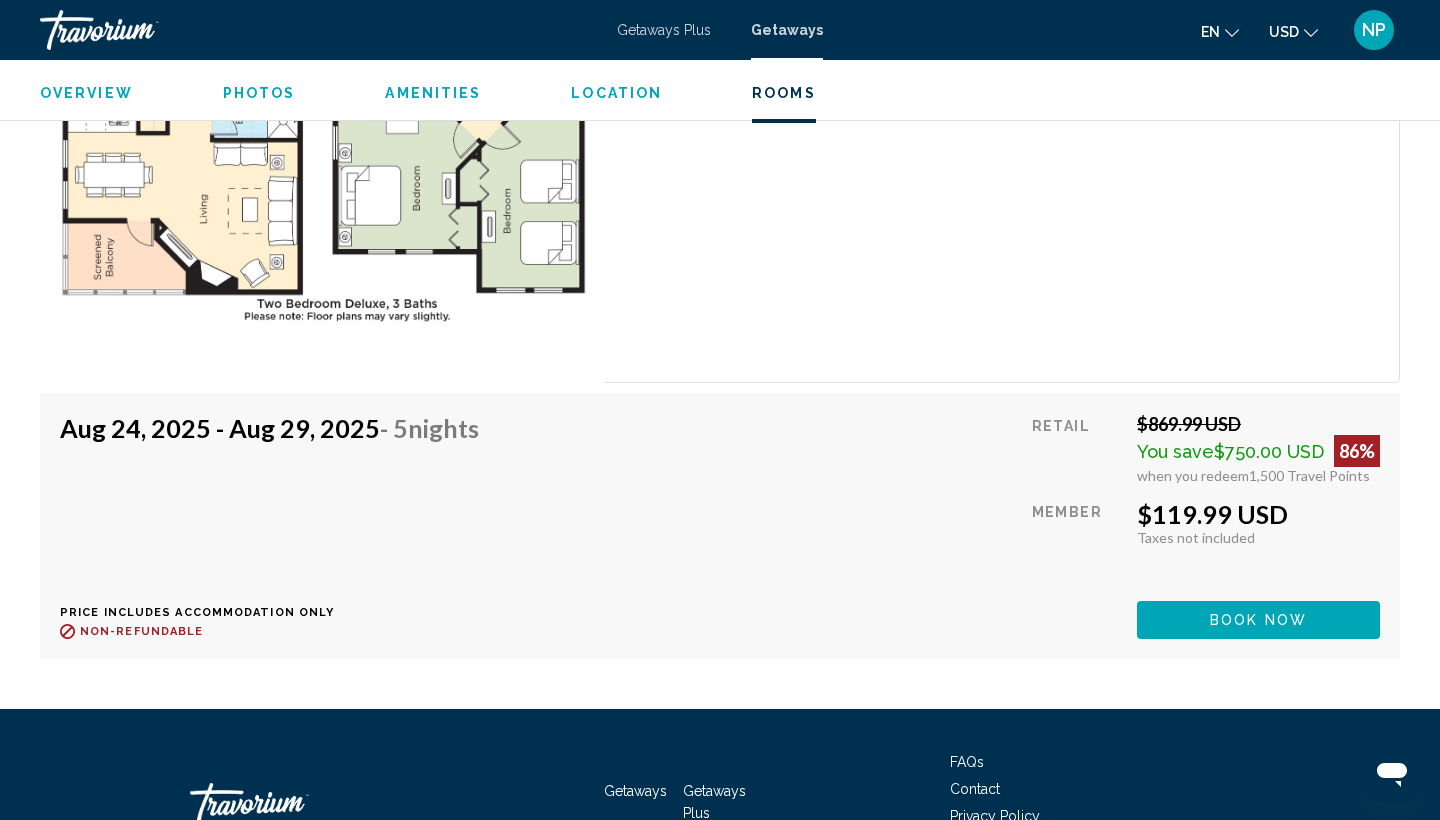 scroll, scrollTop: 3996, scrollLeft: 0, axis: vertical 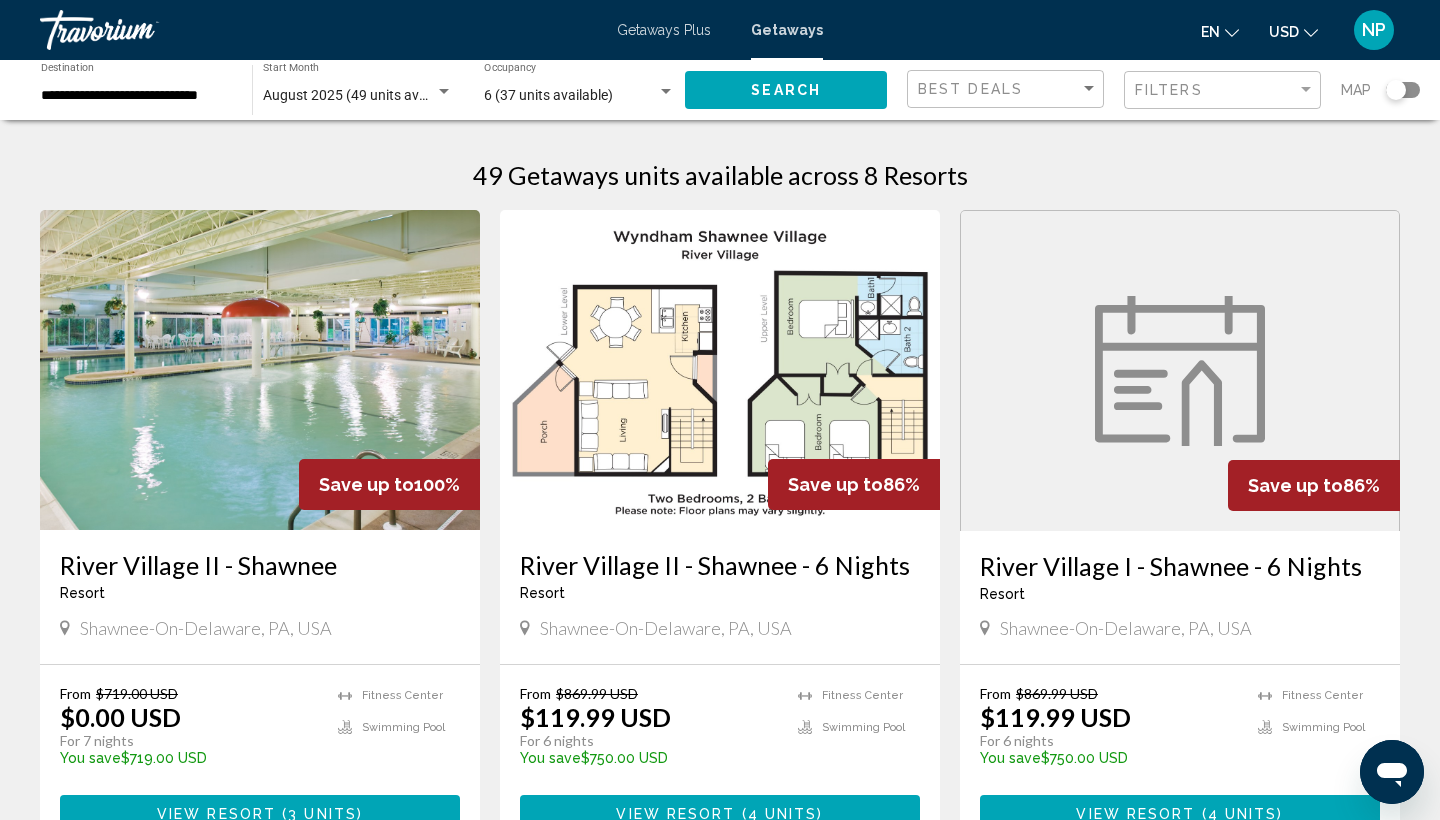 click at bounding box center [260, 370] 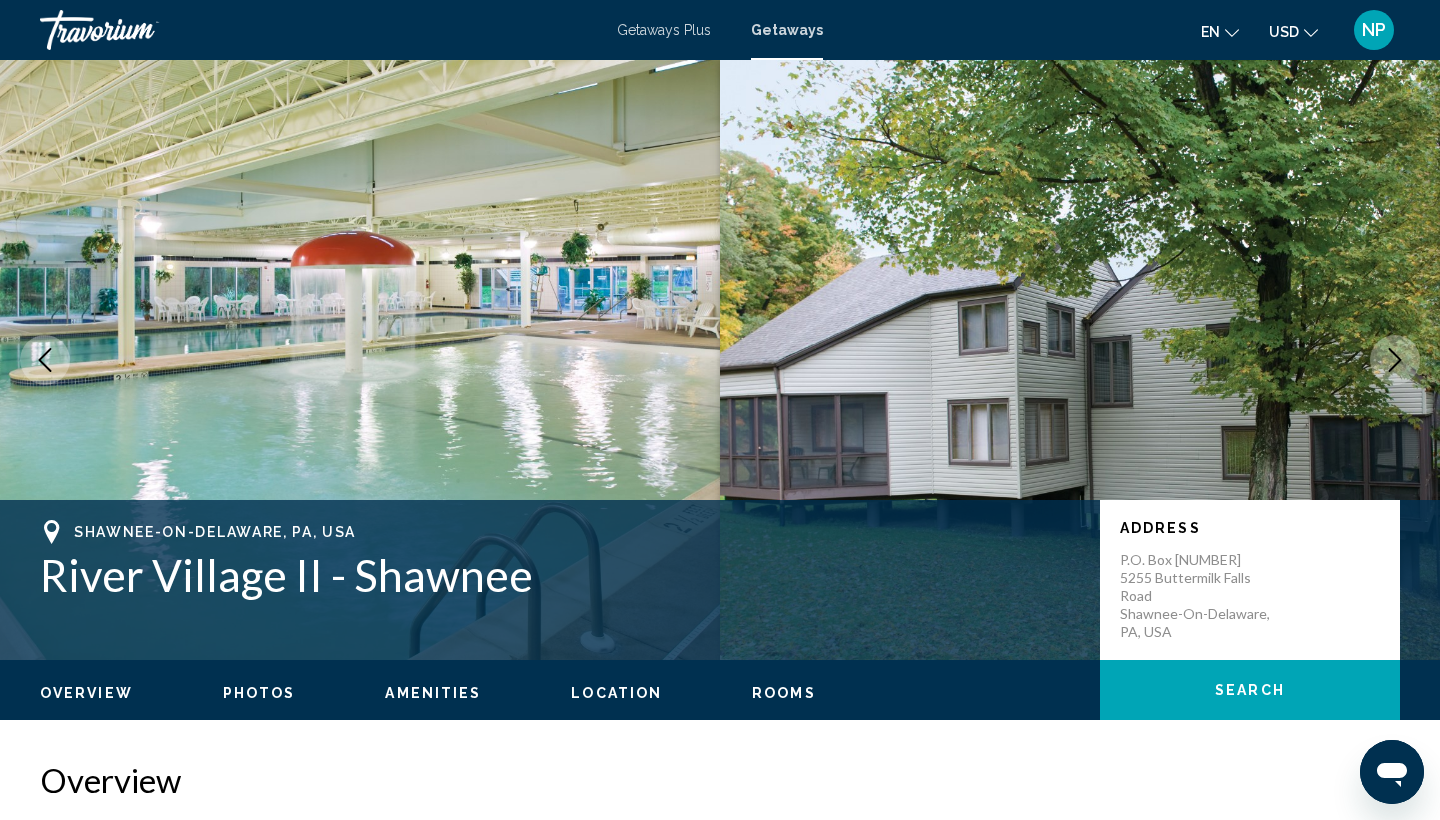 click on "Getaways Plus" at bounding box center (664, 30) 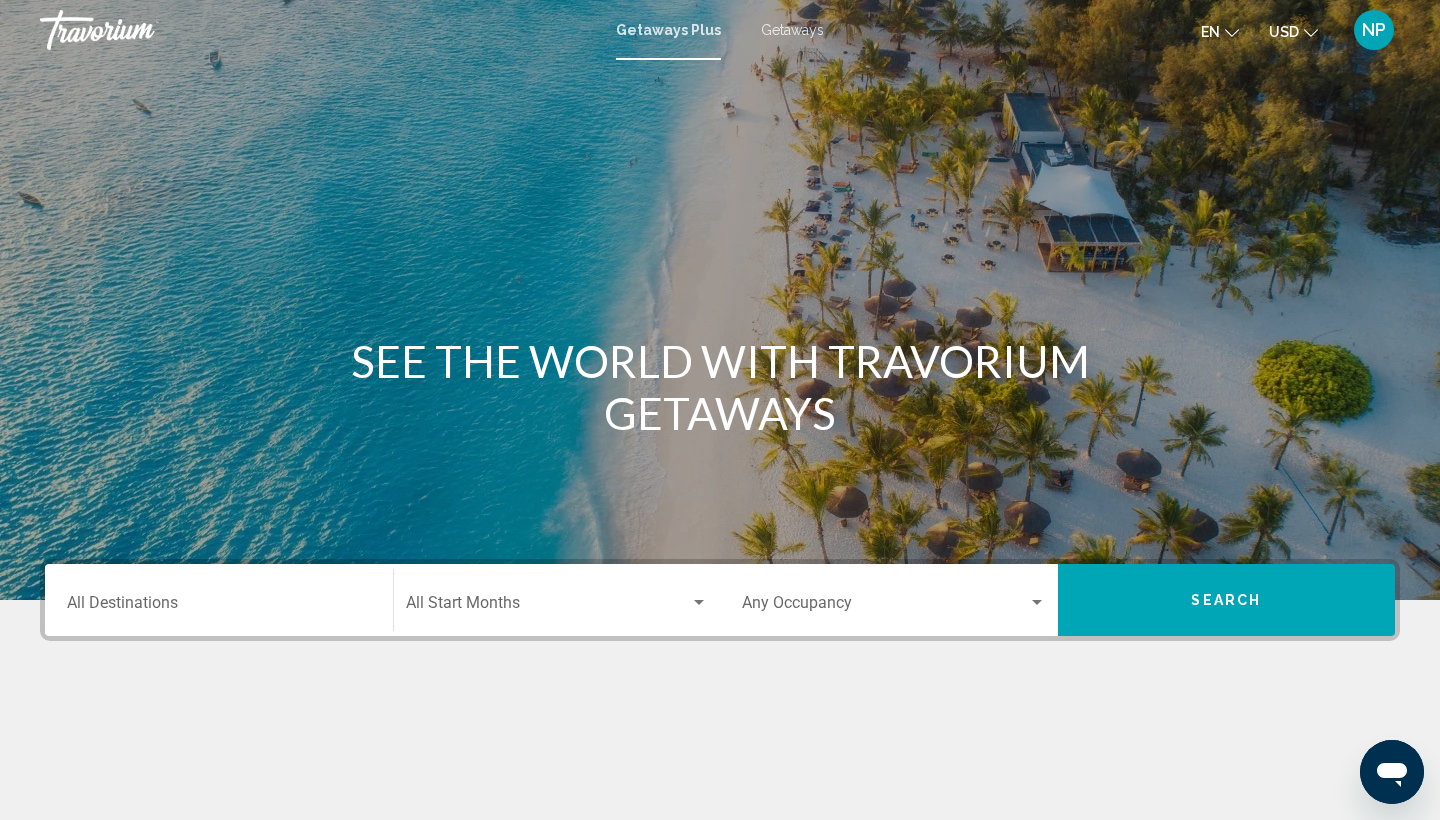 click on "Destination All Destinations" at bounding box center [219, 600] 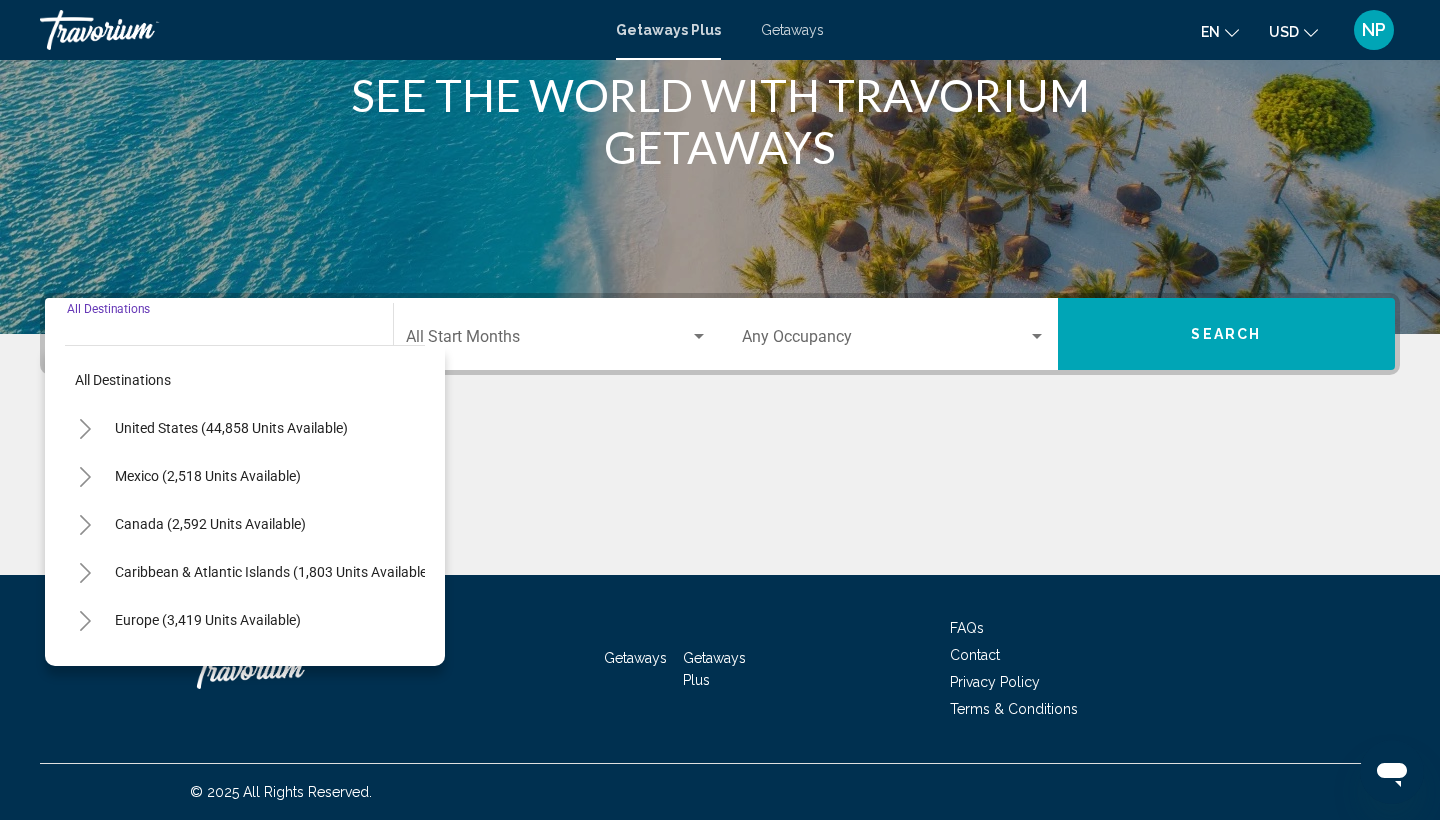 click 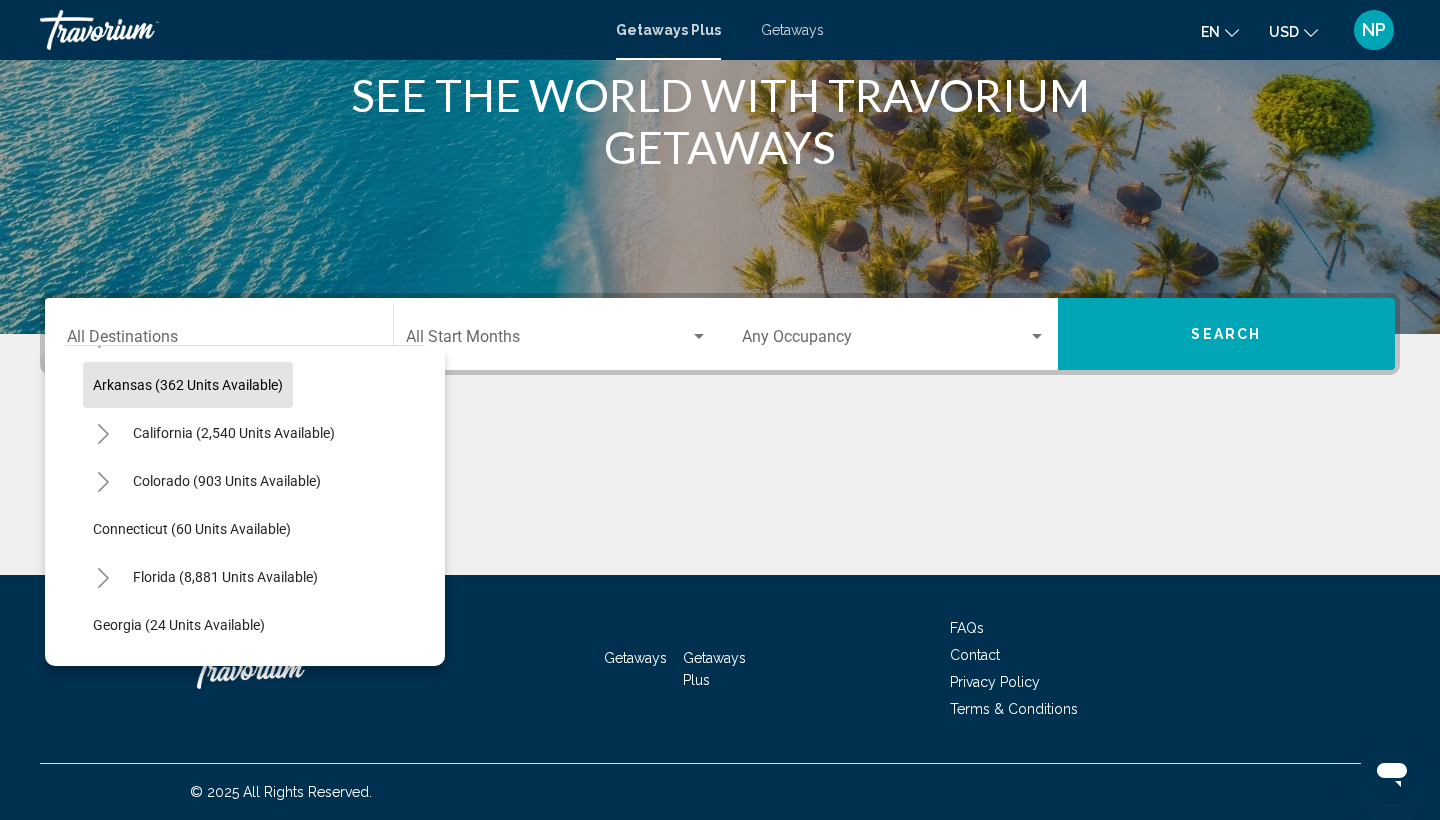 scroll, scrollTop: 181, scrollLeft: 2, axis: both 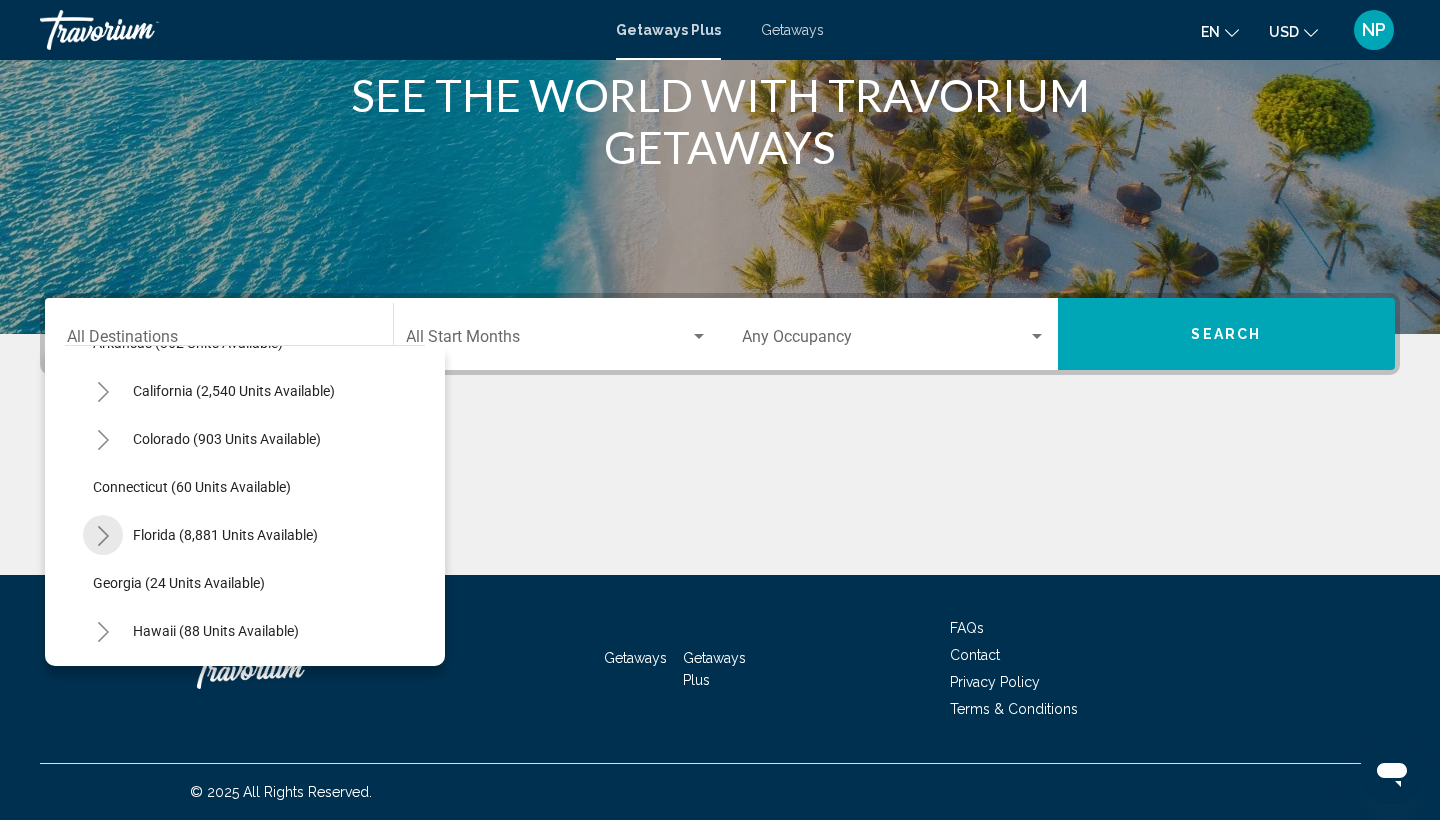 click 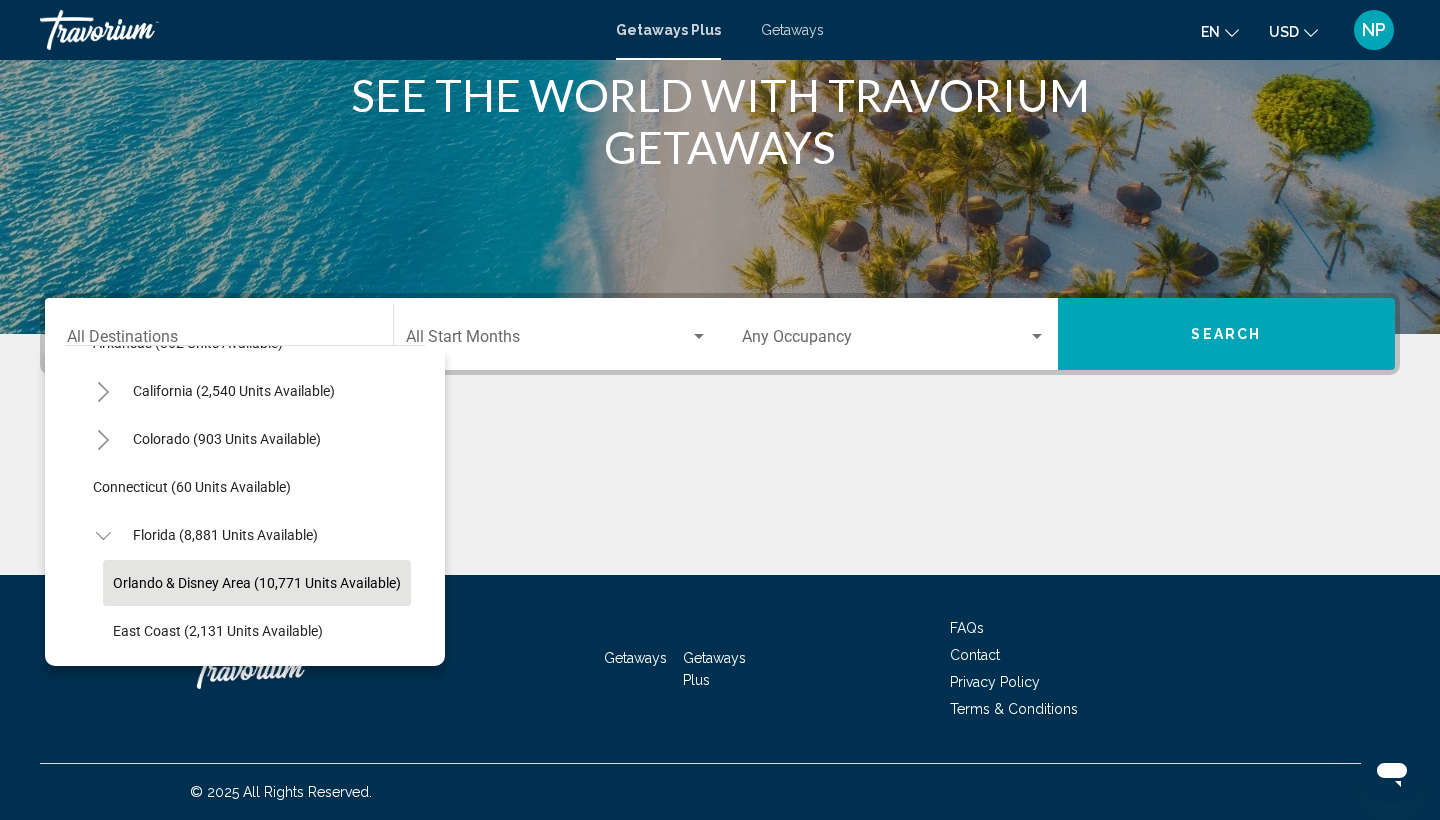 click on "Orlando & Disney Area (10,771 units available)" 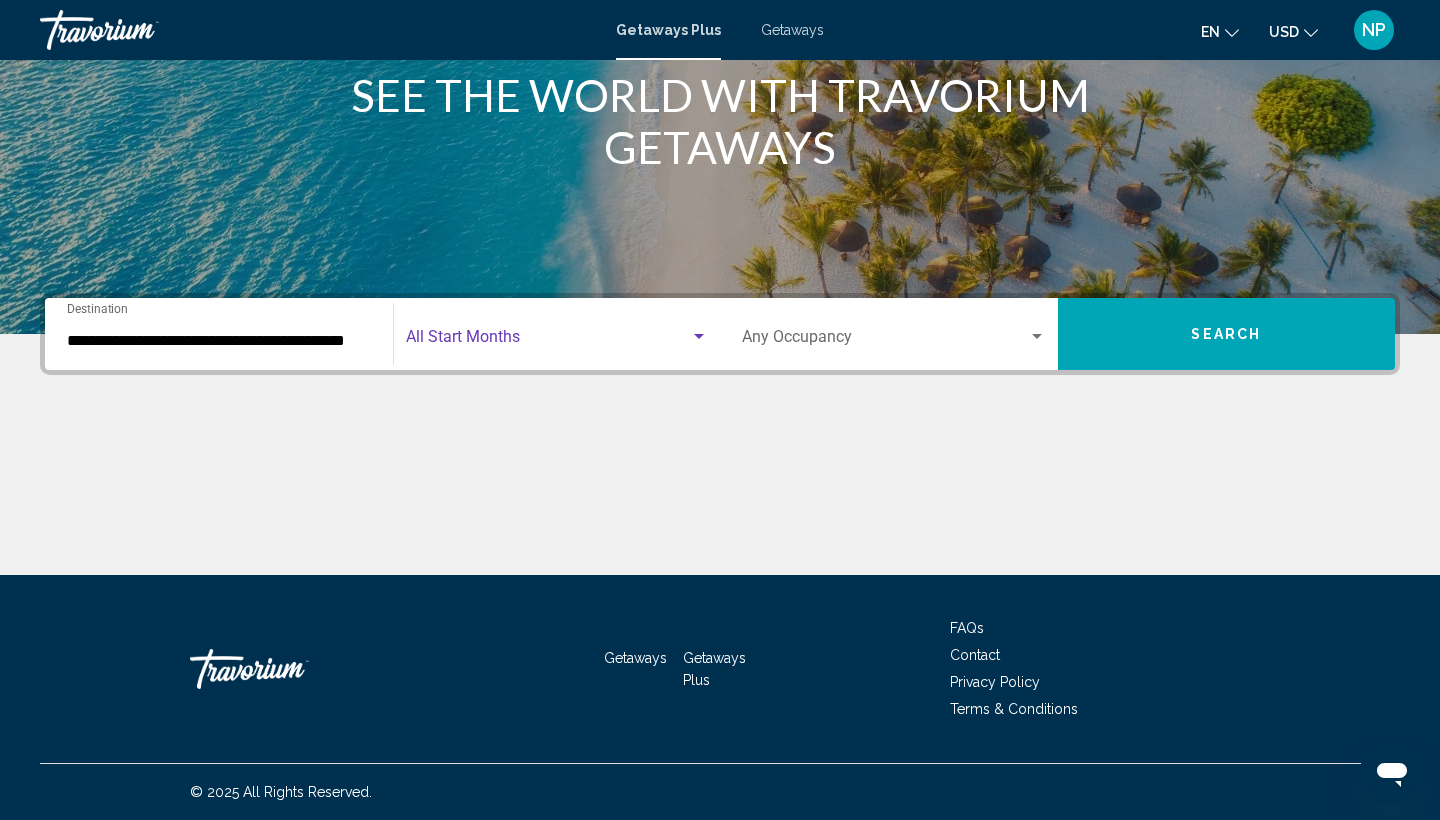 click at bounding box center [548, 341] 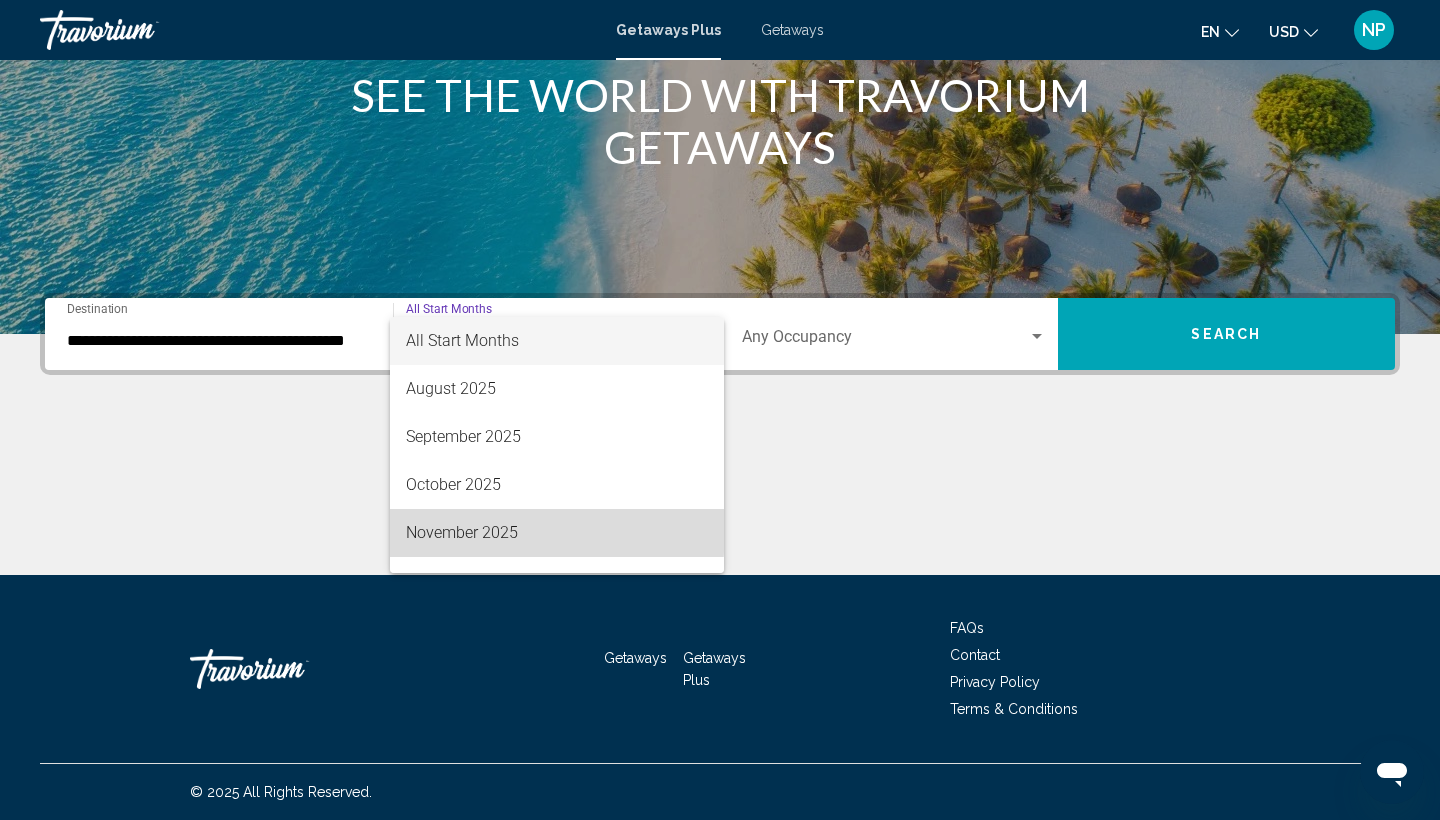 click on "November 2025" at bounding box center (557, 533) 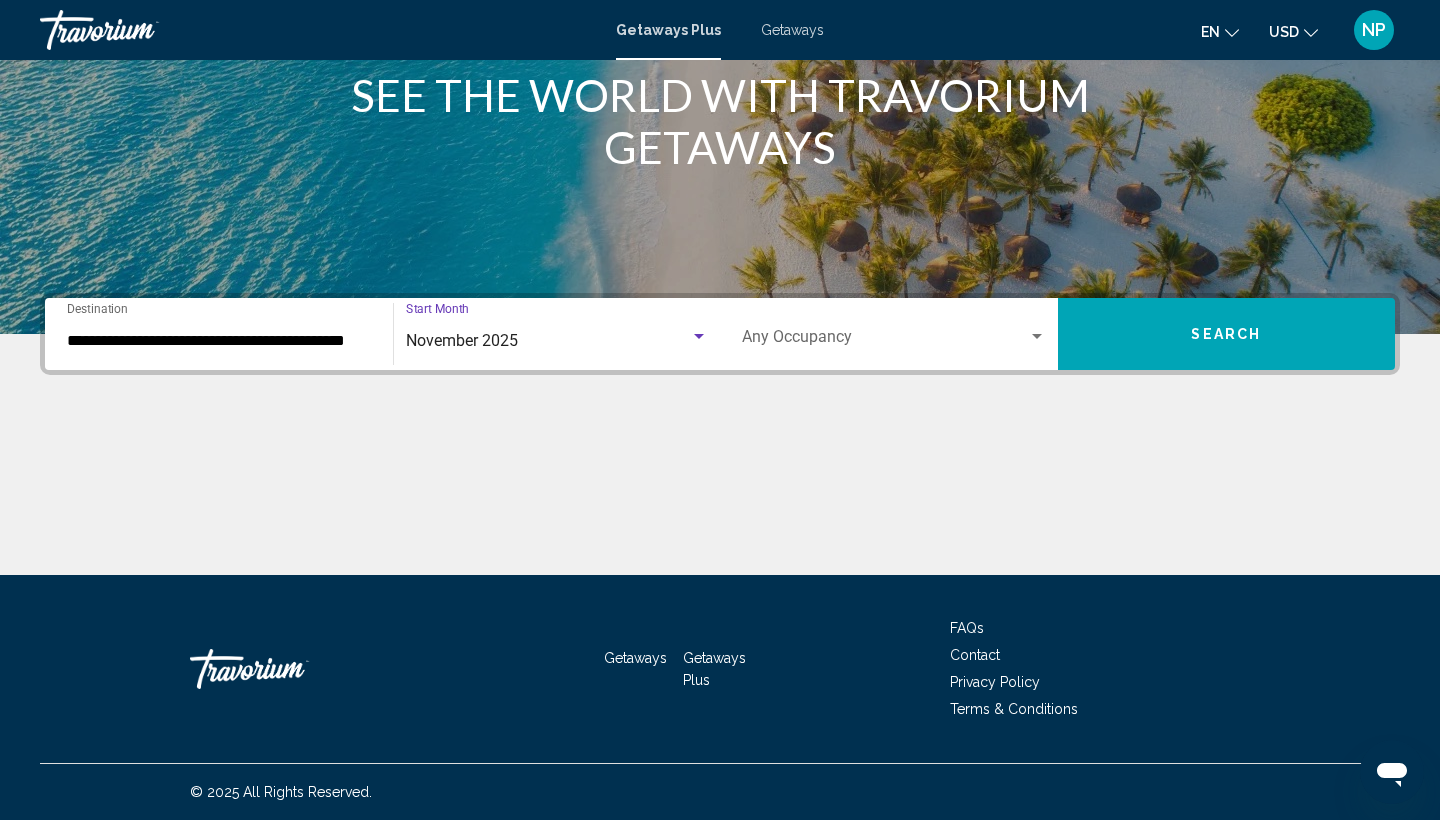 click on "Search" at bounding box center [1227, 334] 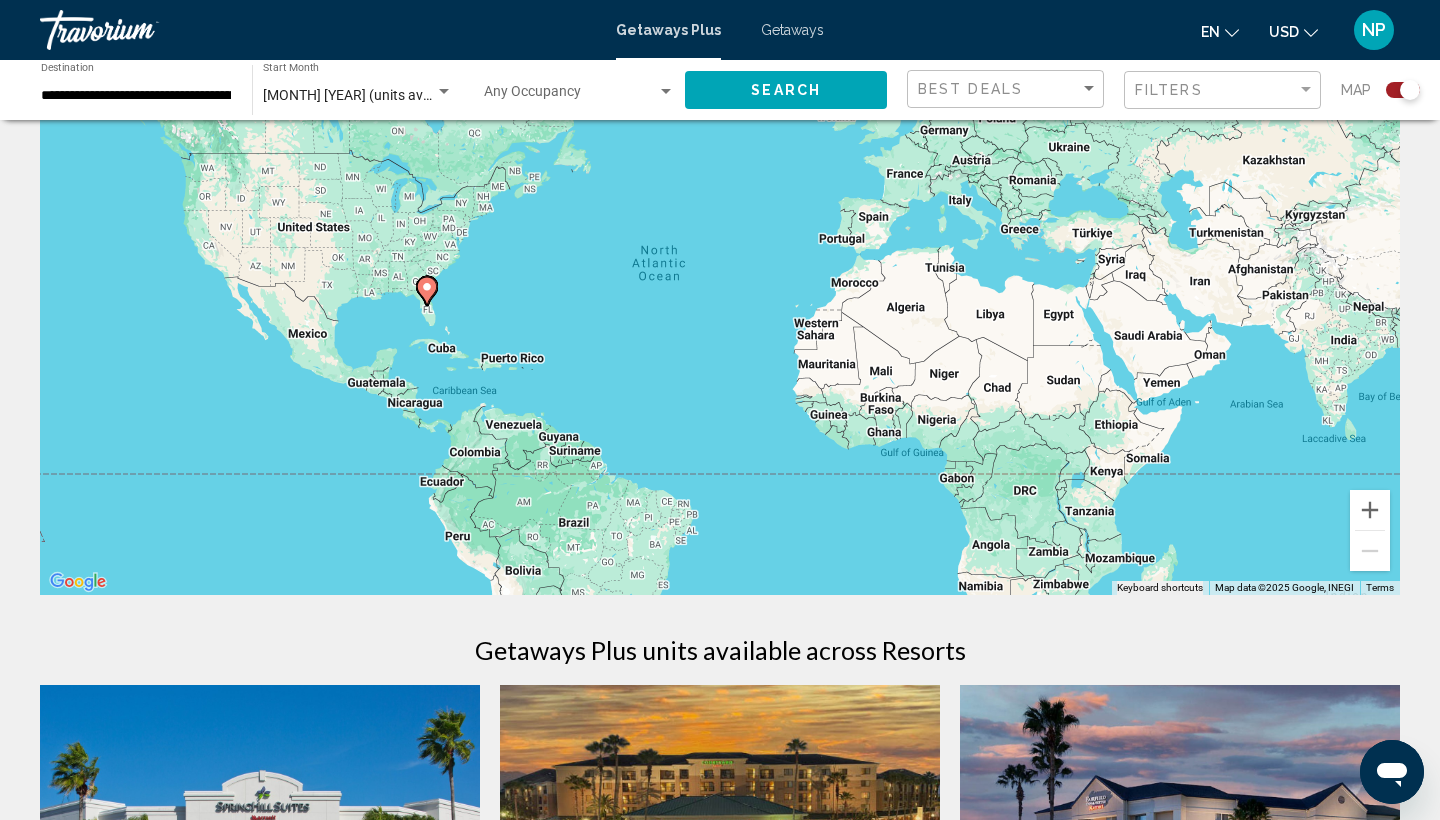 scroll, scrollTop: 23, scrollLeft: 0, axis: vertical 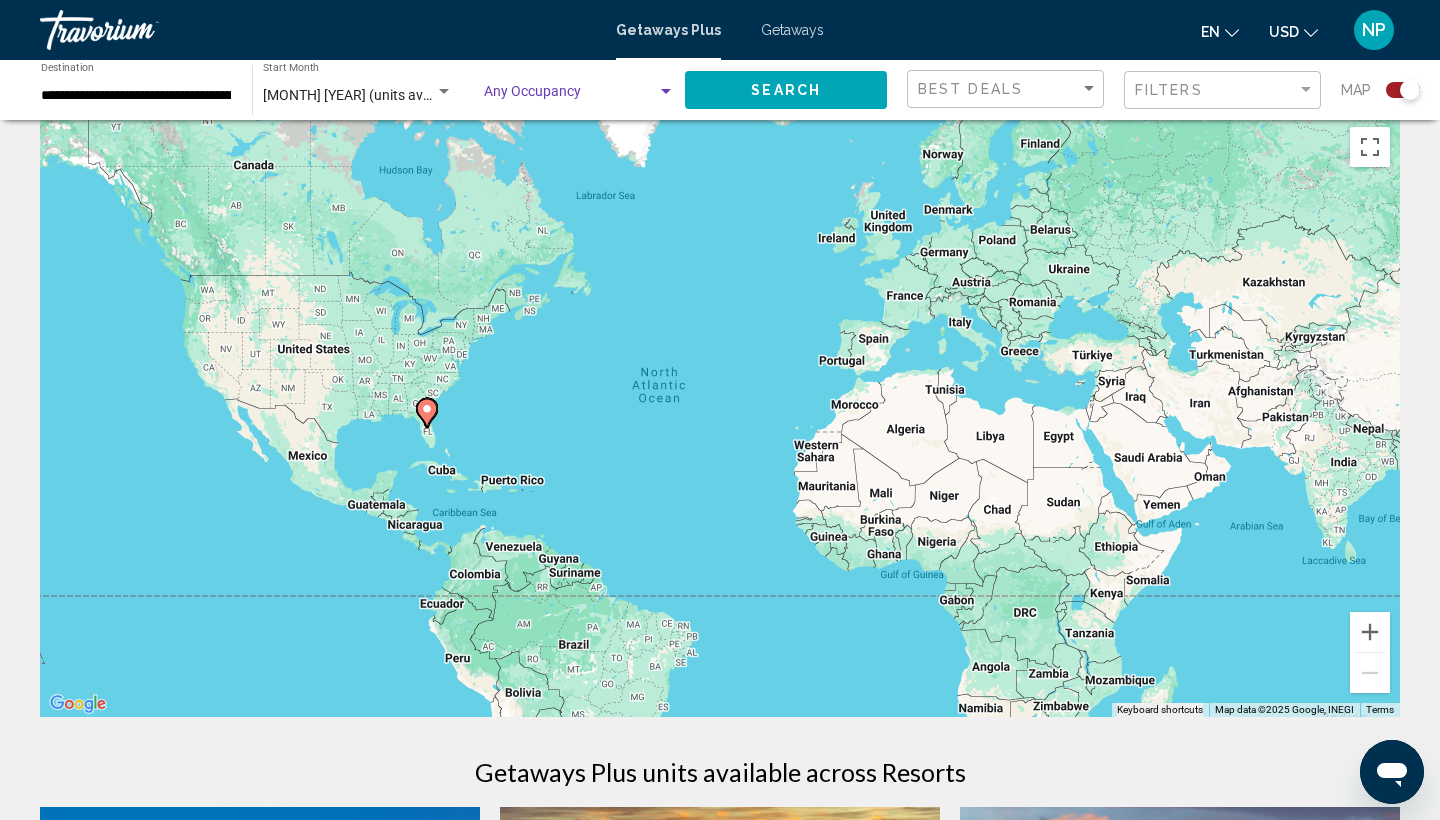 click at bounding box center [570, 96] 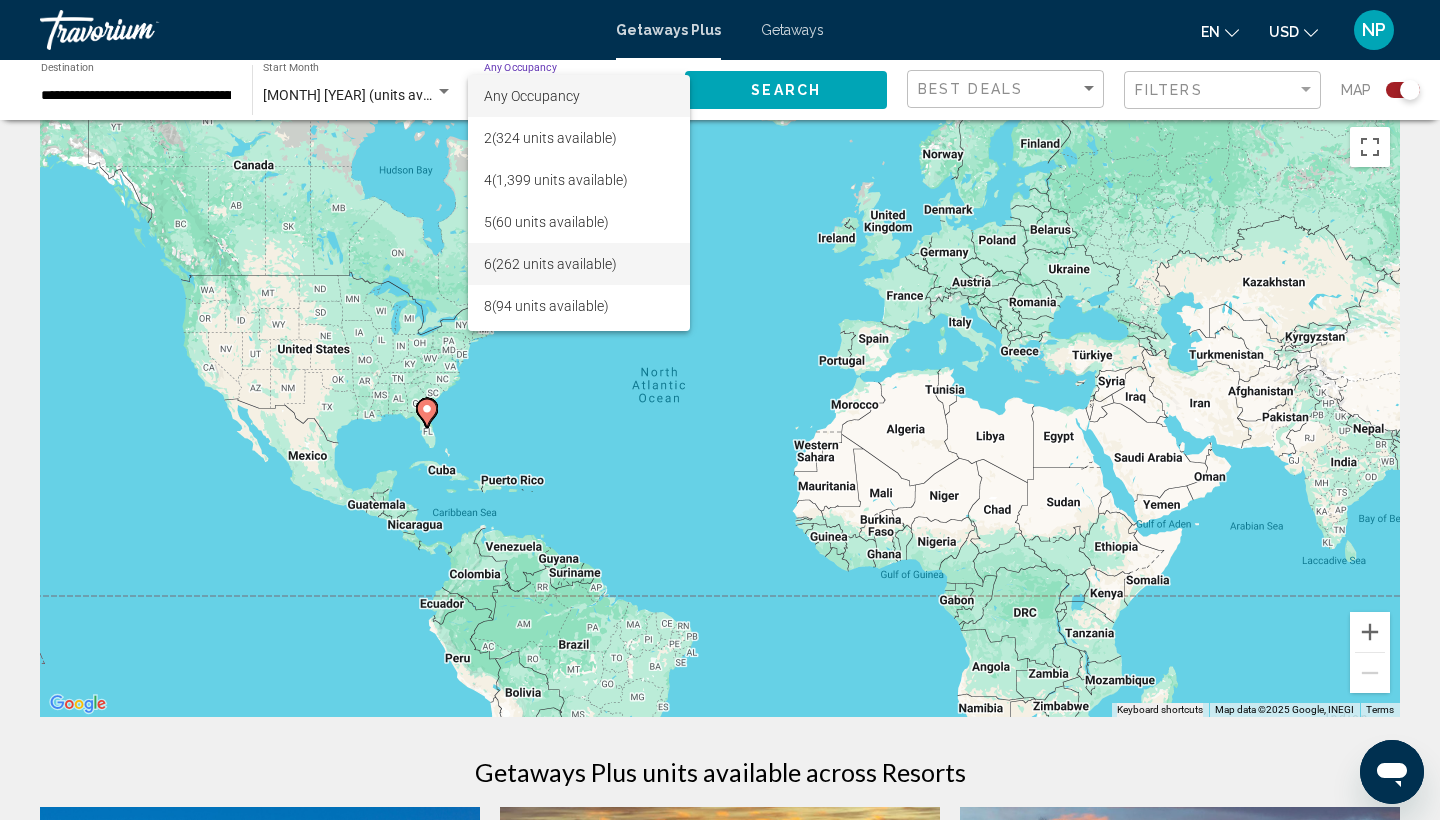 click on "6  (262 units available)" at bounding box center [579, 264] 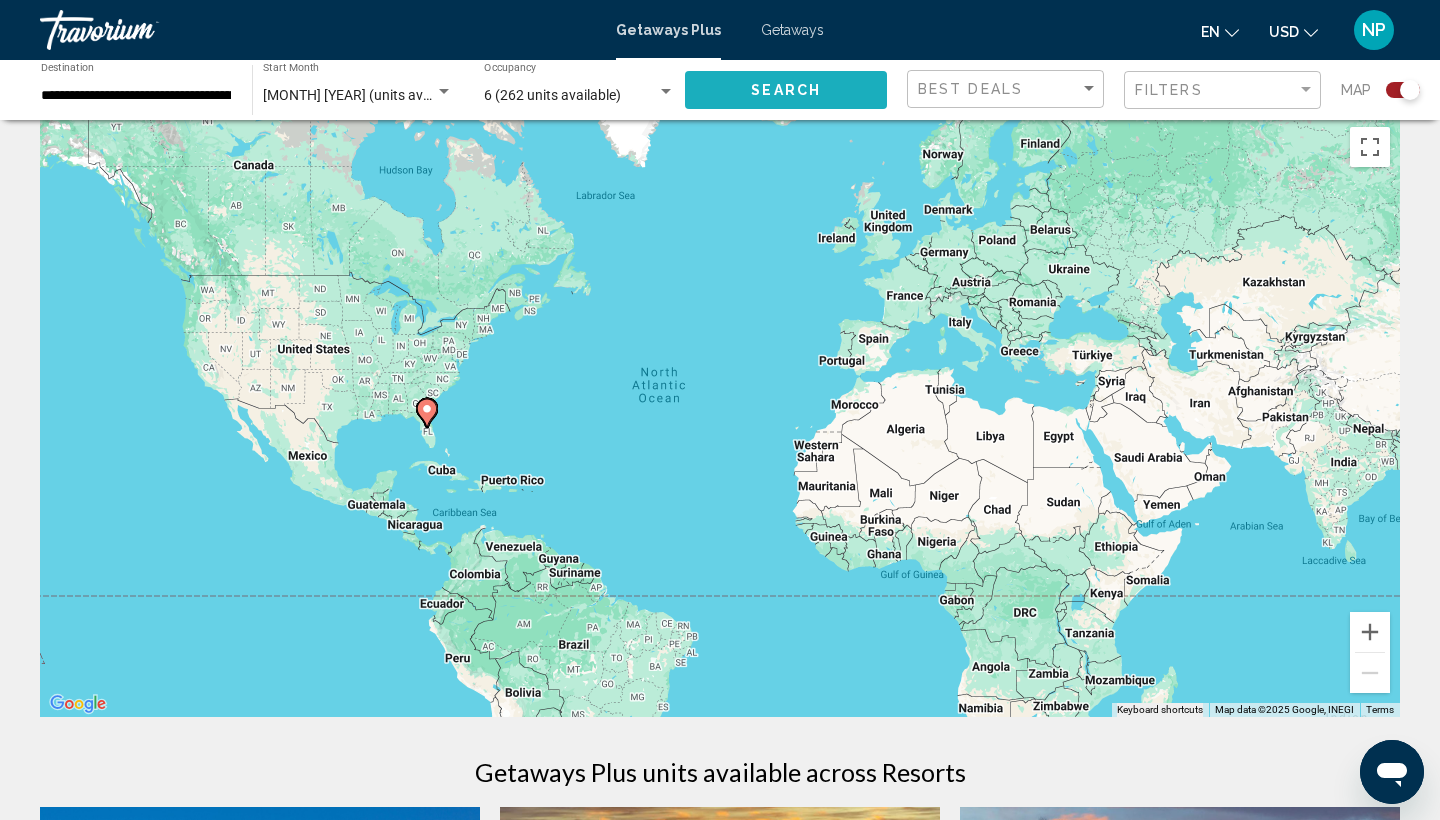 click on "Search" 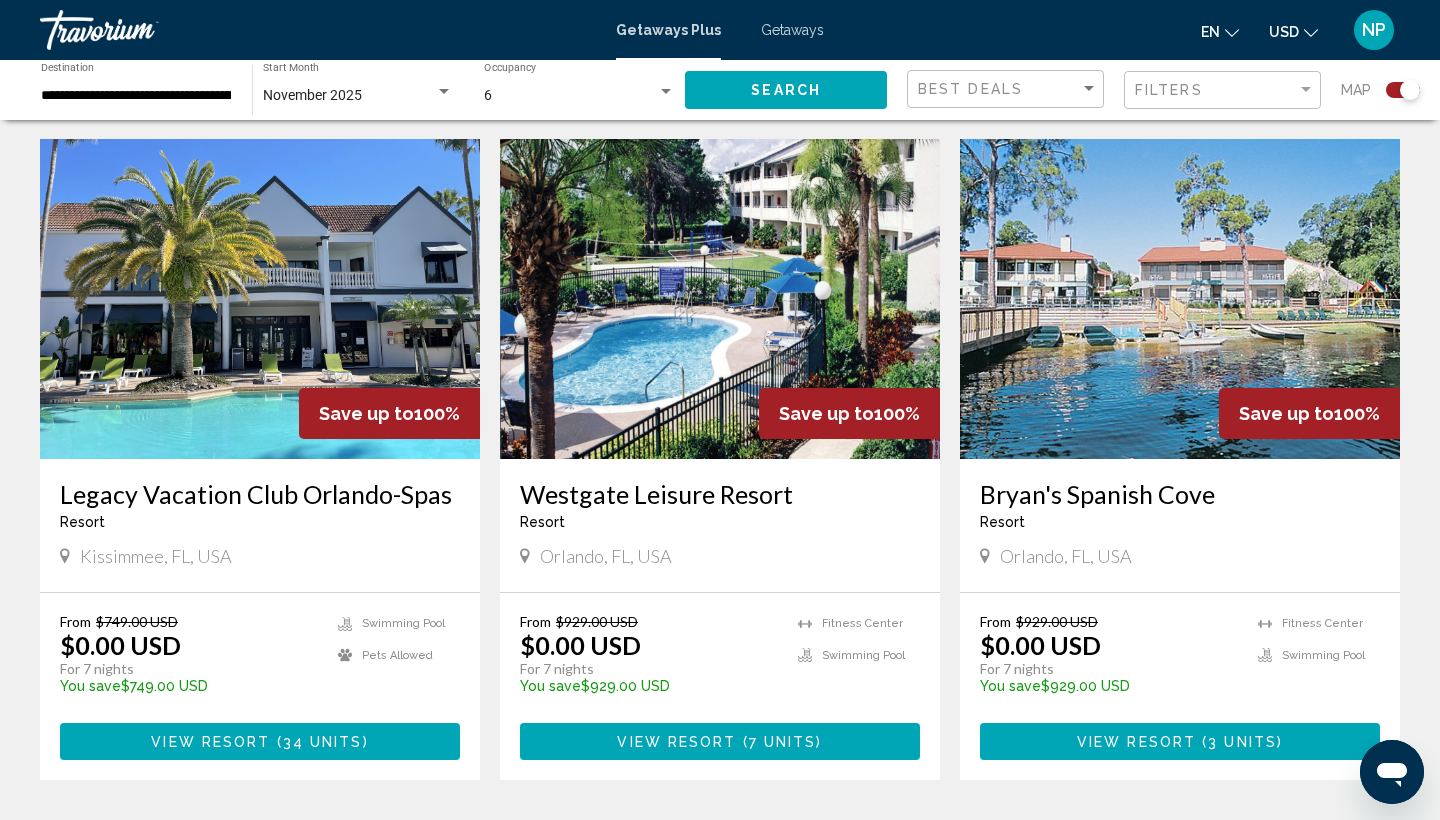 scroll, scrollTop: 668, scrollLeft: 0, axis: vertical 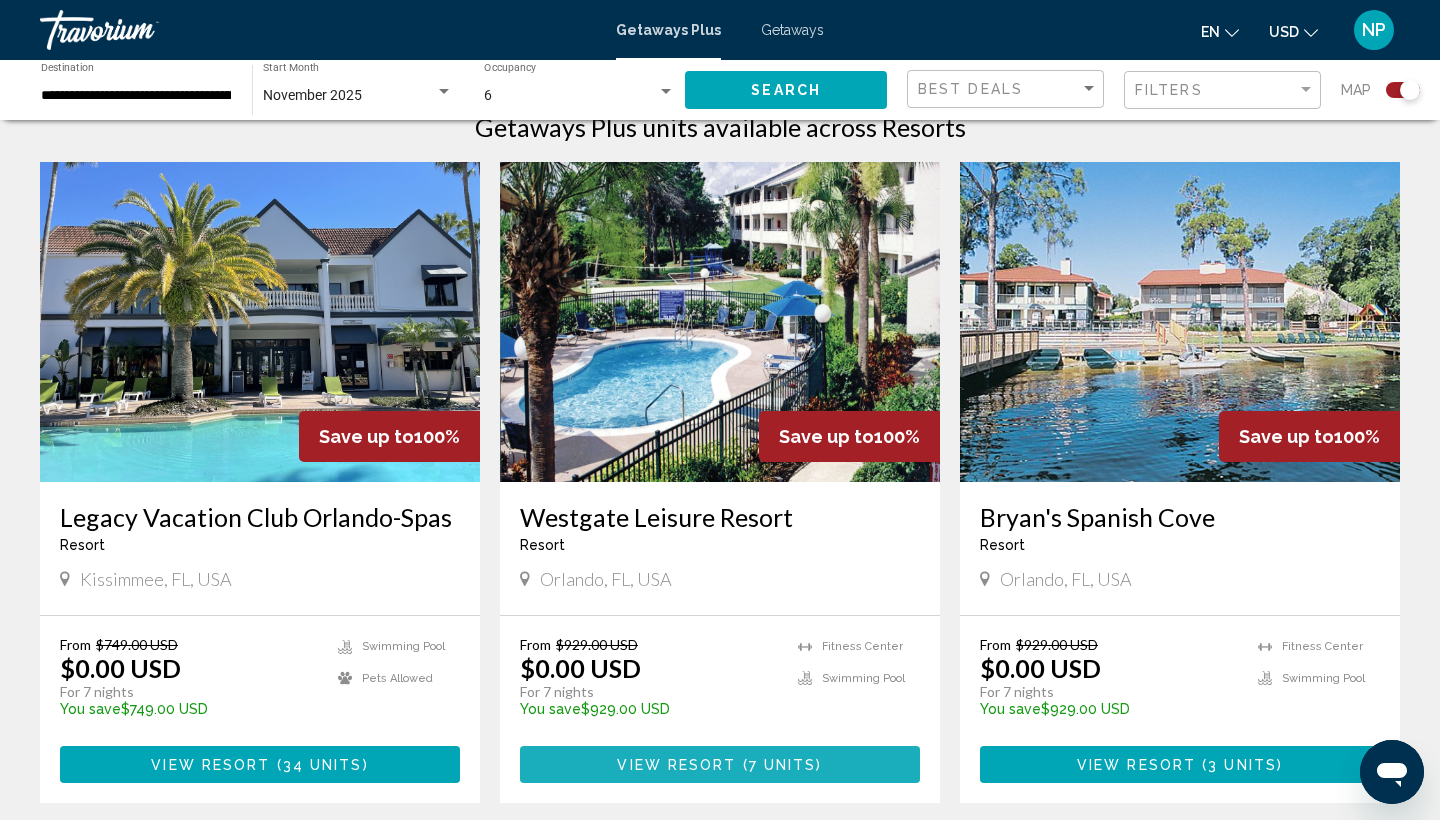 click on "View Resort" at bounding box center [676, 765] 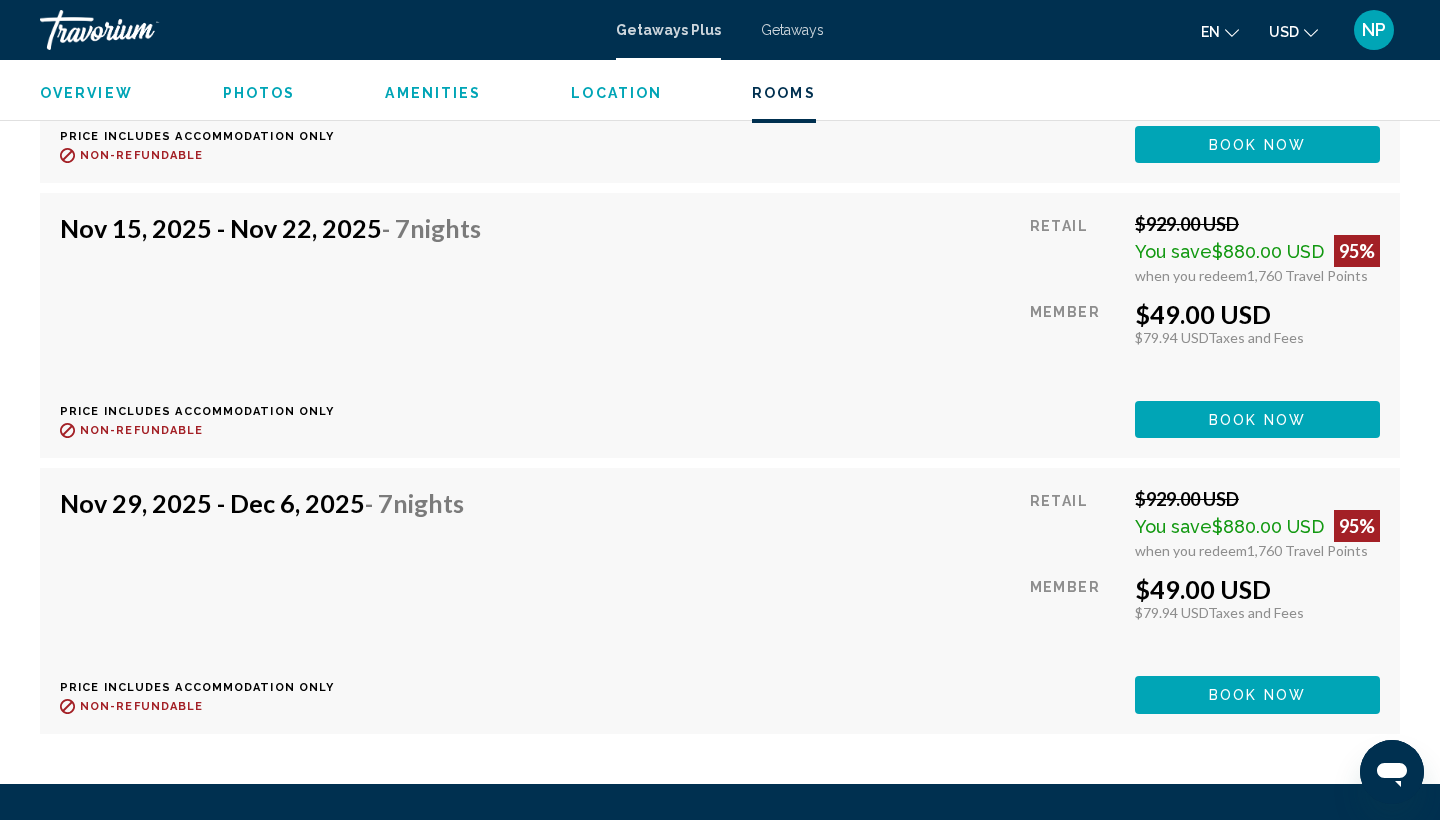 scroll, scrollTop: 3987, scrollLeft: 0, axis: vertical 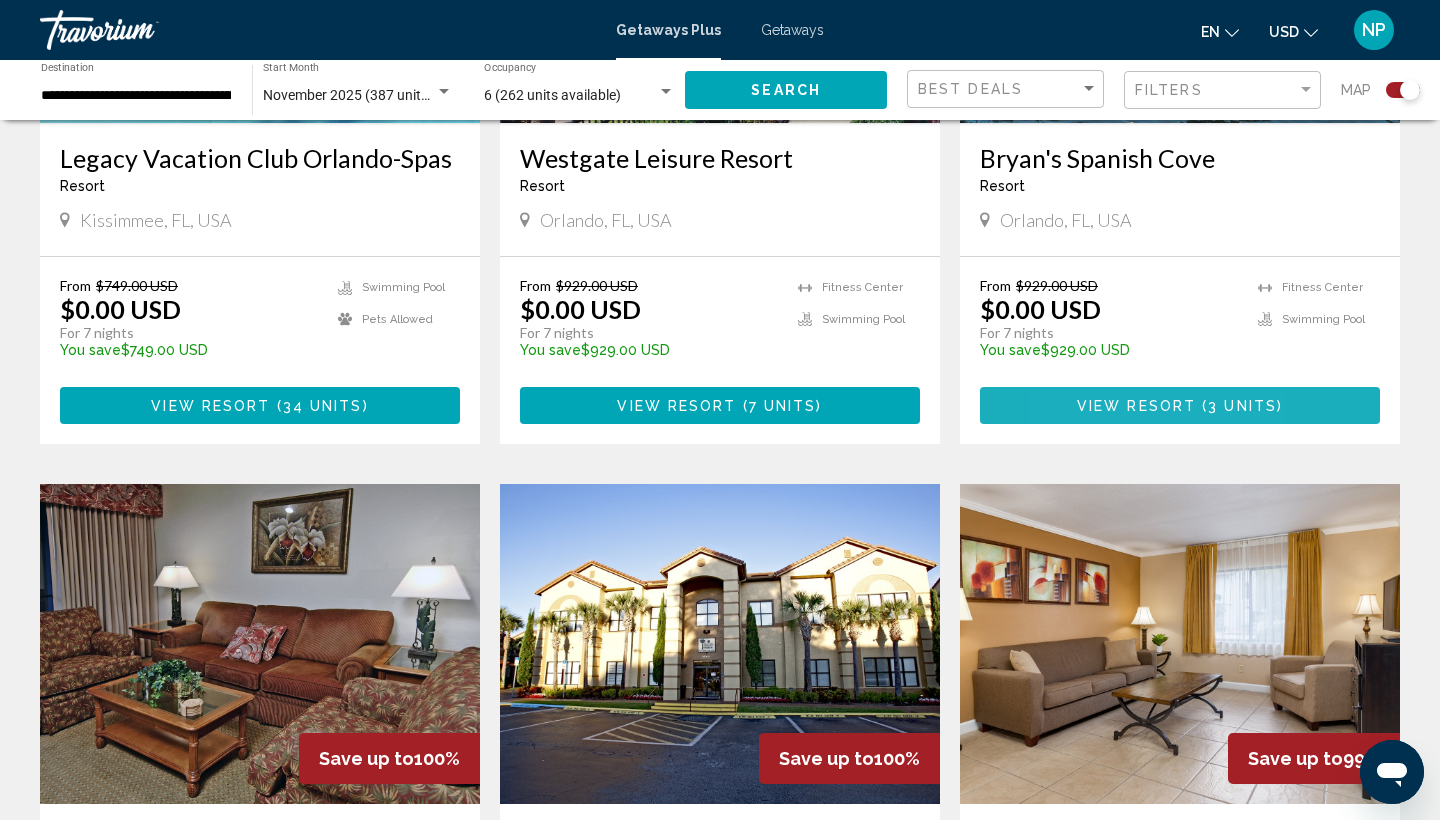 click on "View Resort" at bounding box center (1136, 406) 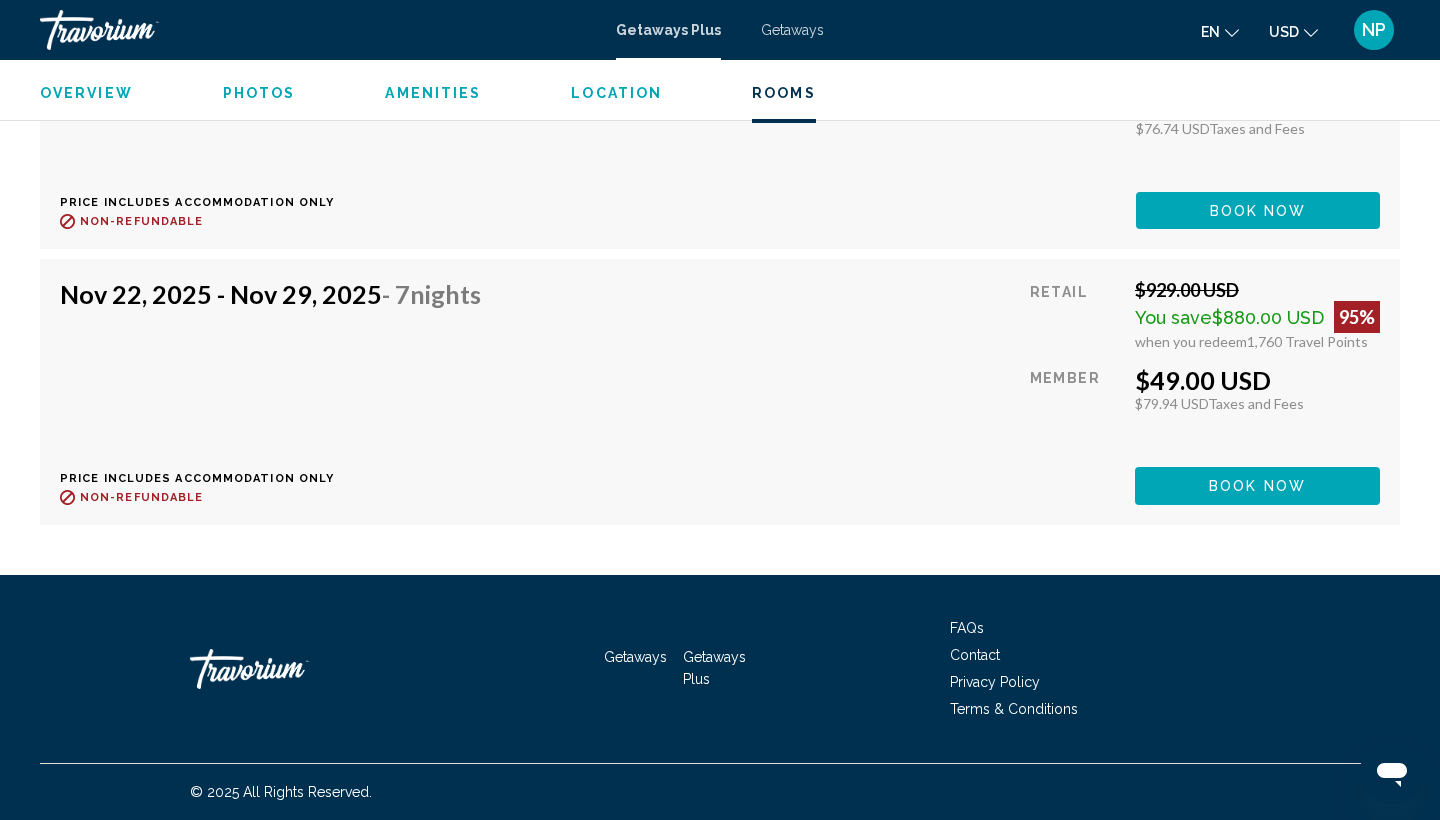 scroll, scrollTop: 4269, scrollLeft: 0, axis: vertical 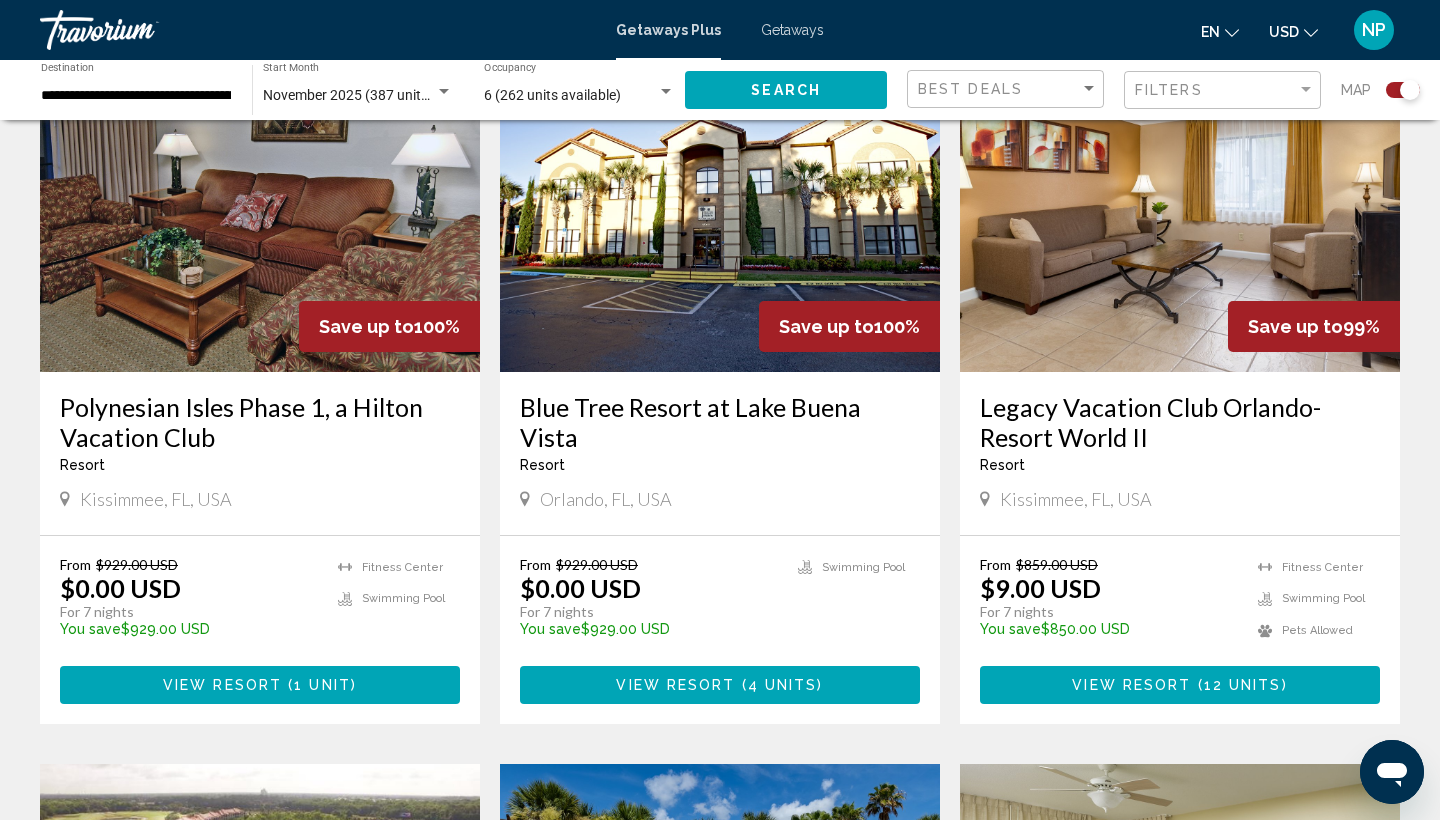 click on "View Resort    ( 1 unit )" at bounding box center (260, 684) 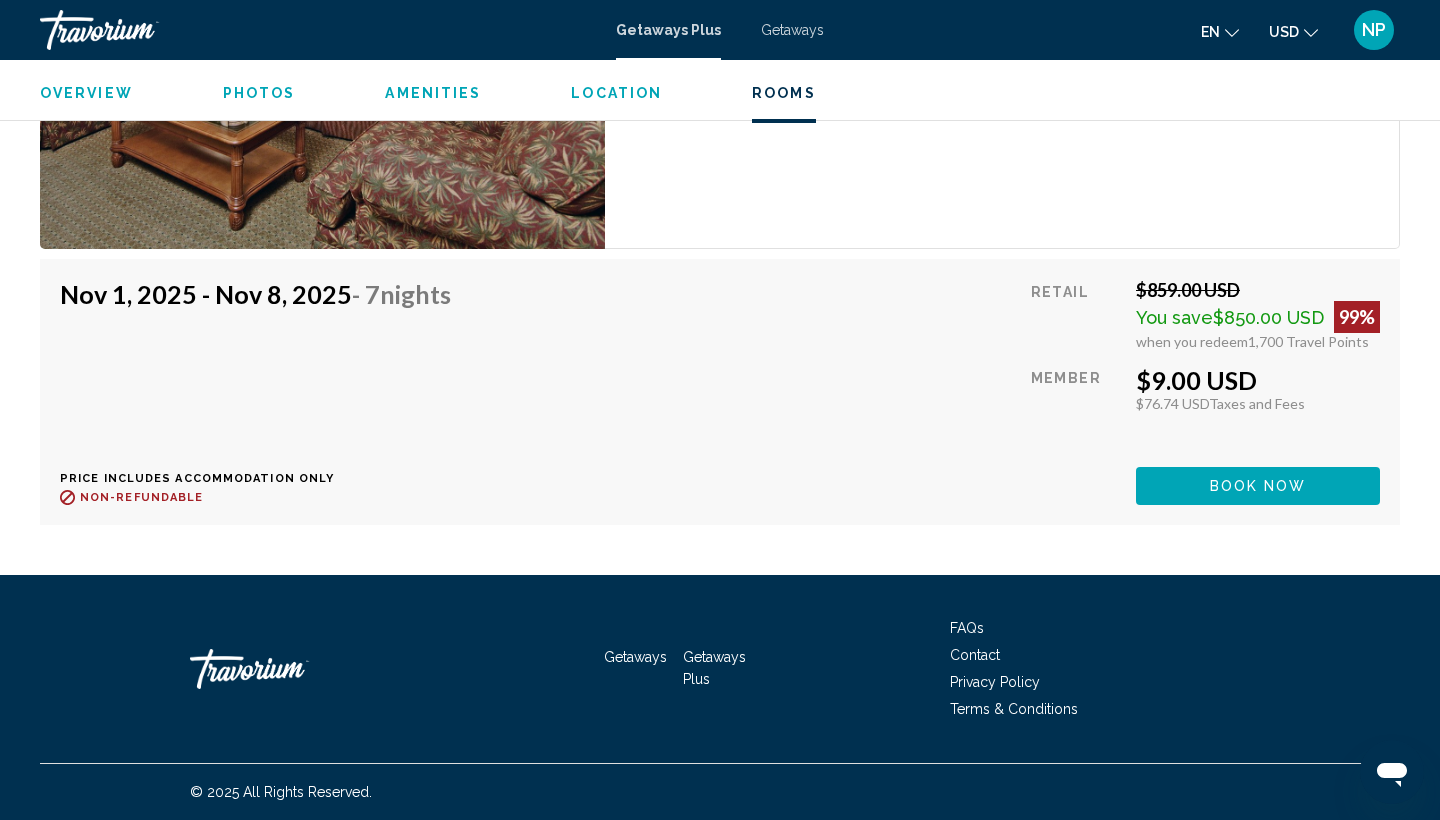 scroll, scrollTop: 3408, scrollLeft: 0, axis: vertical 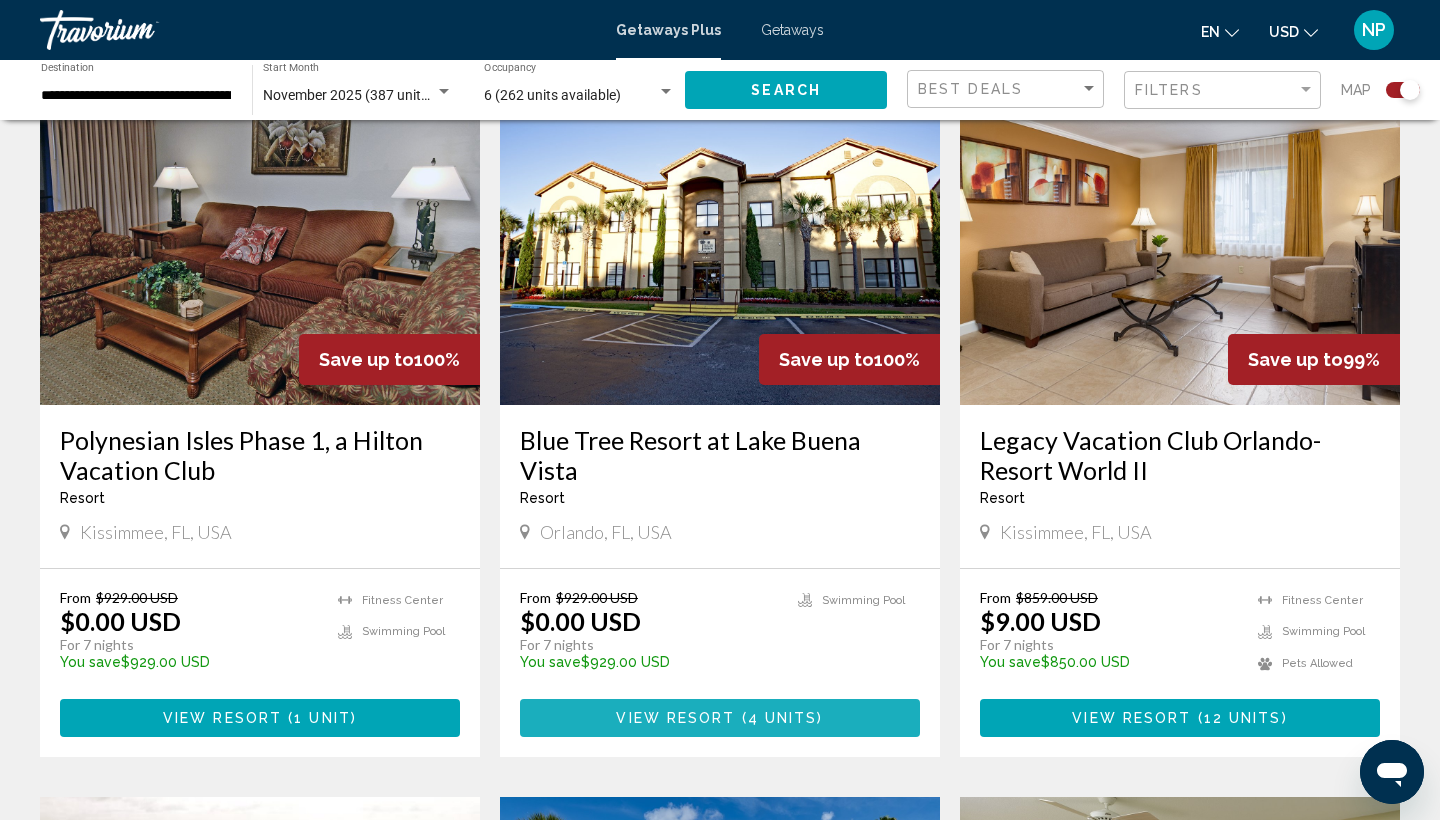 click on "View Resort" at bounding box center [675, 719] 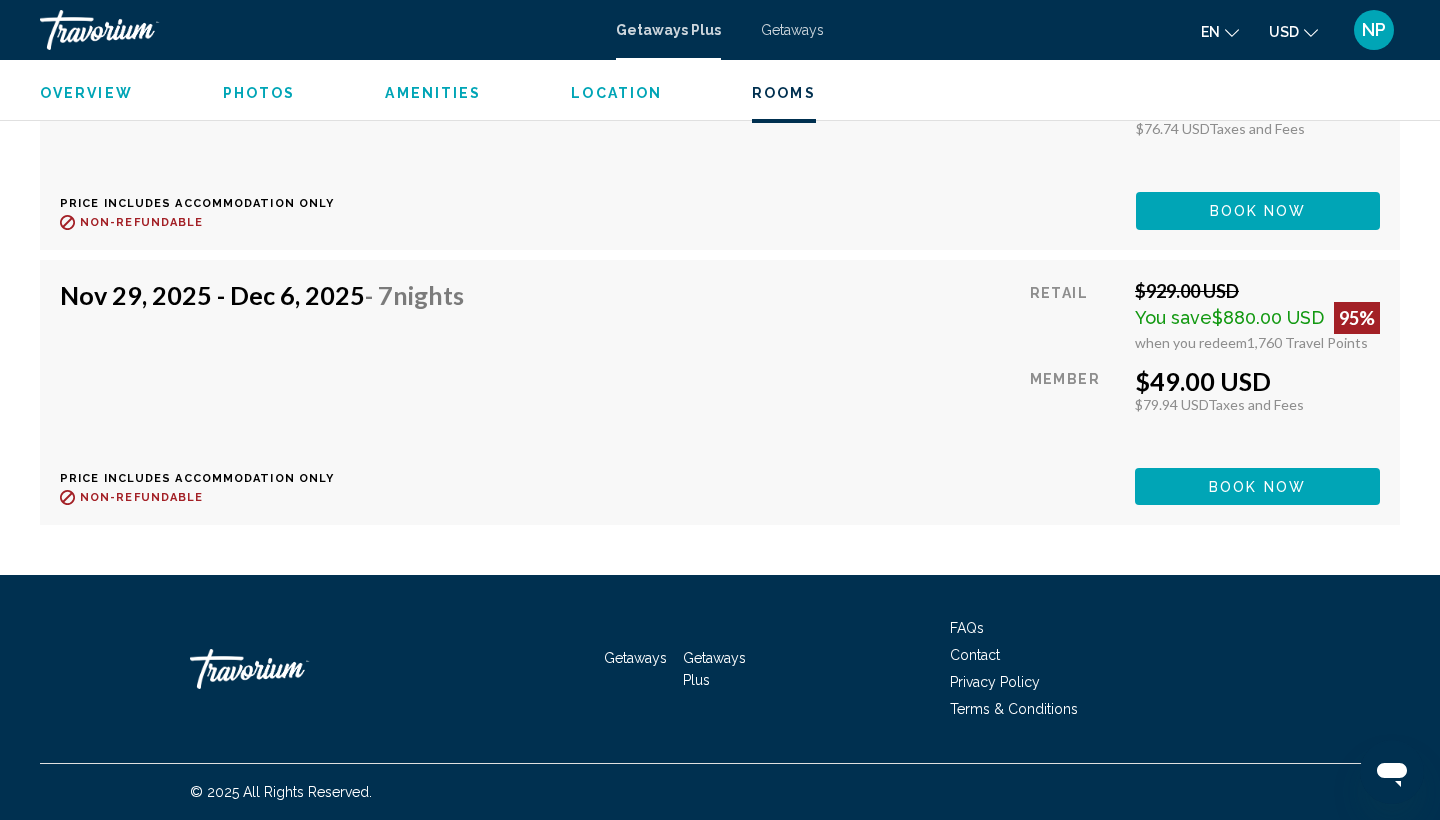 scroll, scrollTop: 3698, scrollLeft: 0, axis: vertical 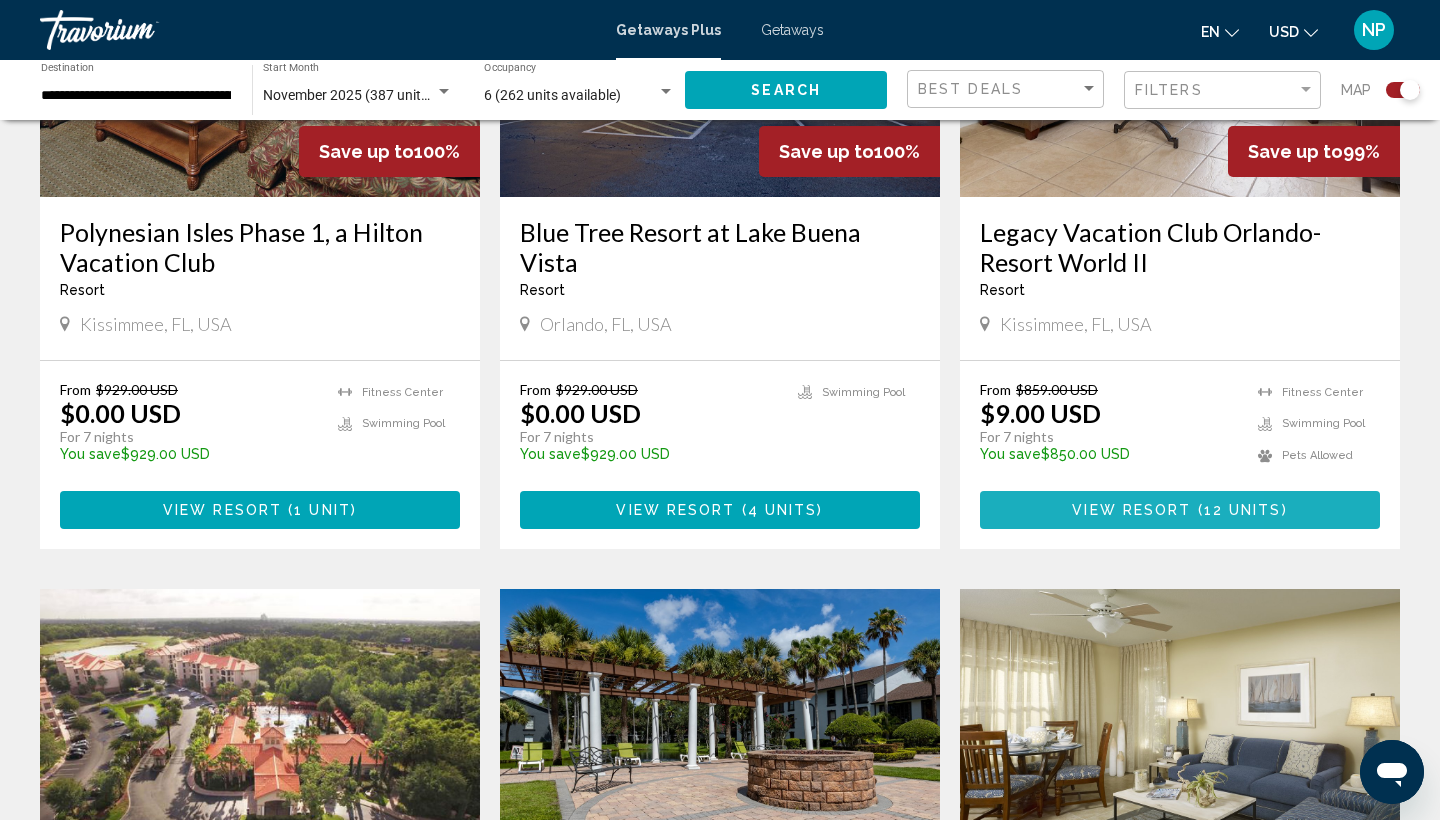click on "View Resort    ( 12 units )" at bounding box center [1180, 509] 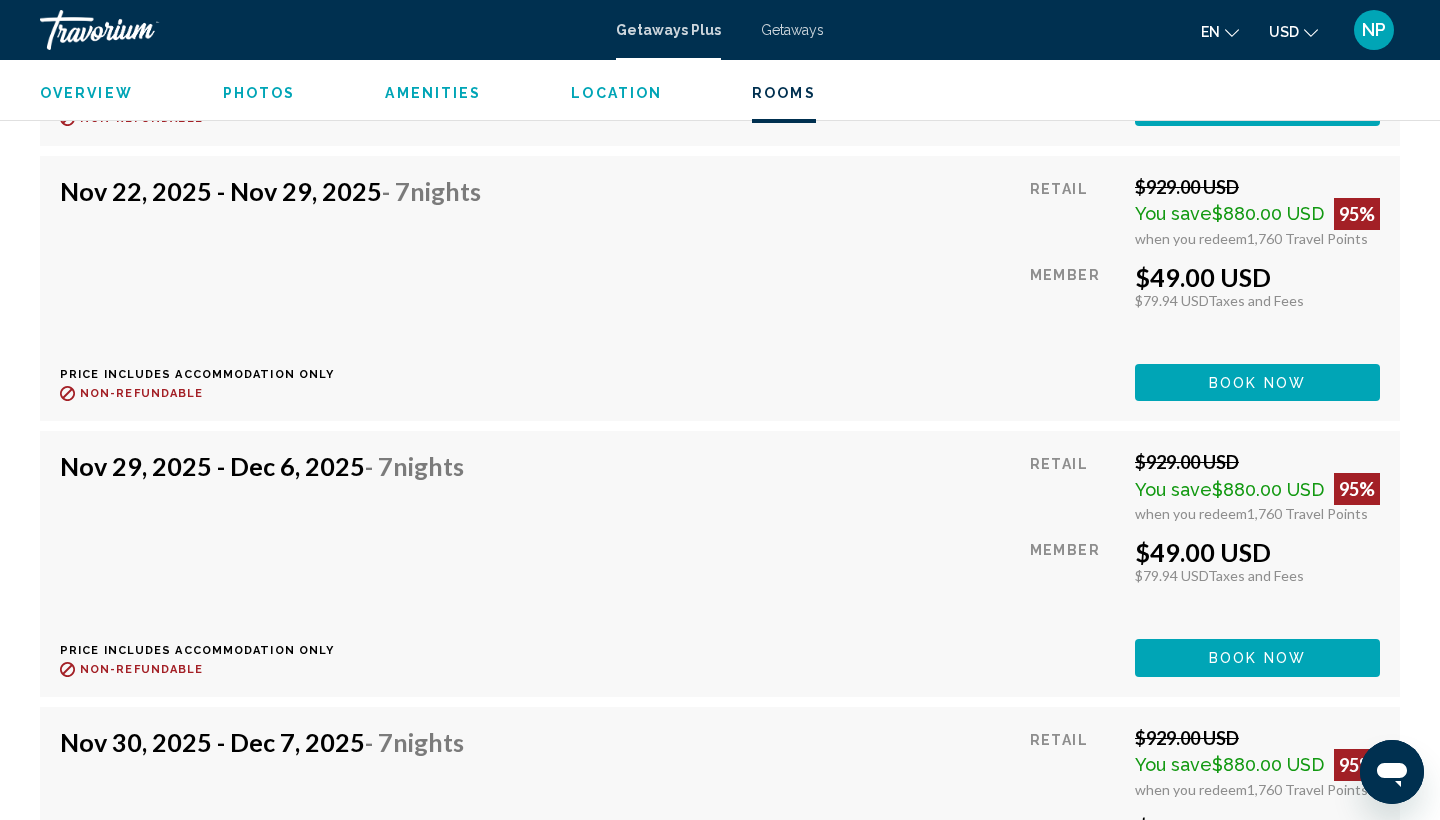 scroll, scrollTop: 5191, scrollLeft: 0, axis: vertical 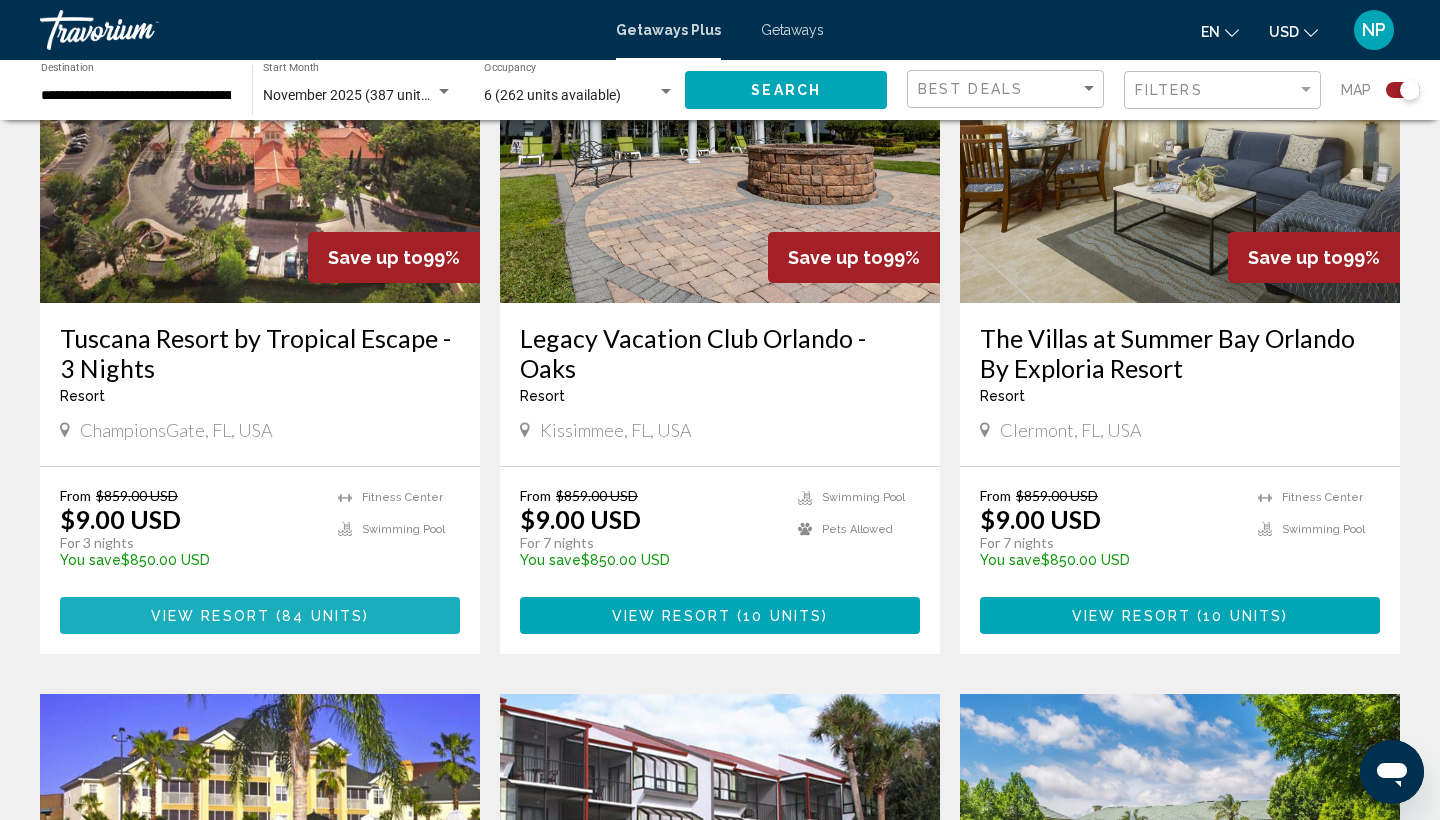 click on "View Resort" at bounding box center (210, 616) 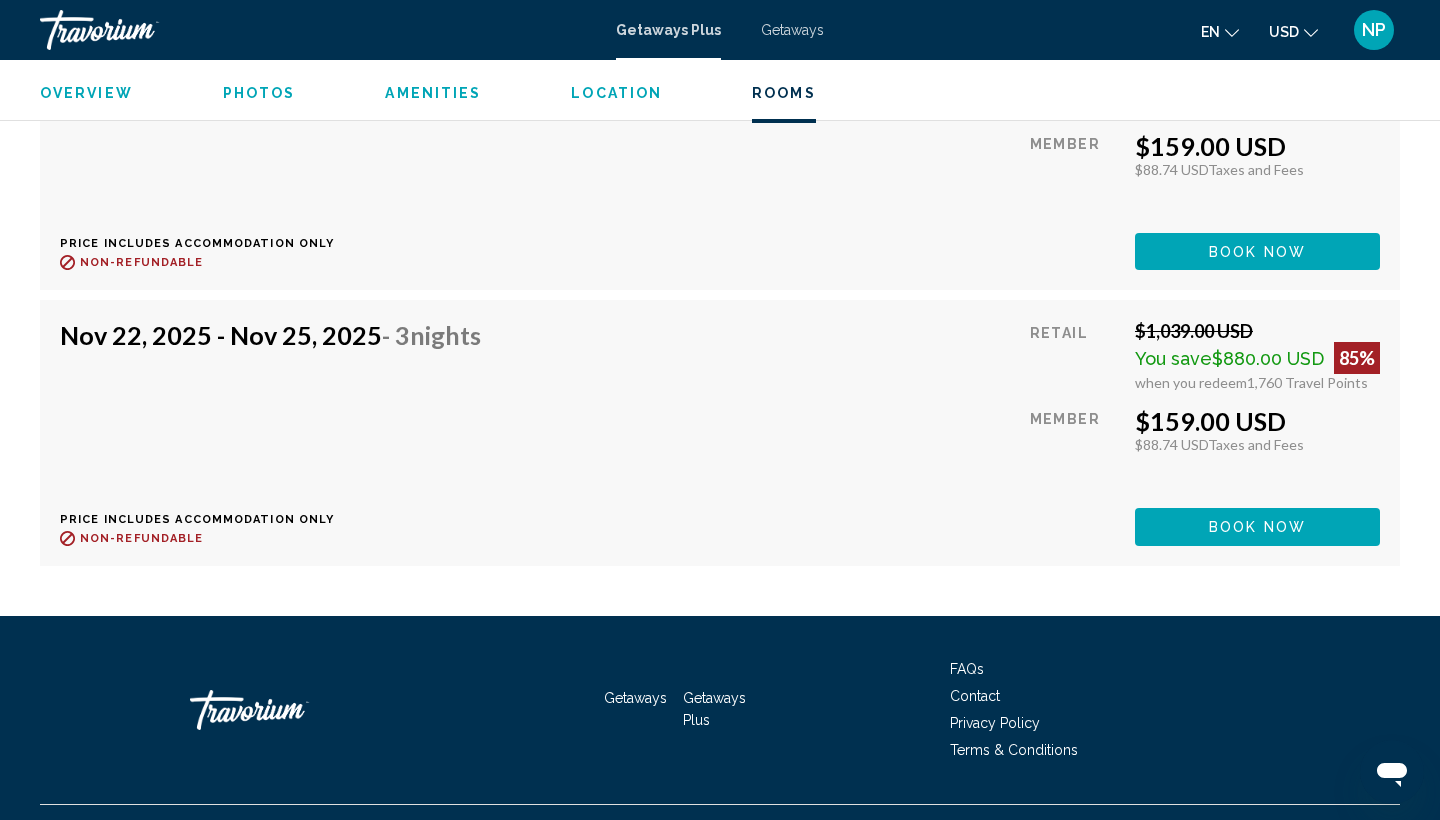 scroll, scrollTop: 15257, scrollLeft: 0, axis: vertical 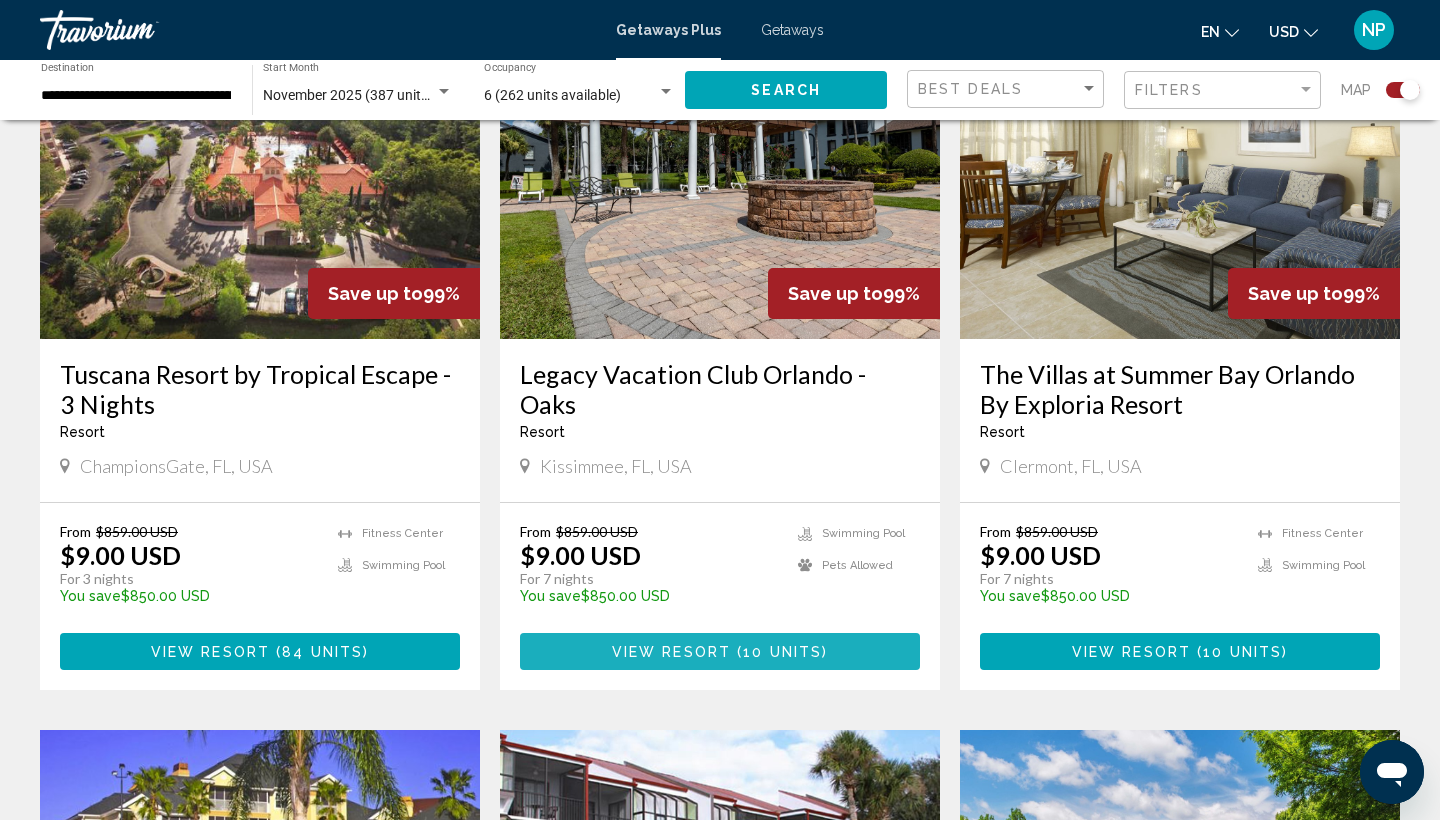 click on "View Resort    ( 10 units )" at bounding box center (720, 651) 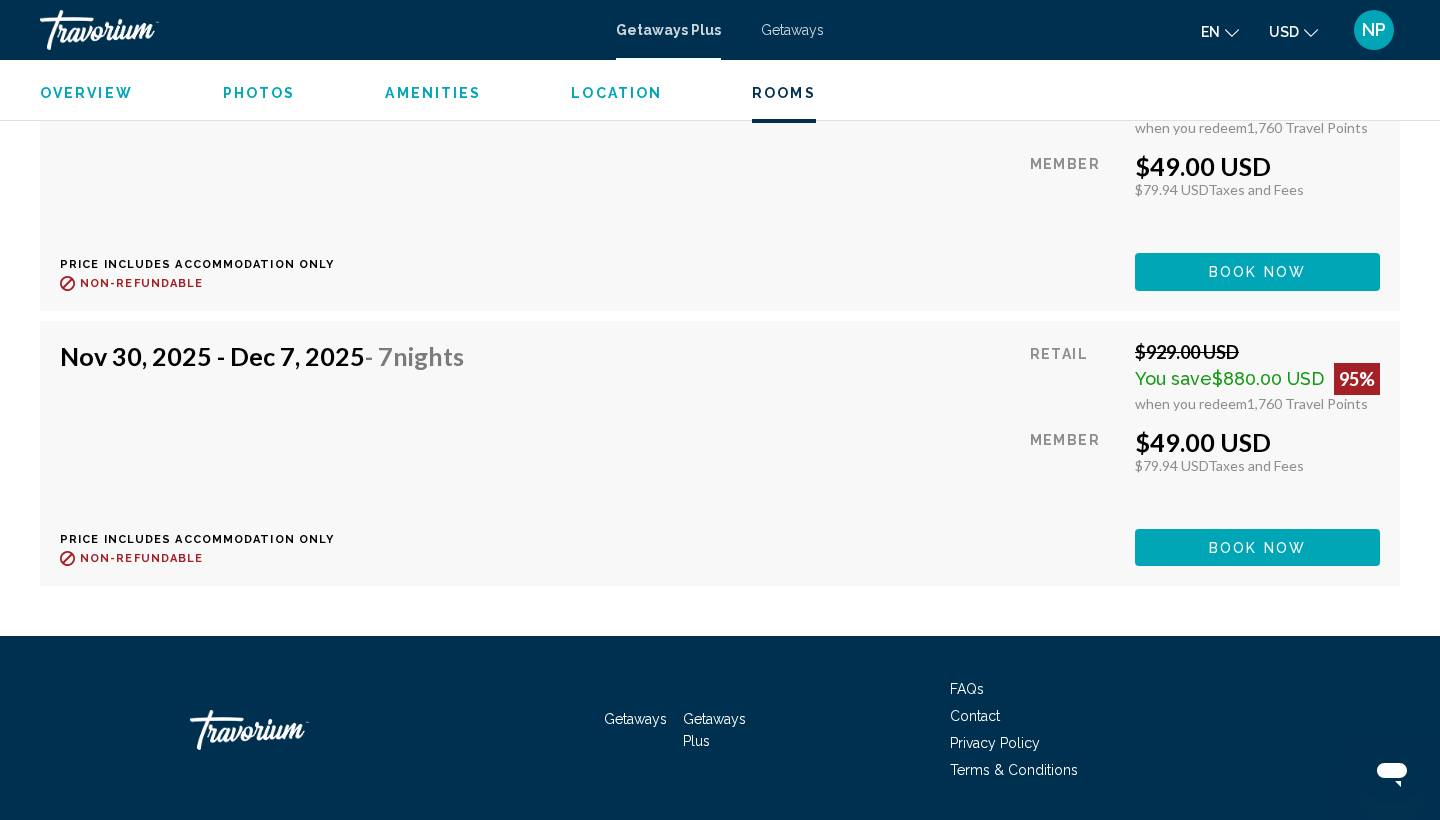 scroll, scrollTop: 4829, scrollLeft: 0, axis: vertical 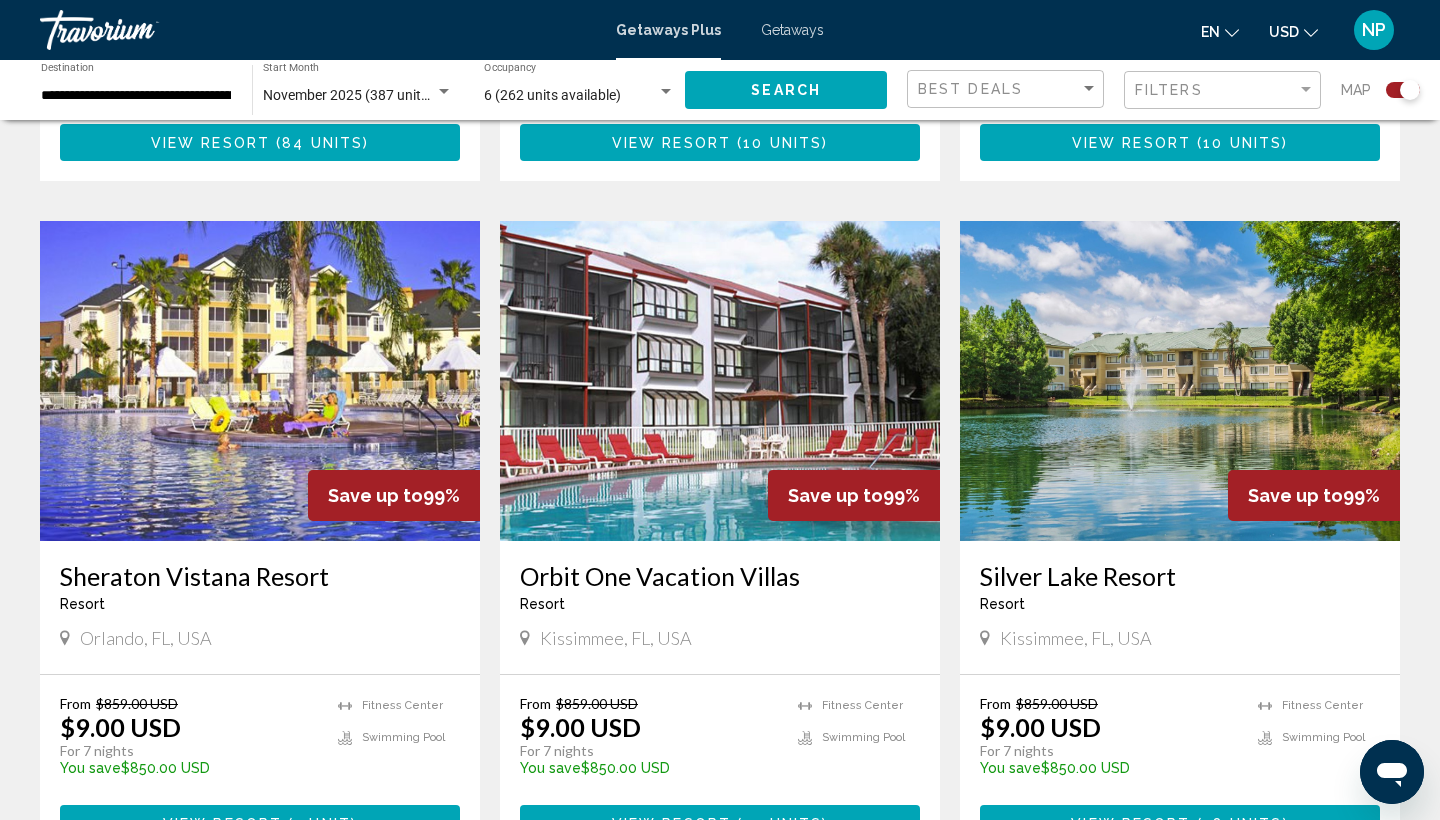 click on "Sheraton Vistana Resort Resort - This is an adults only resort
[CITY], [STATE], USA" at bounding box center (260, 607) 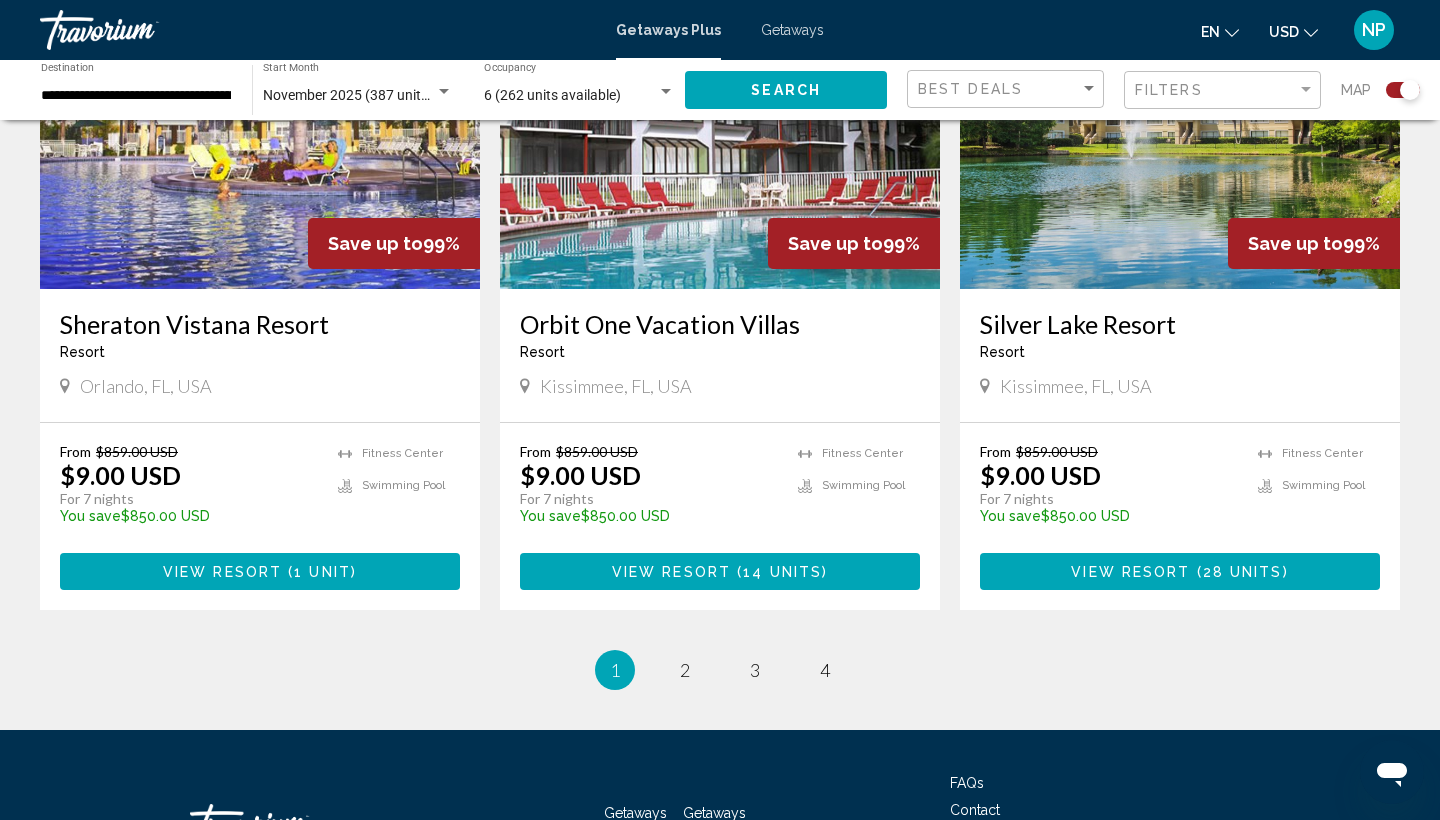 scroll, scrollTop: 2984, scrollLeft: 0, axis: vertical 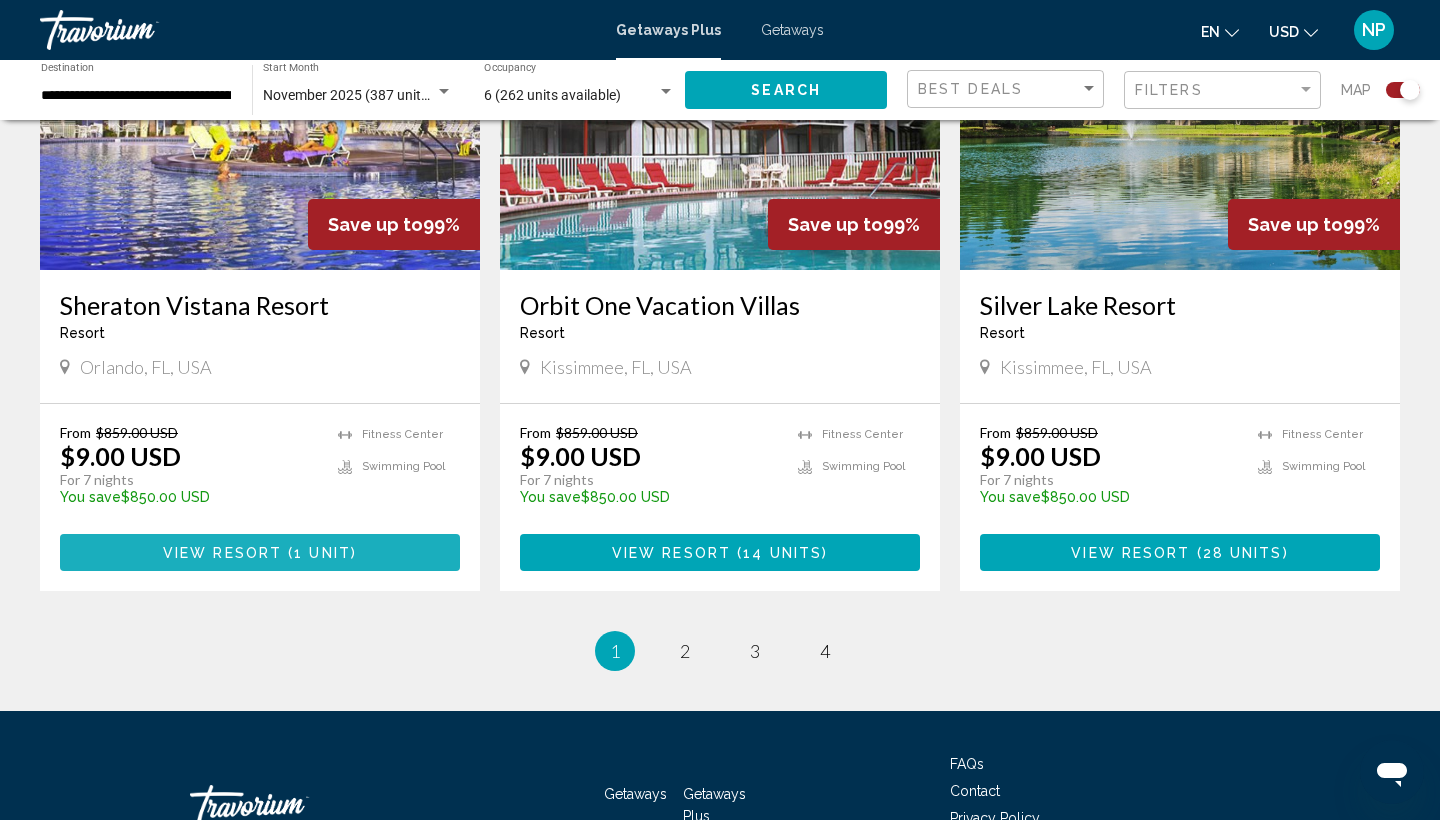 click on "View Resort" at bounding box center (222, 553) 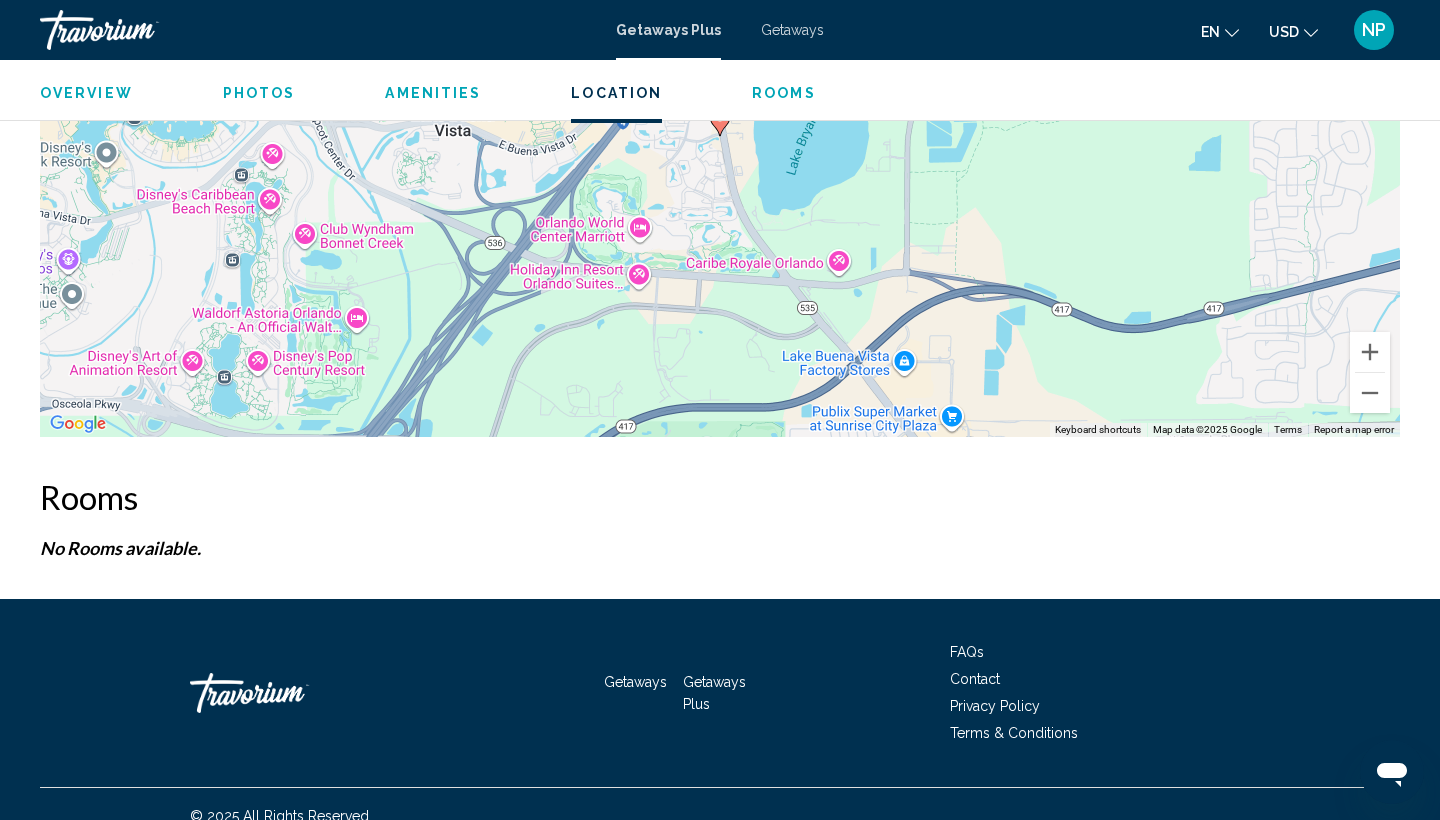 scroll, scrollTop: 3205, scrollLeft: 0, axis: vertical 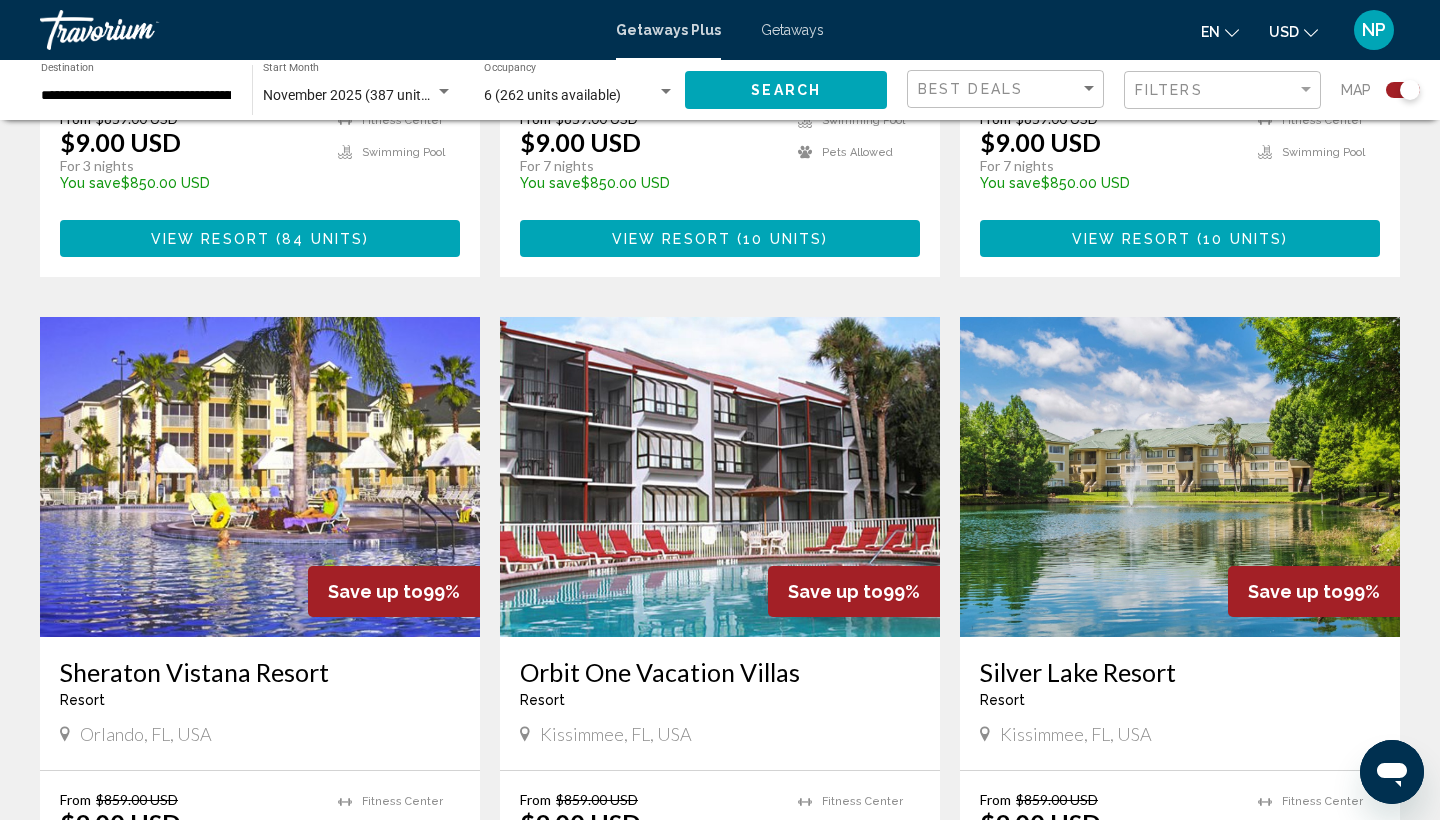 click at bounding box center (720, 477) 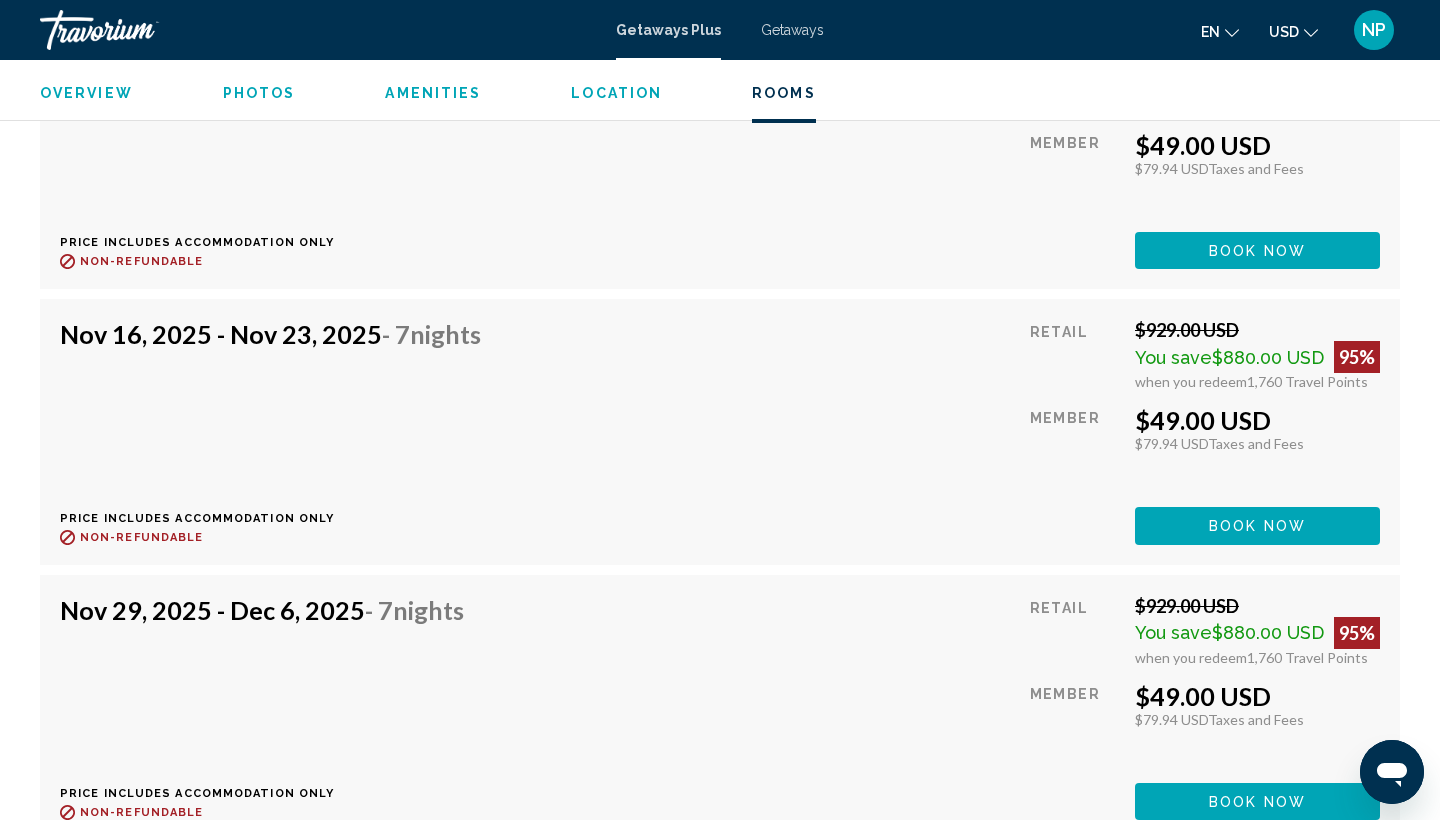 scroll, scrollTop: 5058, scrollLeft: 0, axis: vertical 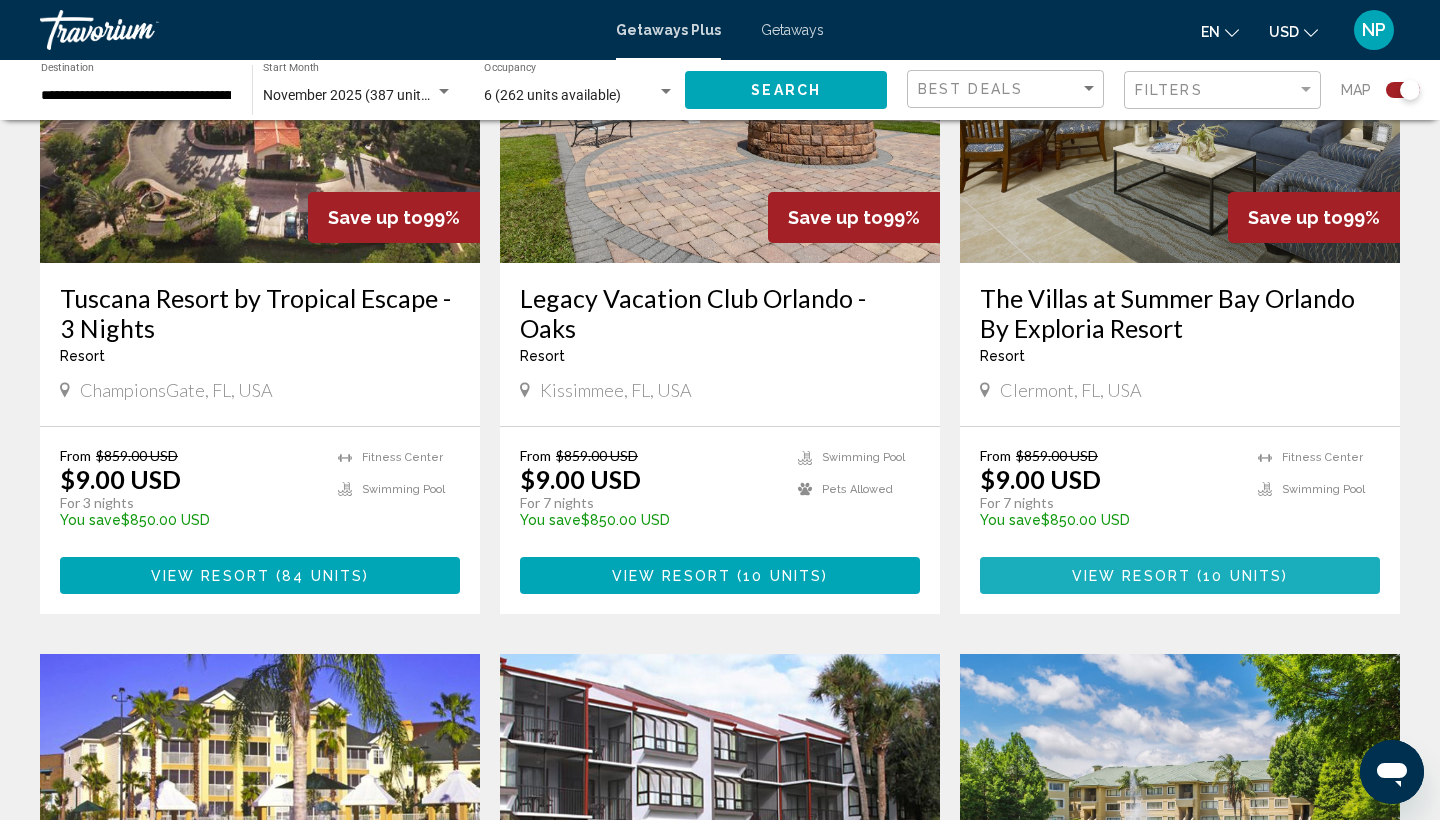 click on "View Resort" at bounding box center [1131, 576] 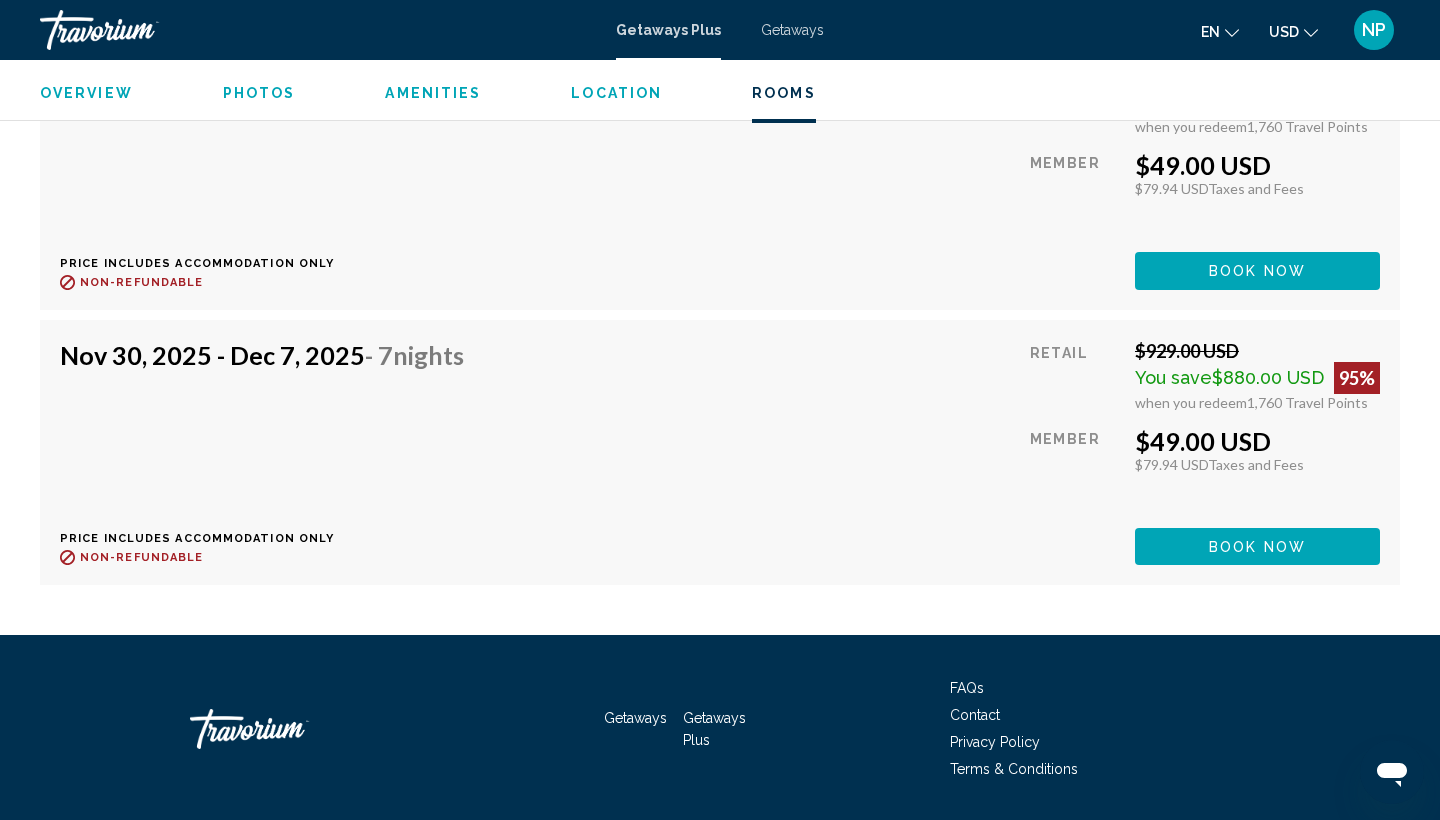 scroll, scrollTop: 5105, scrollLeft: 0, axis: vertical 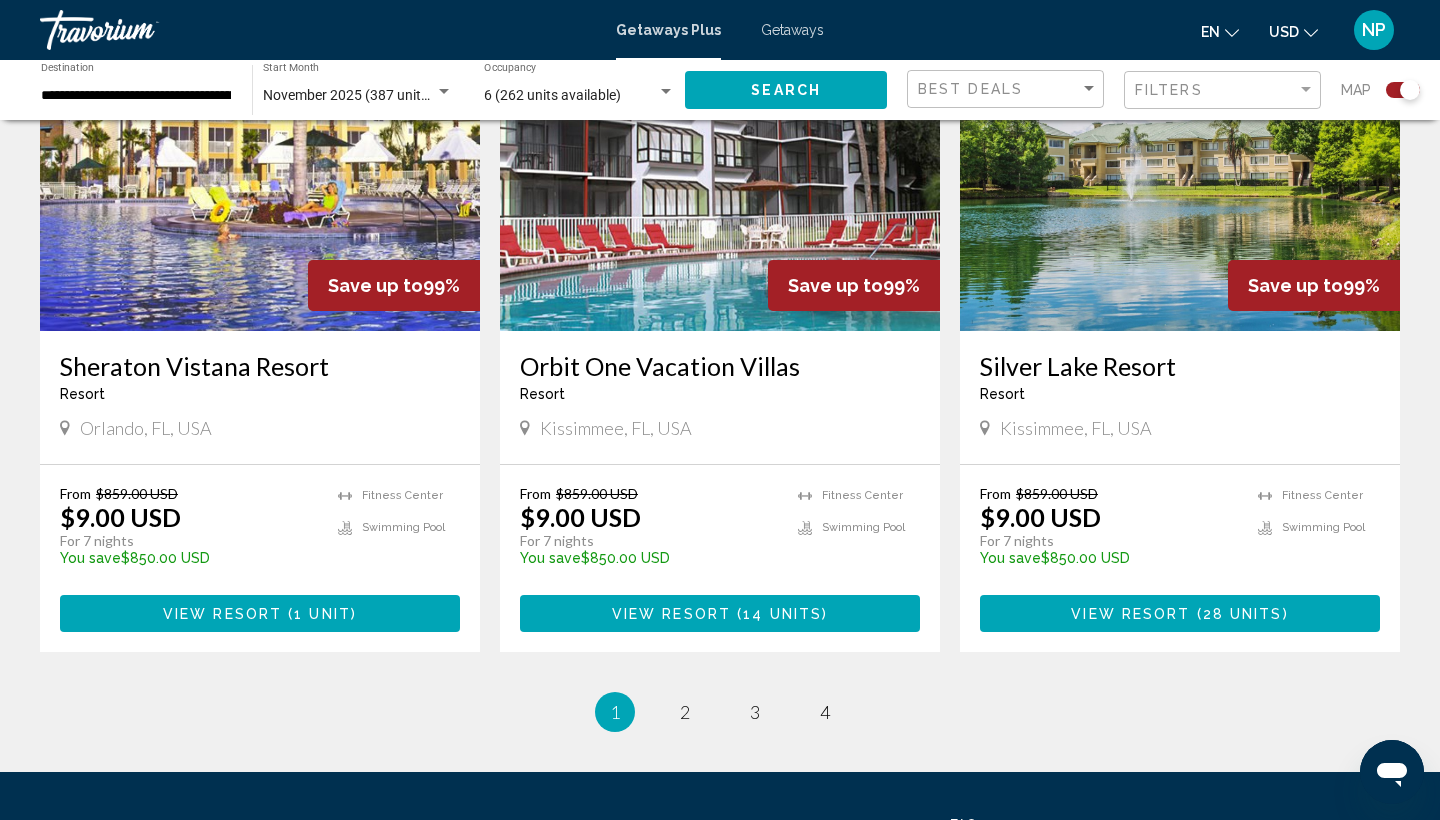 click on "View Resort    ( 28 units )" at bounding box center (1180, 613) 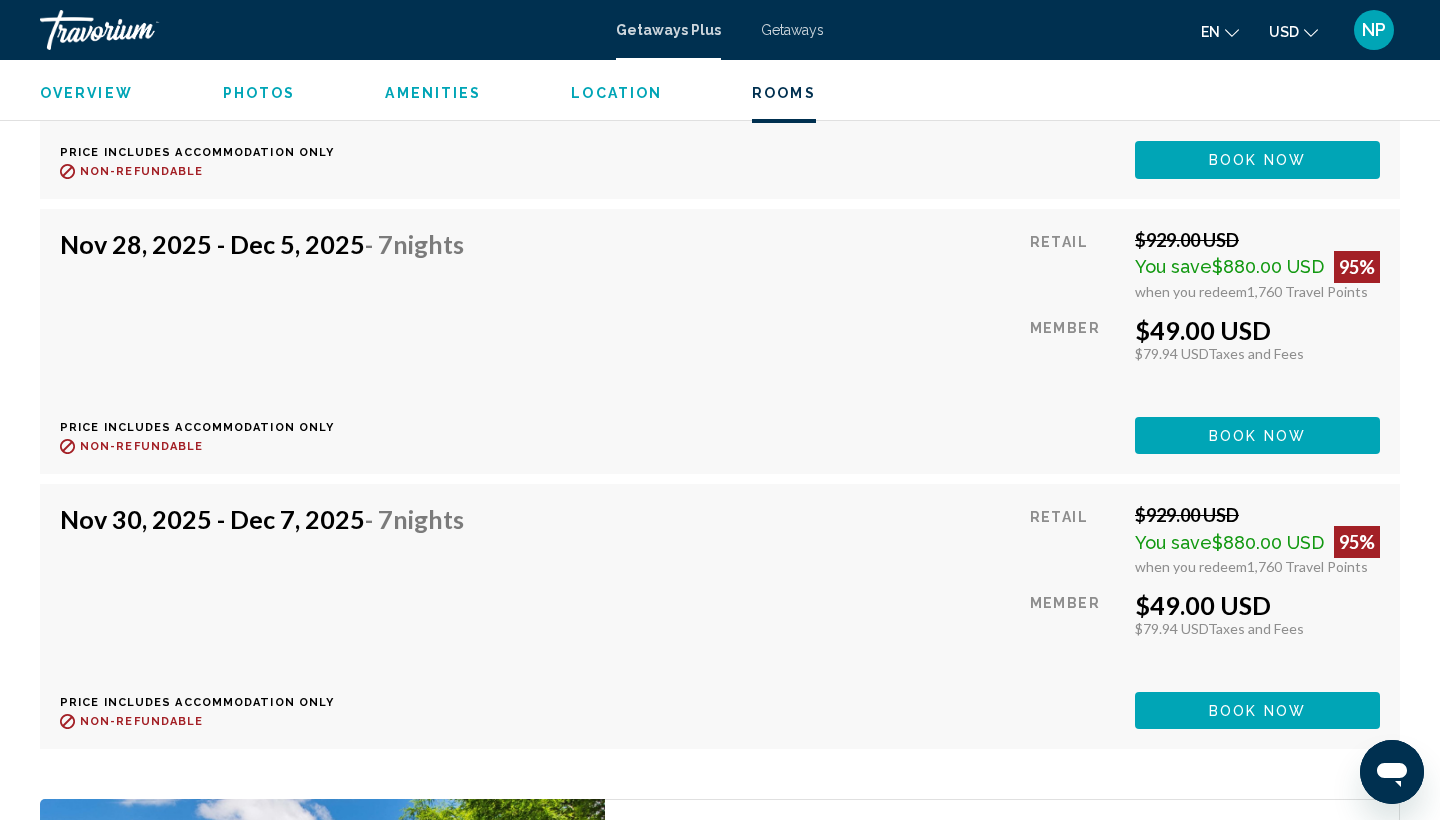 scroll, scrollTop: 8310, scrollLeft: 0, axis: vertical 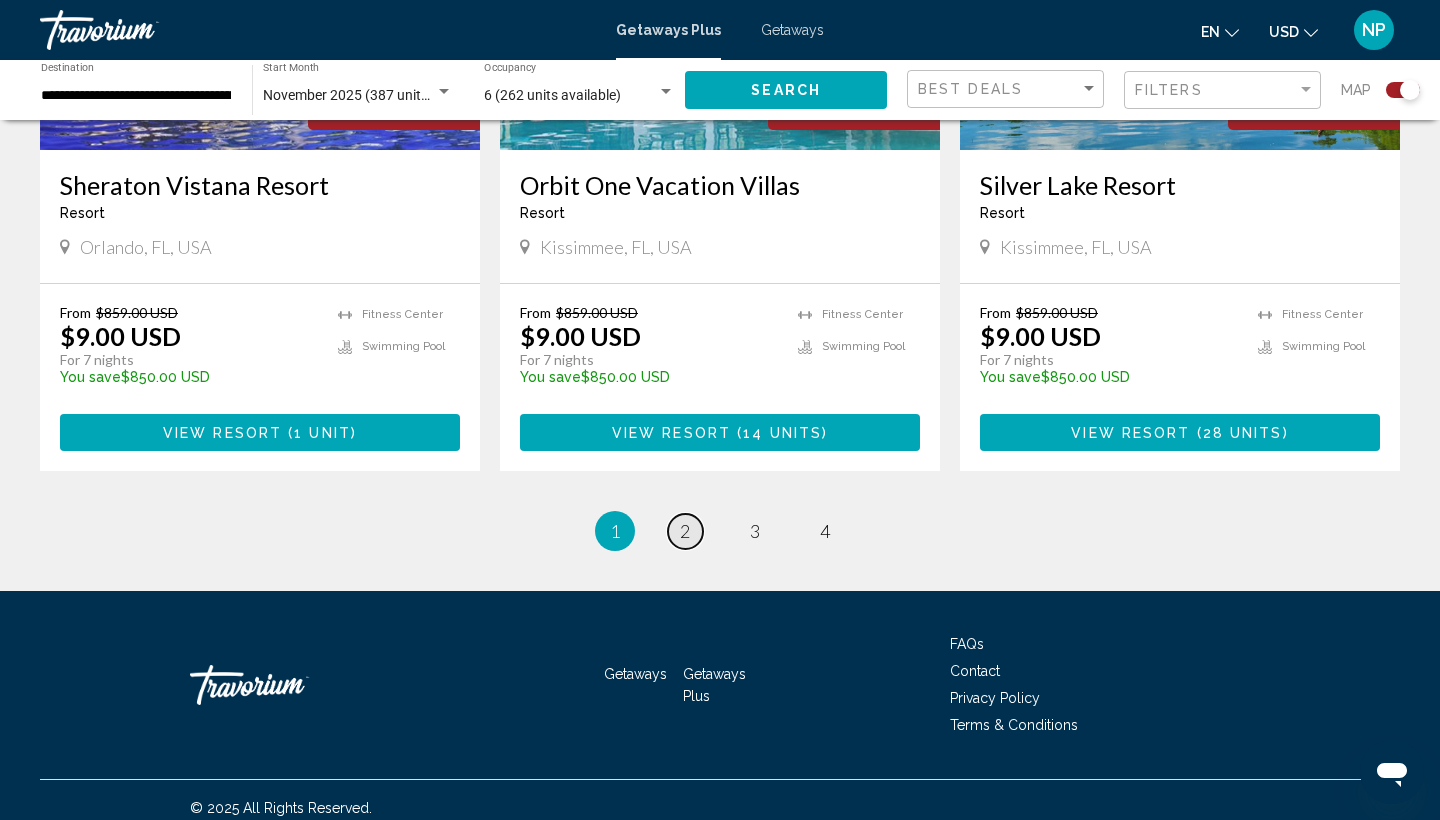 click on "page  2" at bounding box center (685, 531) 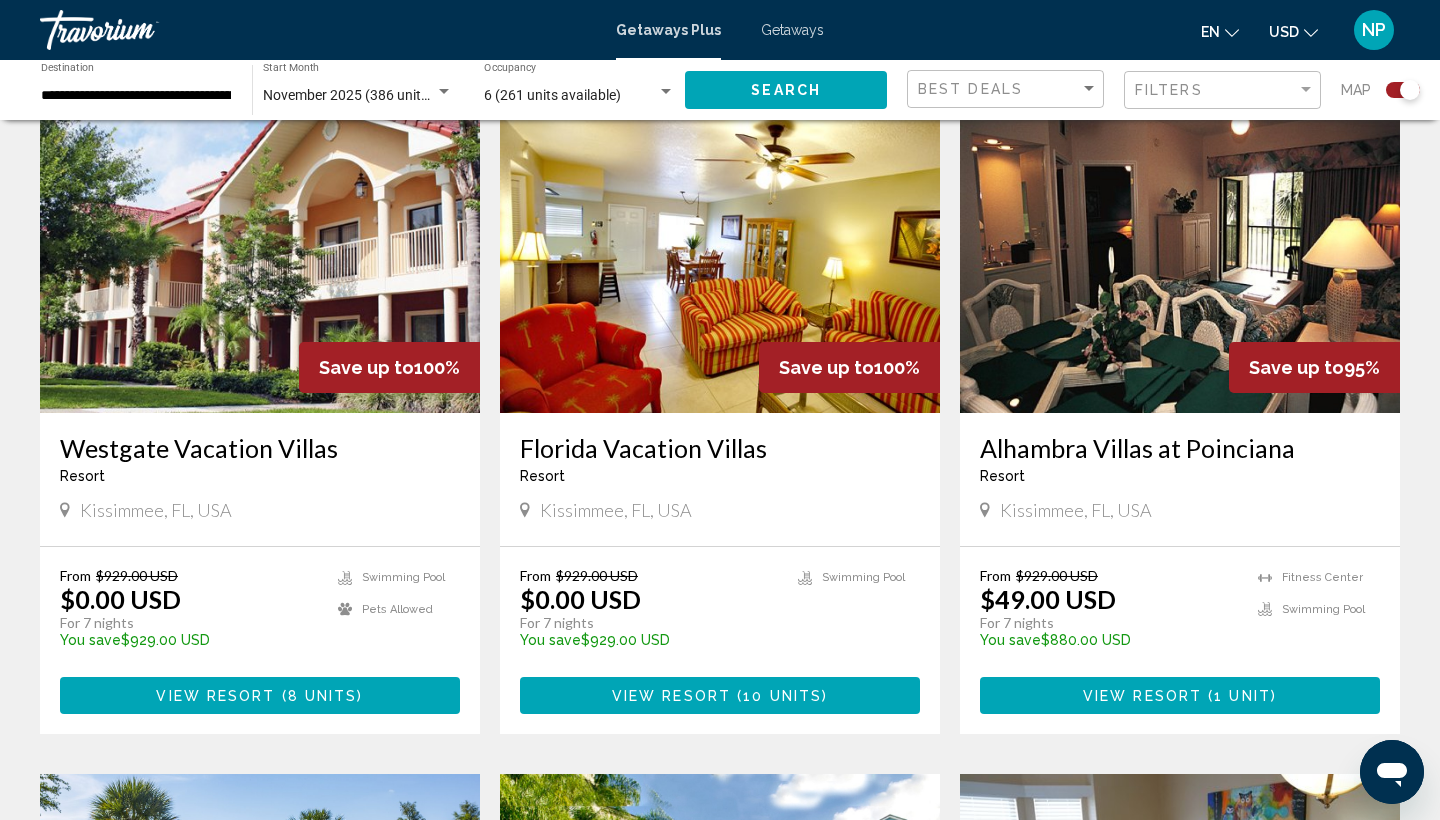 scroll, scrollTop: 739, scrollLeft: 0, axis: vertical 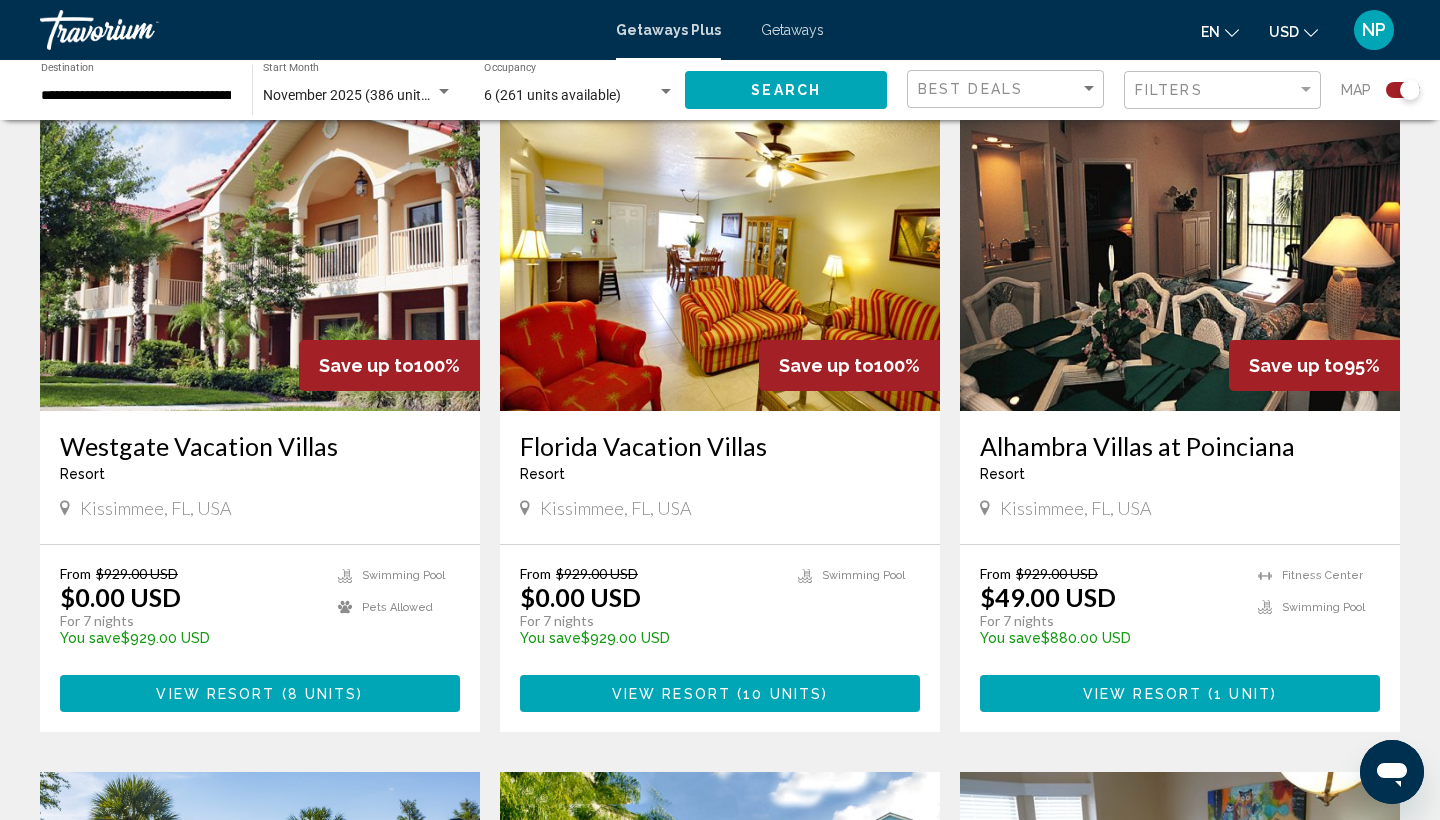 click on "8 units" at bounding box center [323, 694] 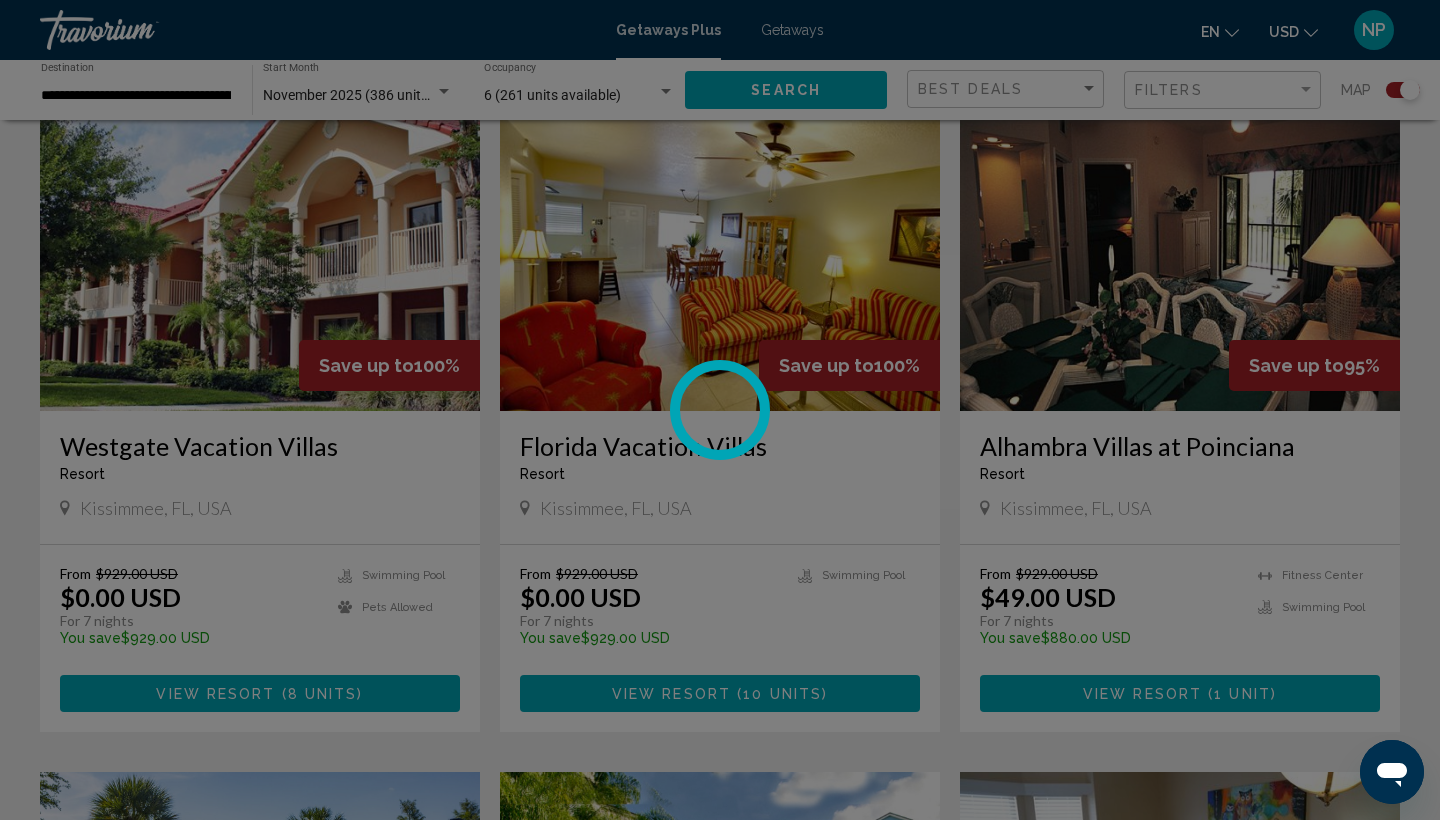 click on "**********" at bounding box center (720, -329) 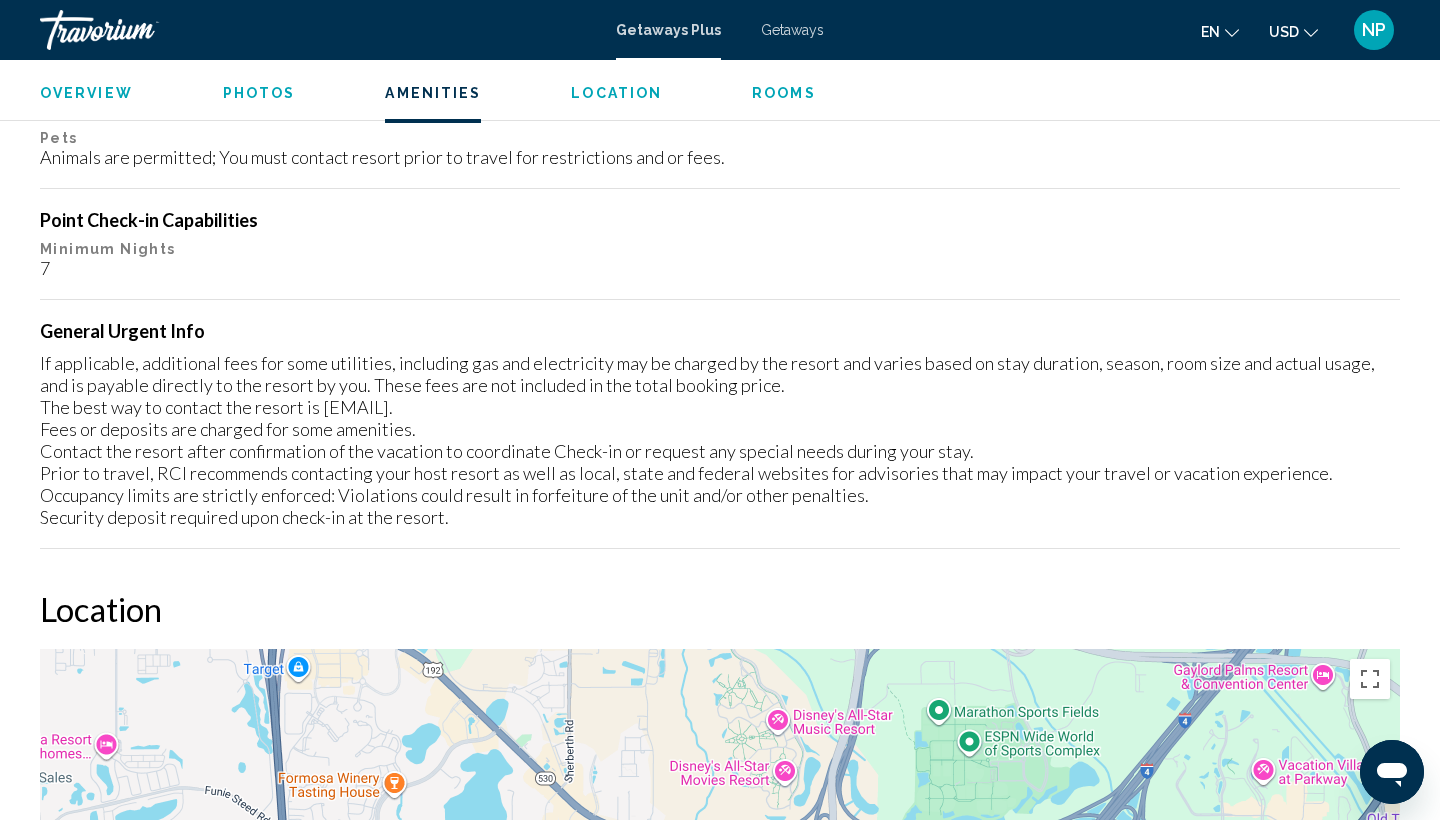 scroll, scrollTop: 2304, scrollLeft: 0, axis: vertical 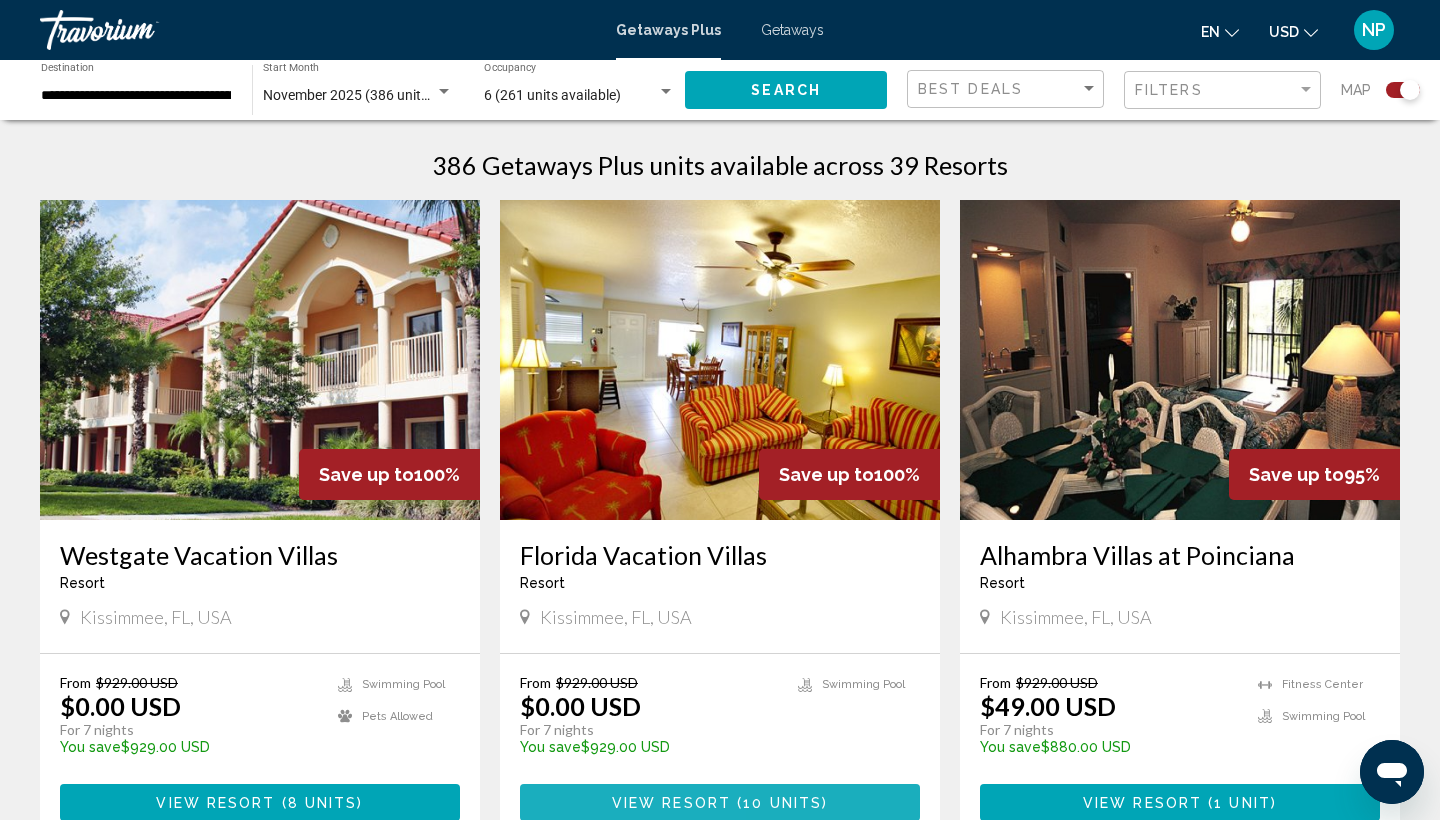 click on "View Resort    ( 10 units )" at bounding box center [720, 802] 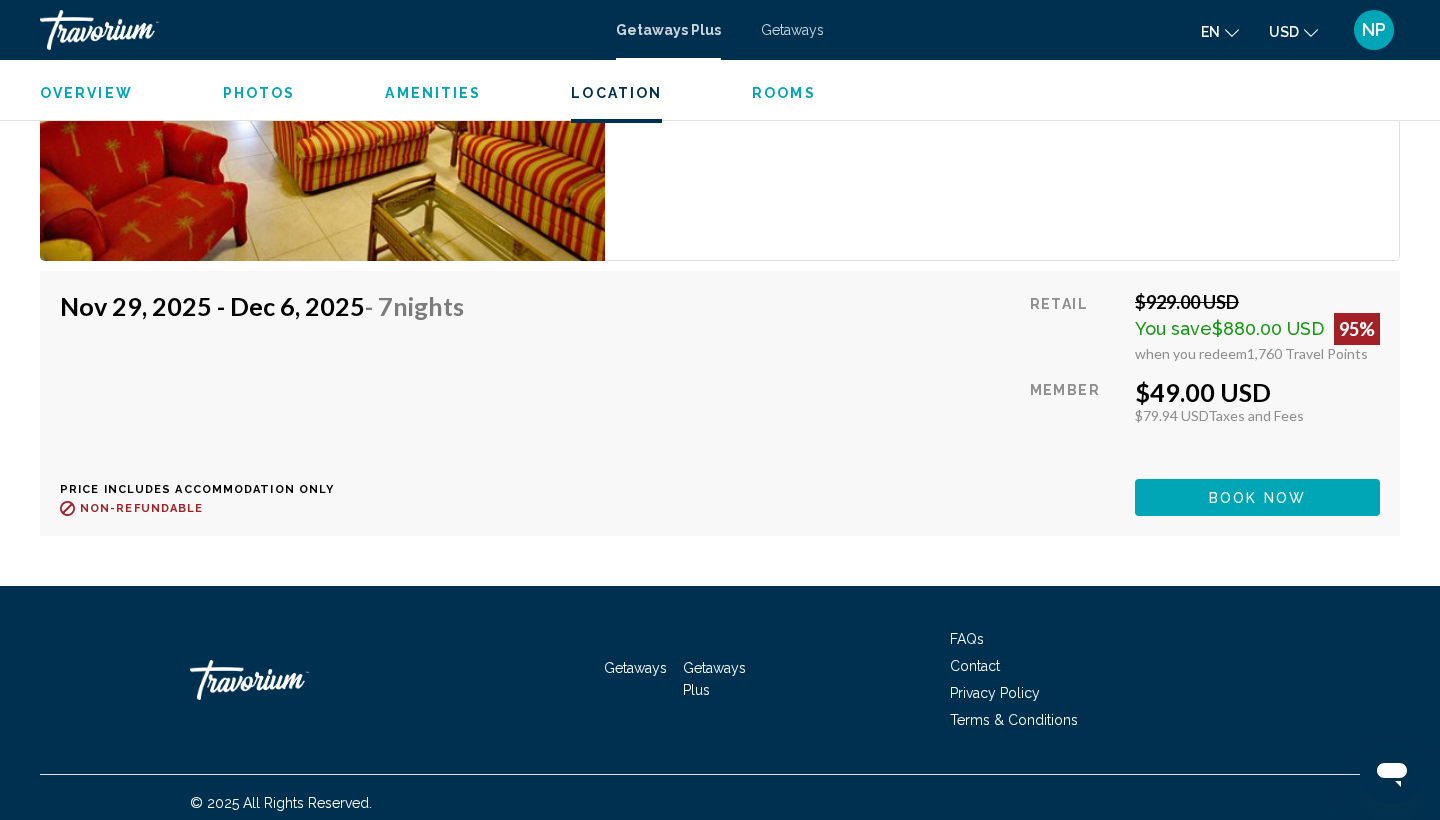 scroll, scrollTop: 5559, scrollLeft: 0, axis: vertical 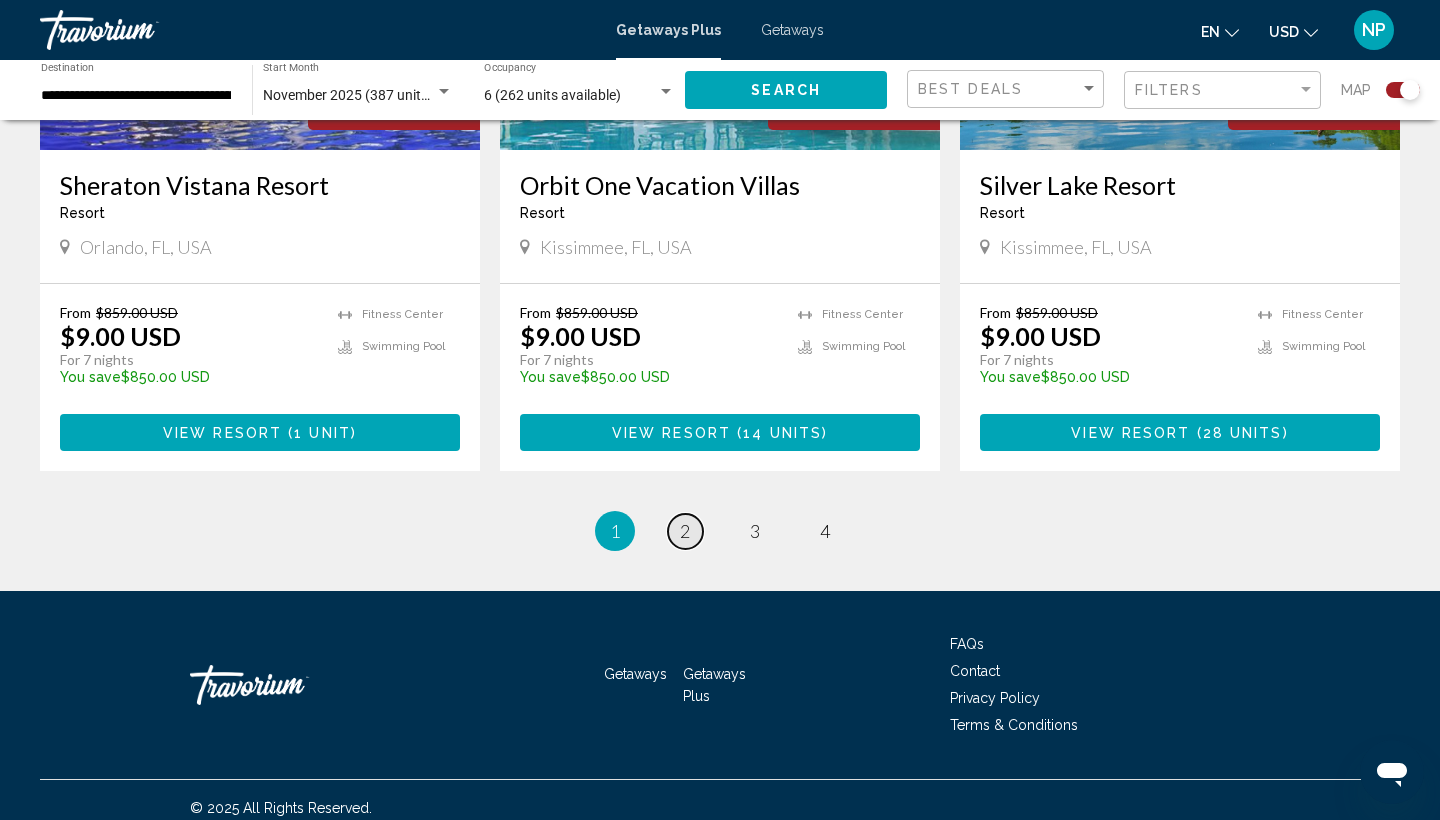click on "2" at bounding box center (685, 531) 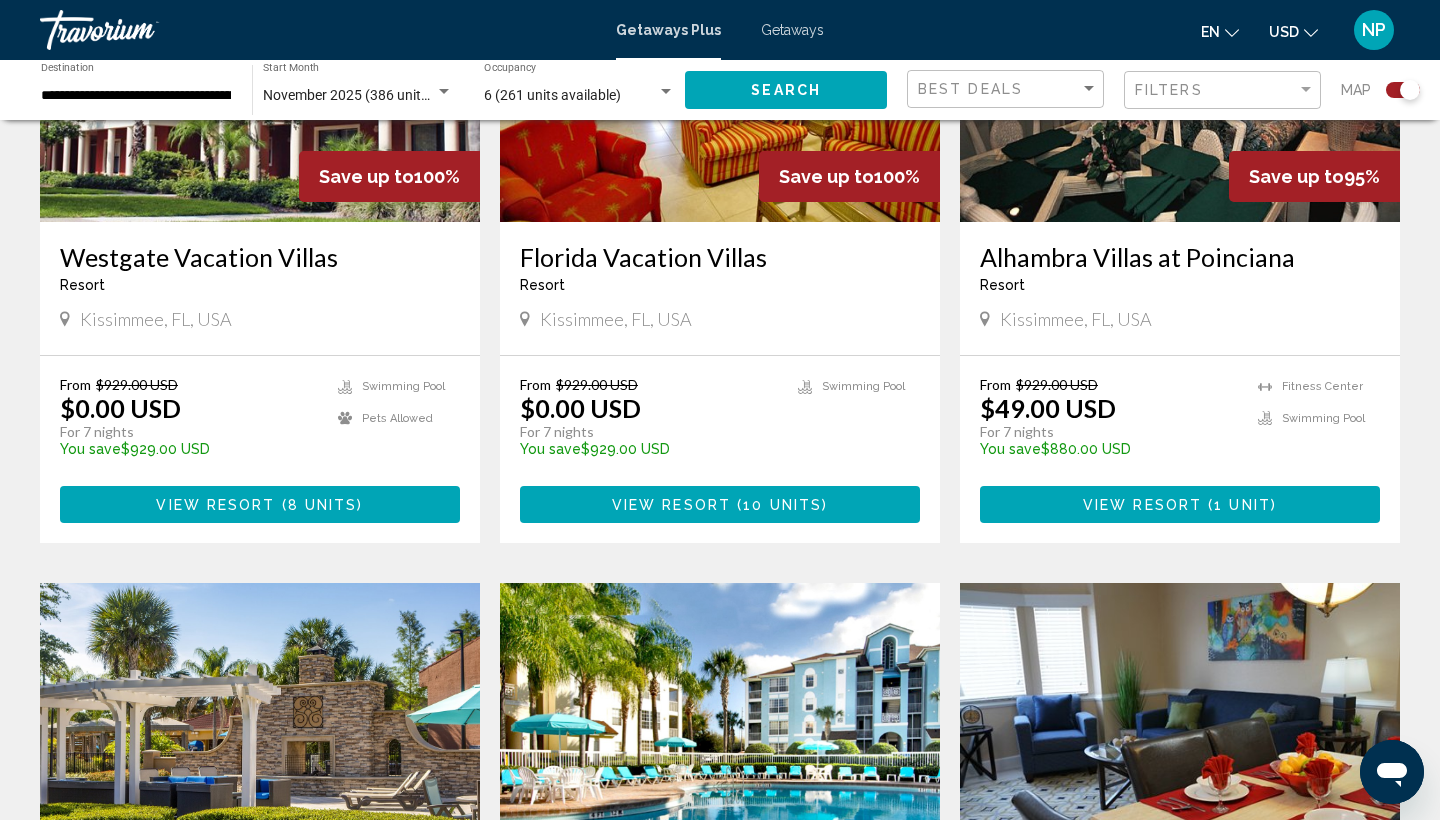 scroll, scrollTop: 937, scrollLeft: 0, axis: vertical 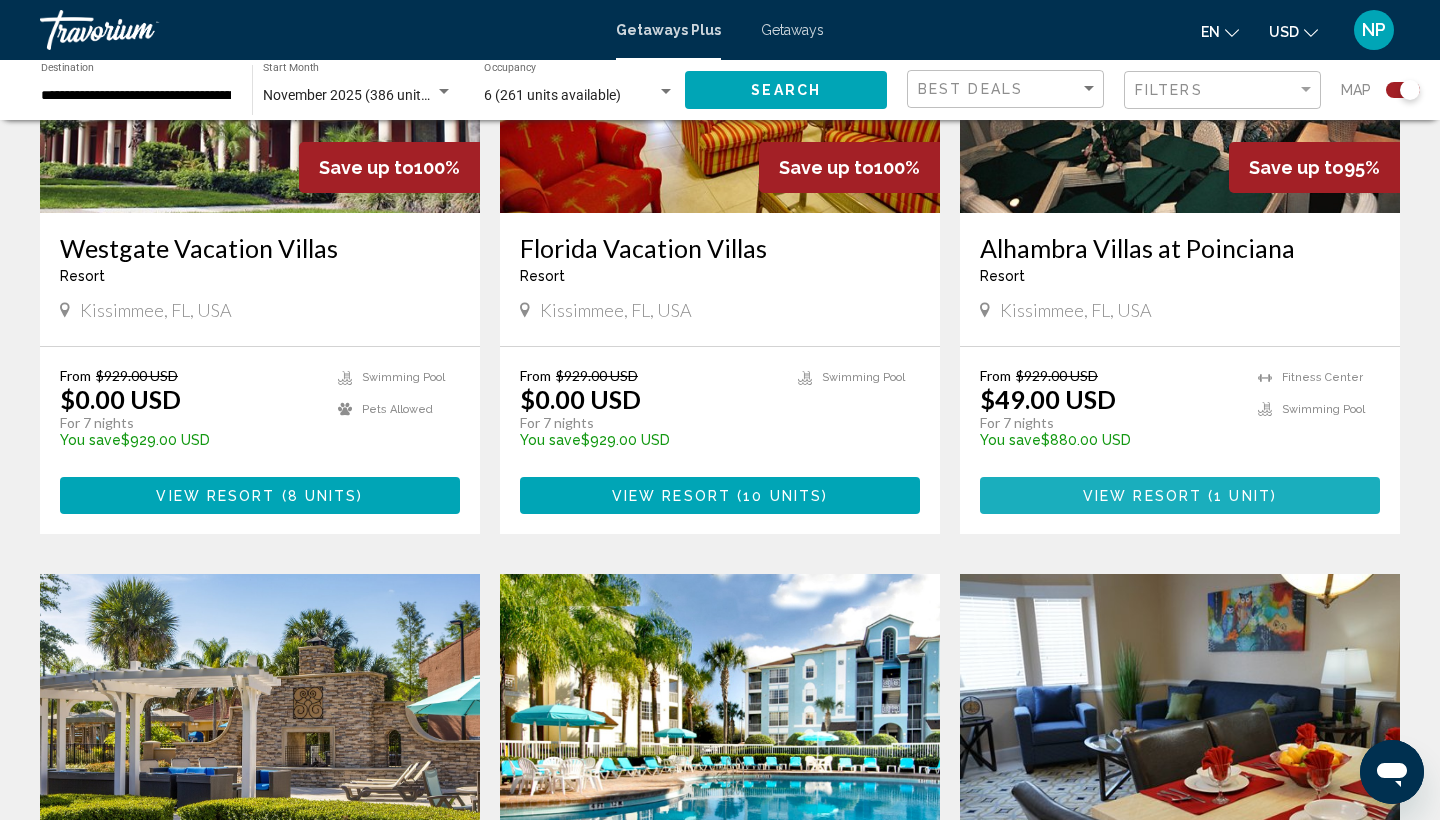 click on "View Resort" at bounding box center [1142, 496] 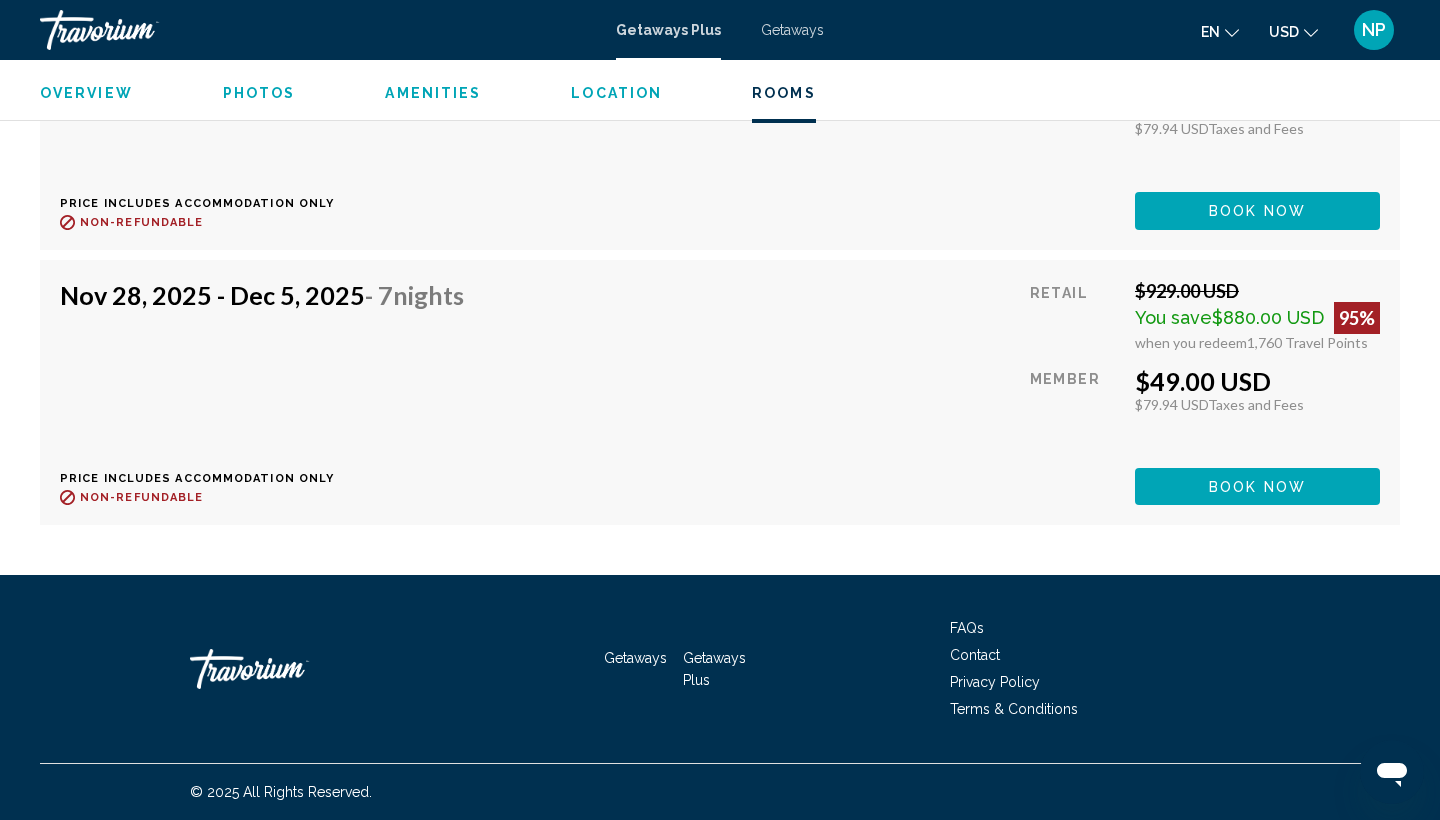 scroll, scrollTop: 4401, scrollLeft: 0, axis: vertical 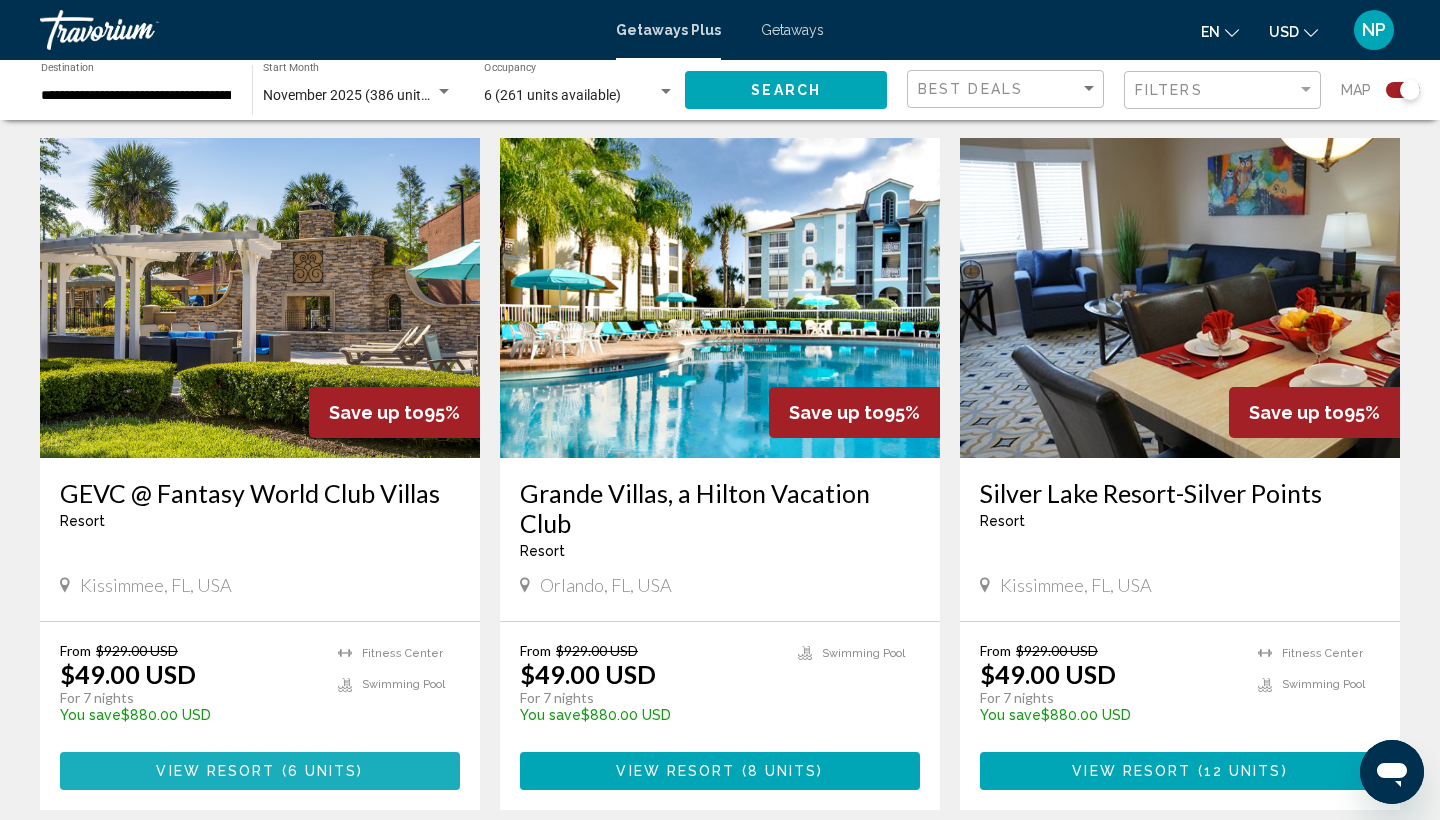 click on "View Resort" at bounding box center (215, 772) 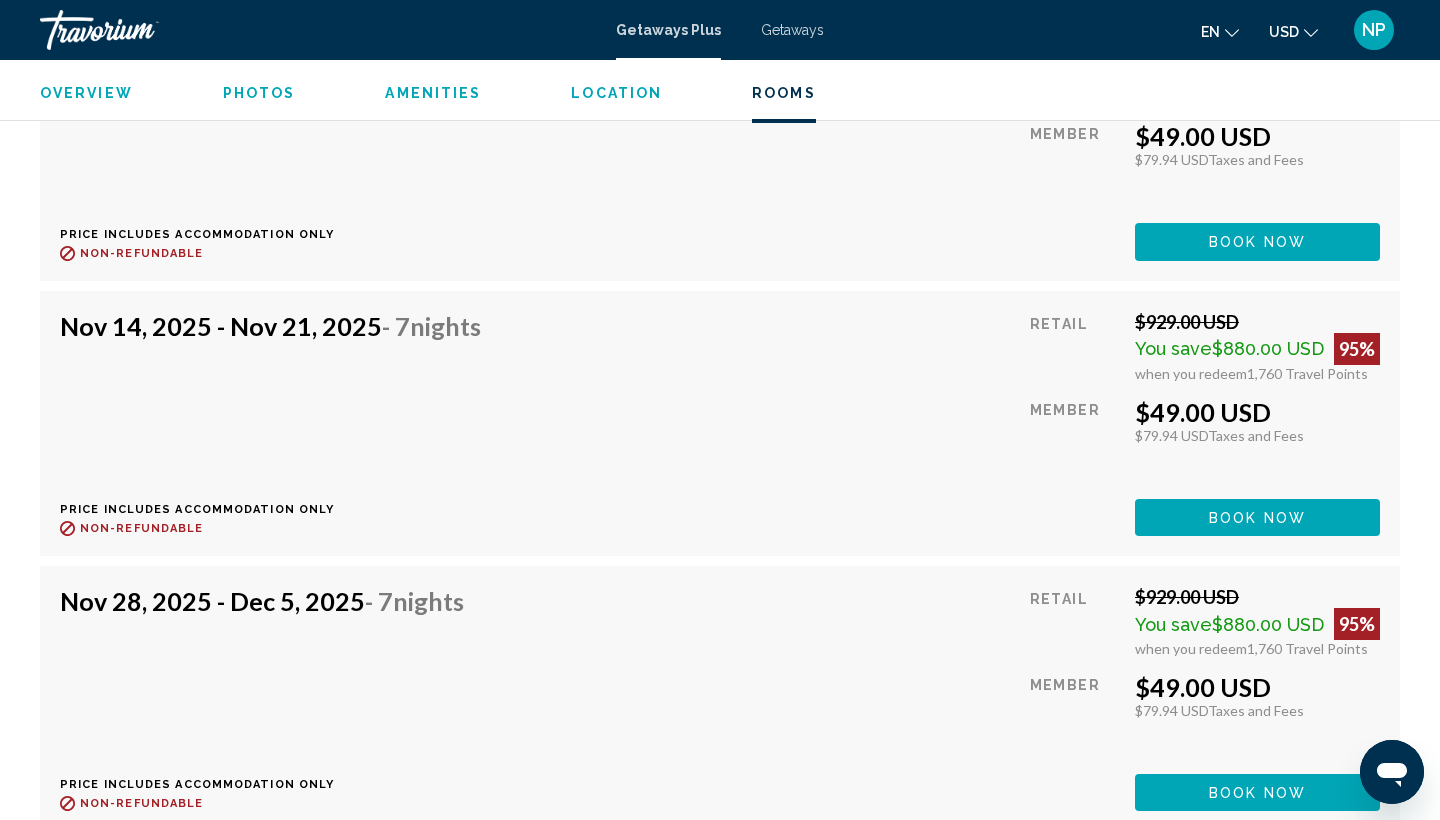 scroll, scrollTop: 3977, scrollLeft: 0, axis: vertical 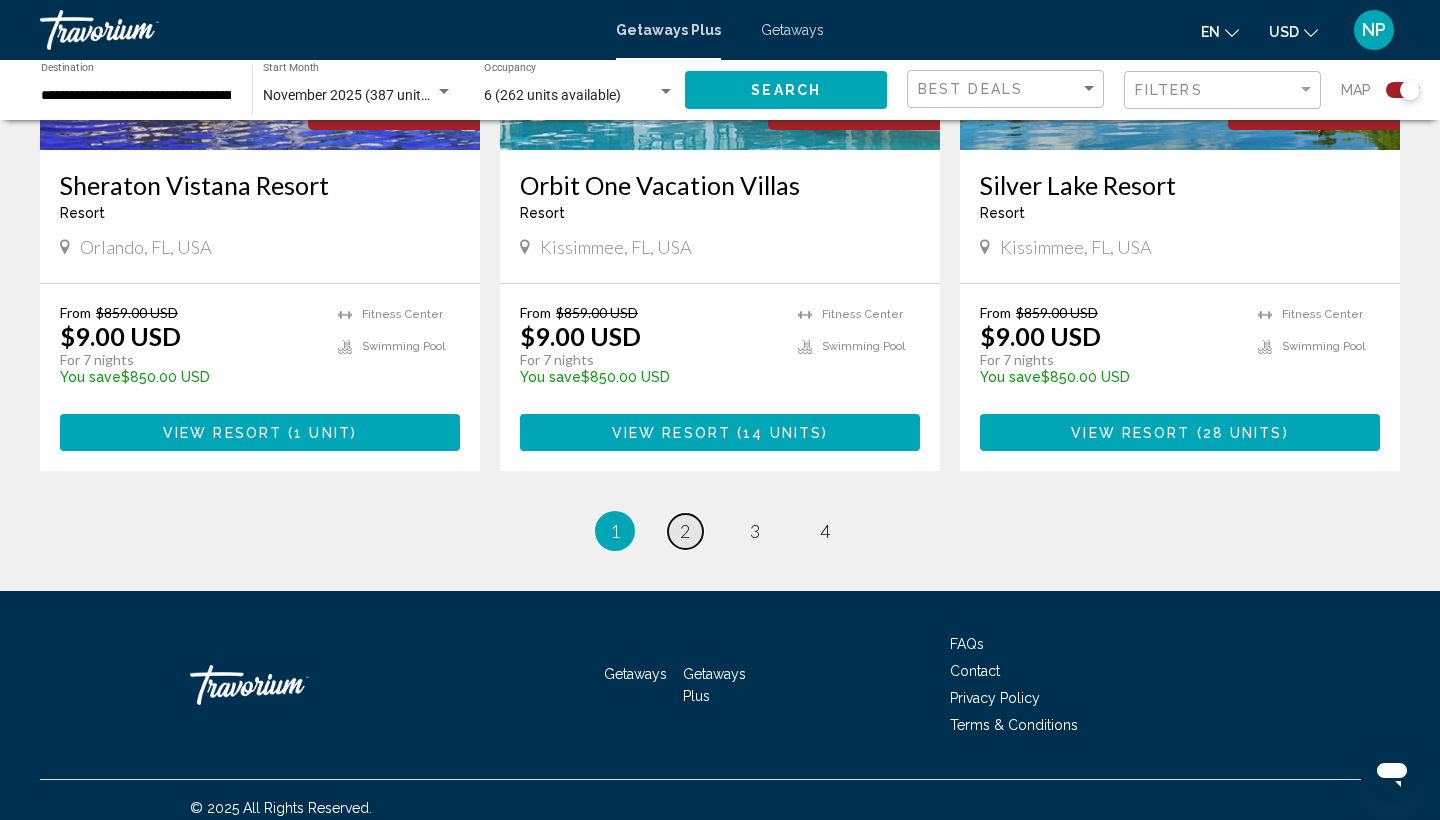 click on "2" at bounding box center [685, 531] 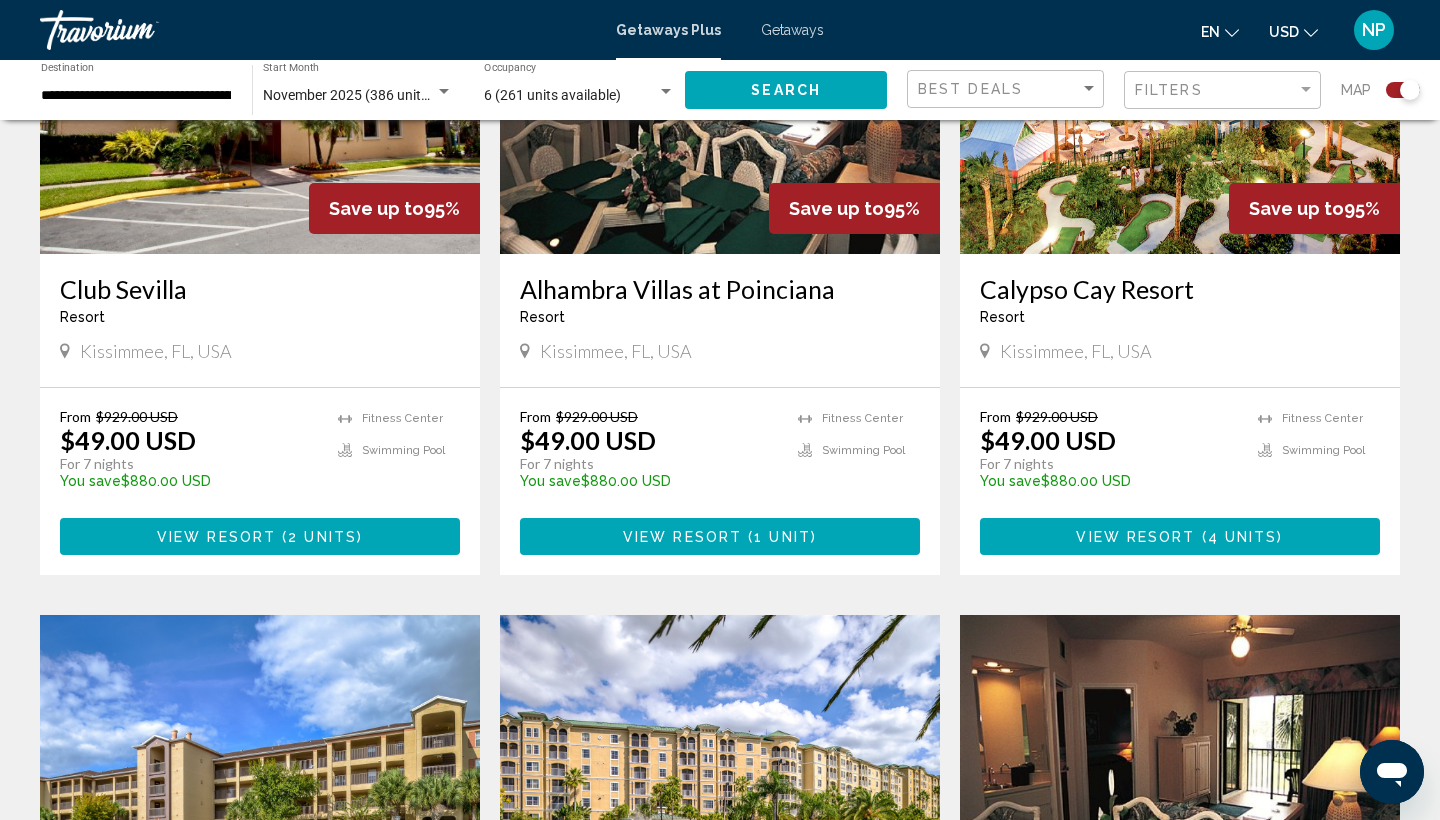 scroll, scrollTop: 2294, scrollLeft: 0, axis: vertical 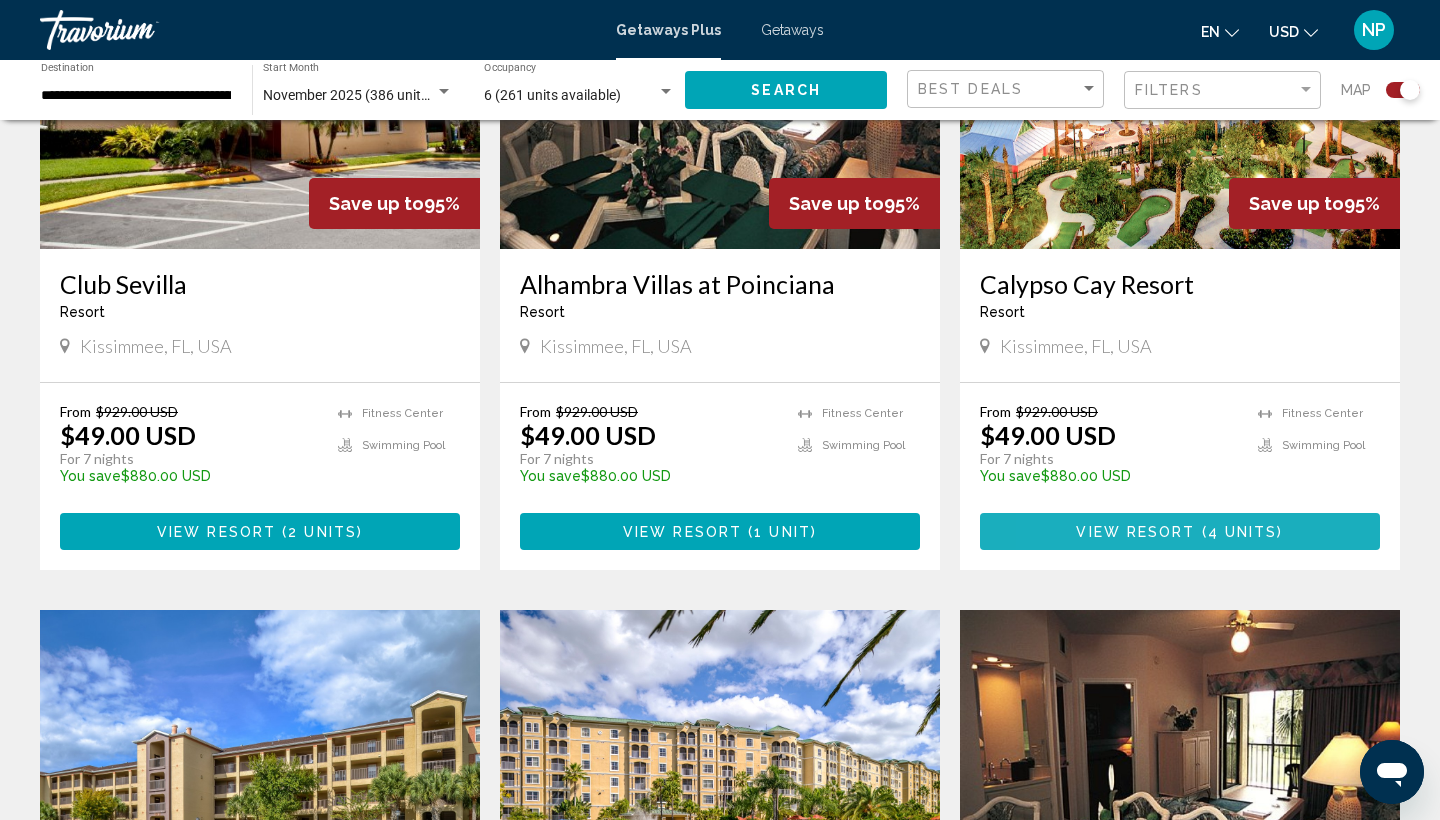 click on "View Resort    ( 4 units )" at bounding box center [1180, 531] 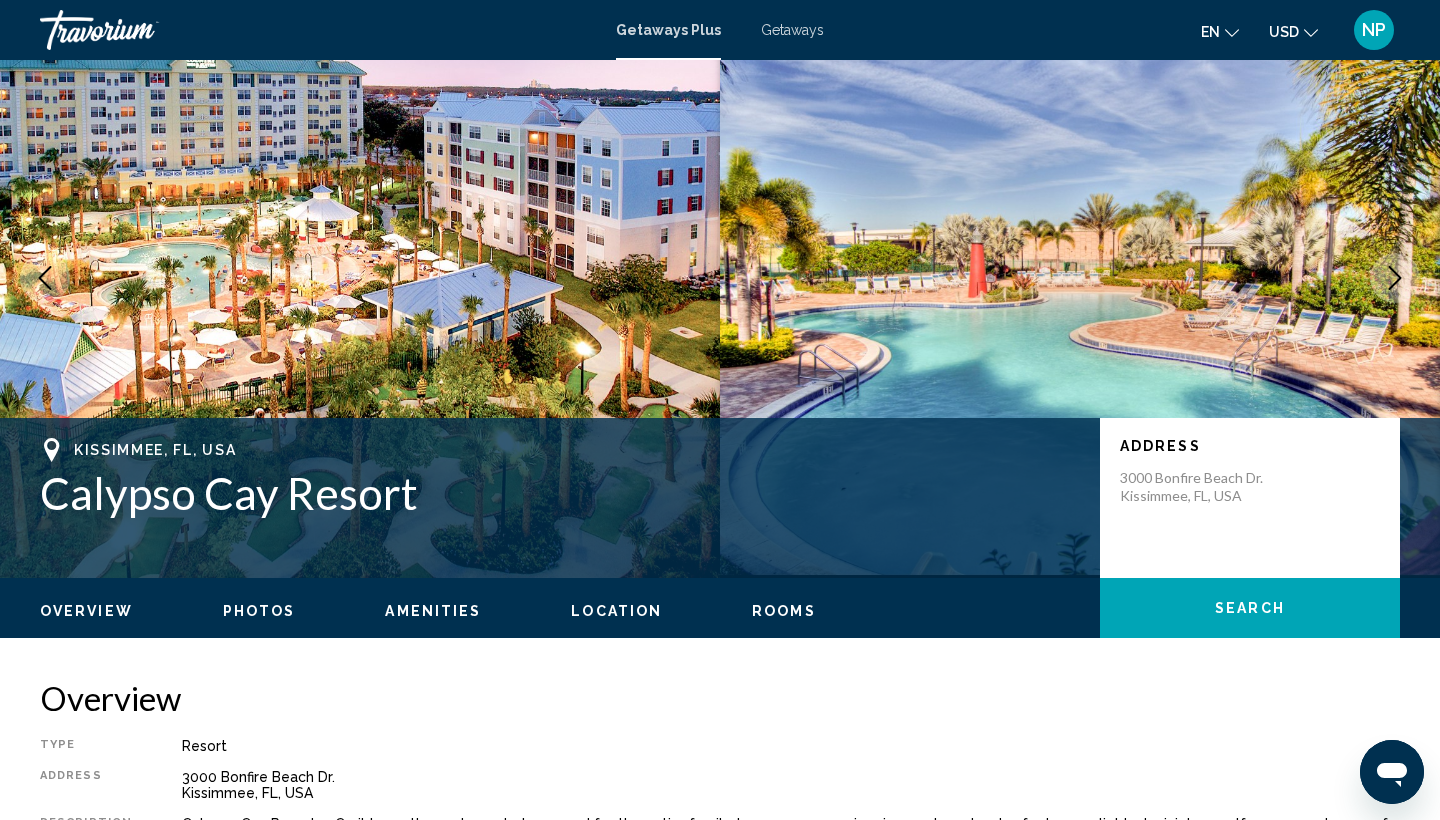 scroll, scrollTop: 80, scrollLeft: 0, axis: vertical 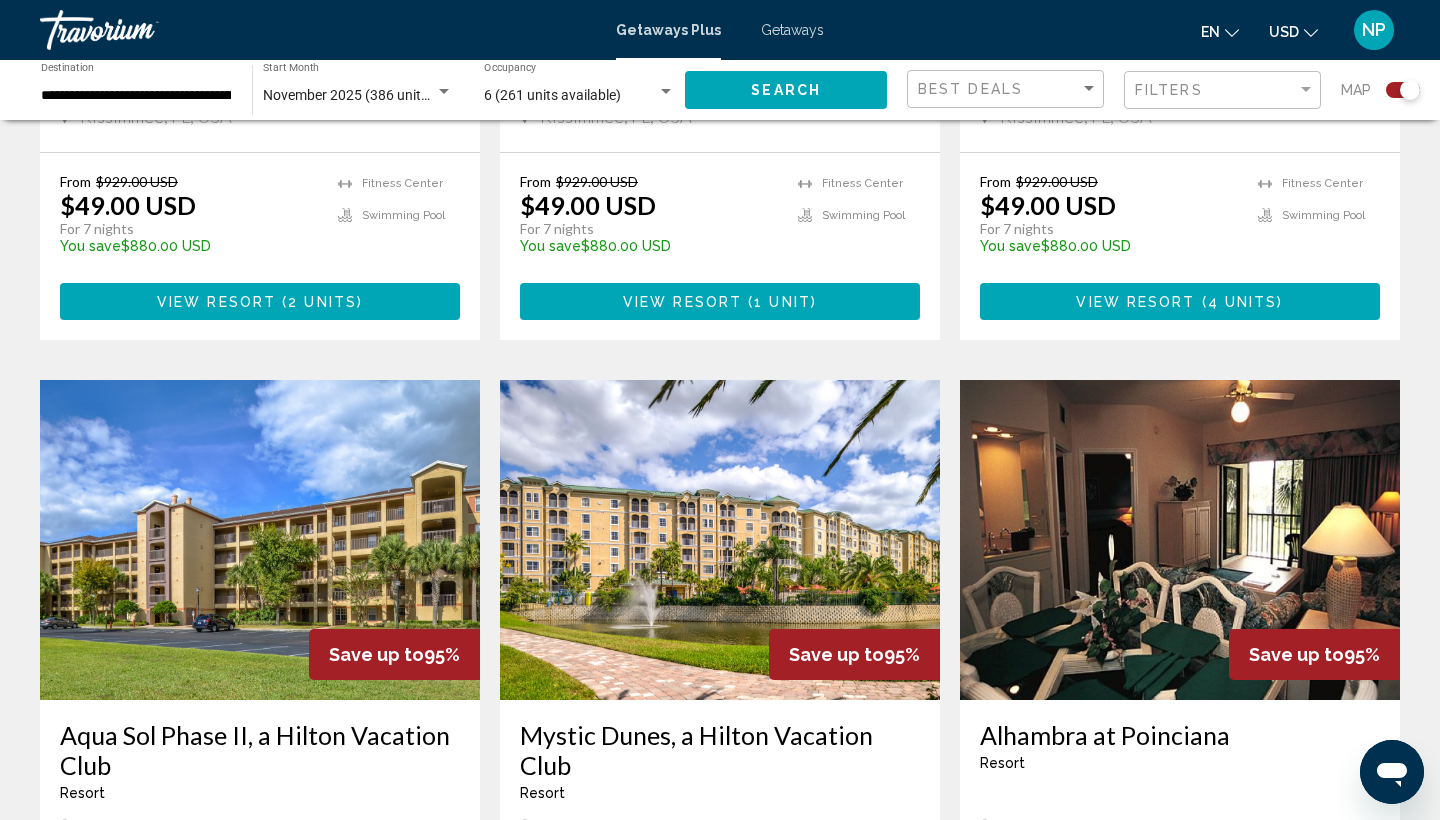 click on "Aqua Sol Phase II, a Hilton Vacation Club" at bounding box center [260, 750] 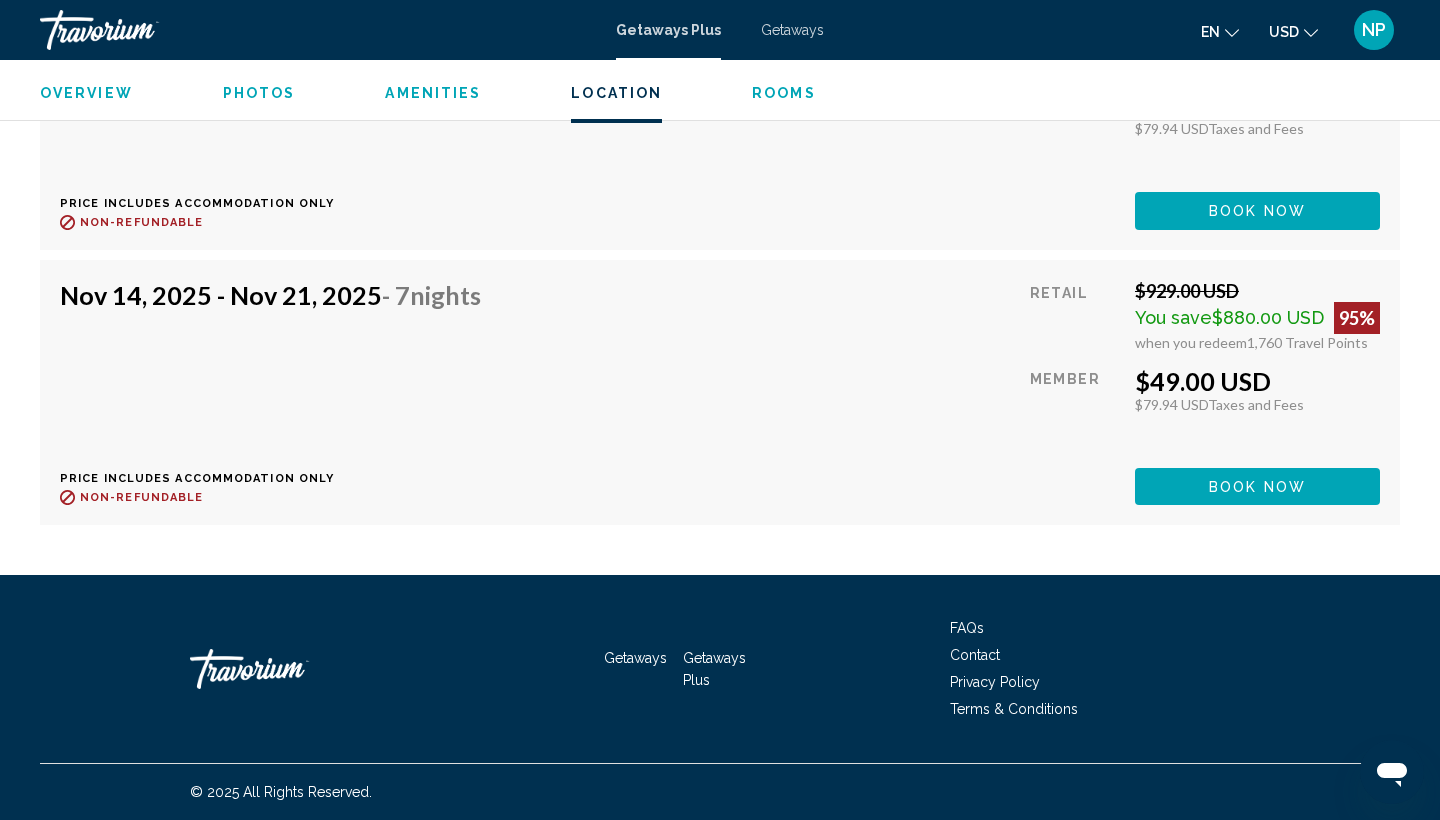 scroll, scrollTop: 3785, scrollLeft: 0, axis: vertical 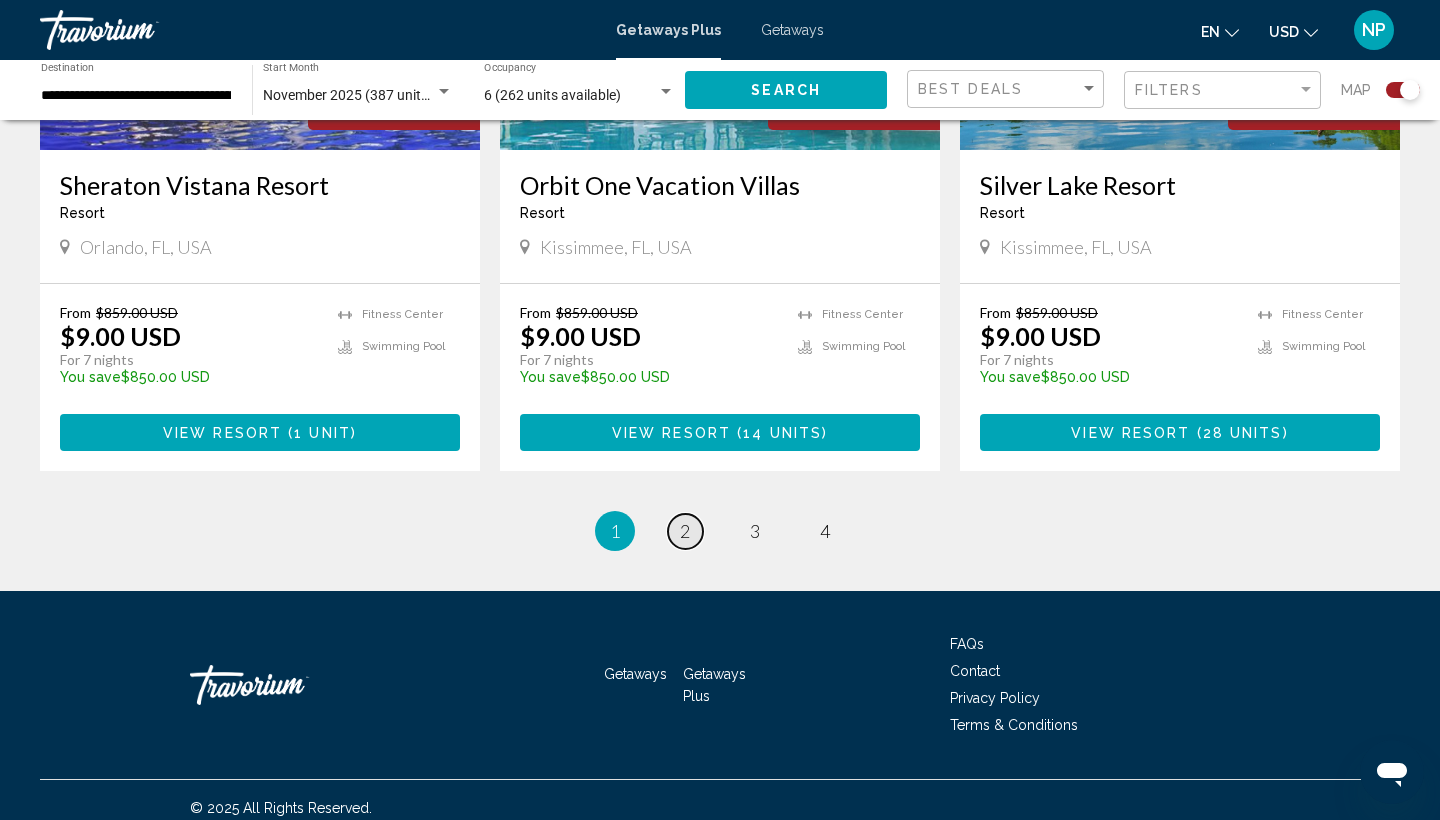 click on "page  2" at bounding box center [685, 531] 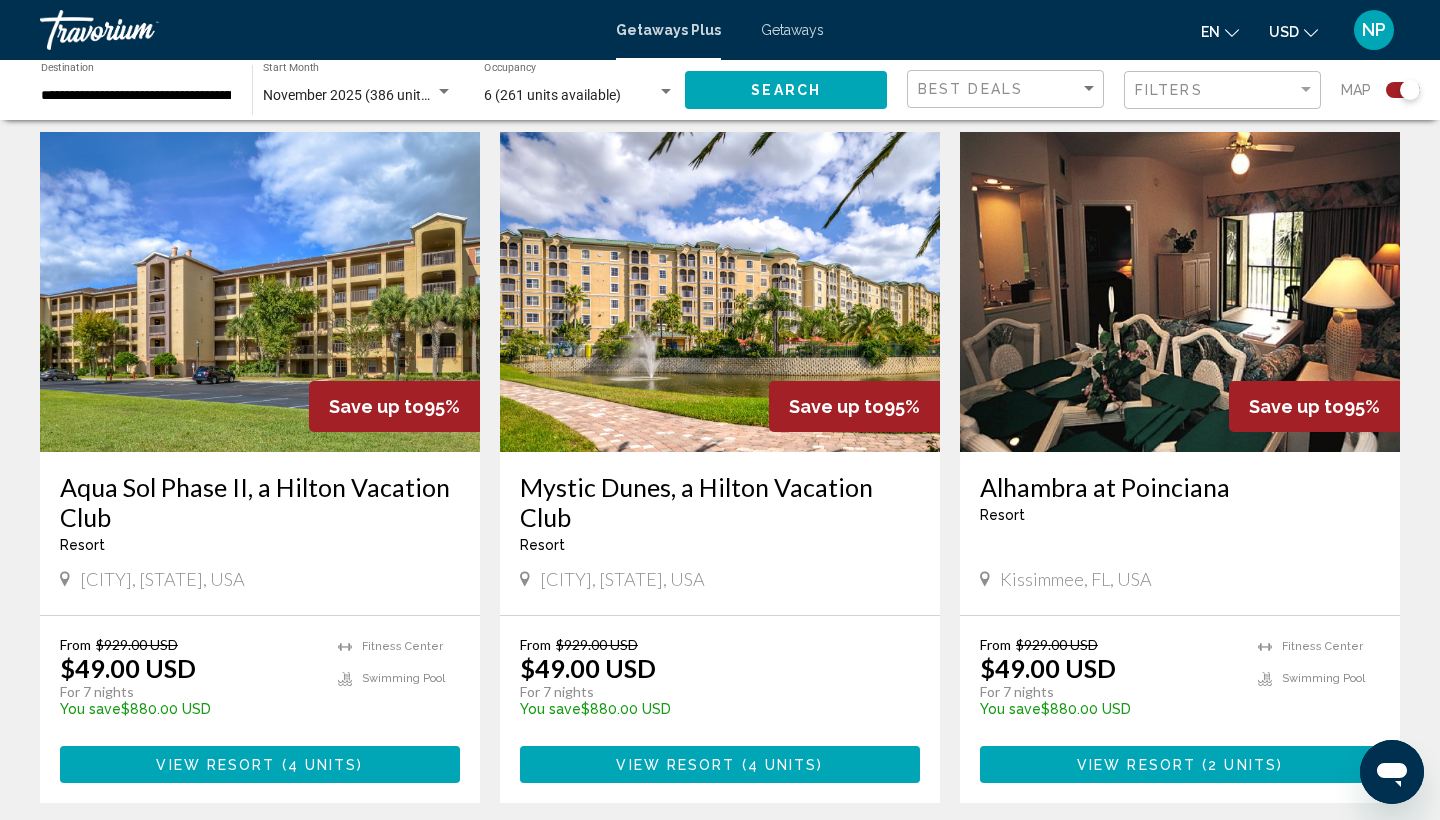 scroll, scrollTop: 2773, scrollLeft: 0, axis: vertical 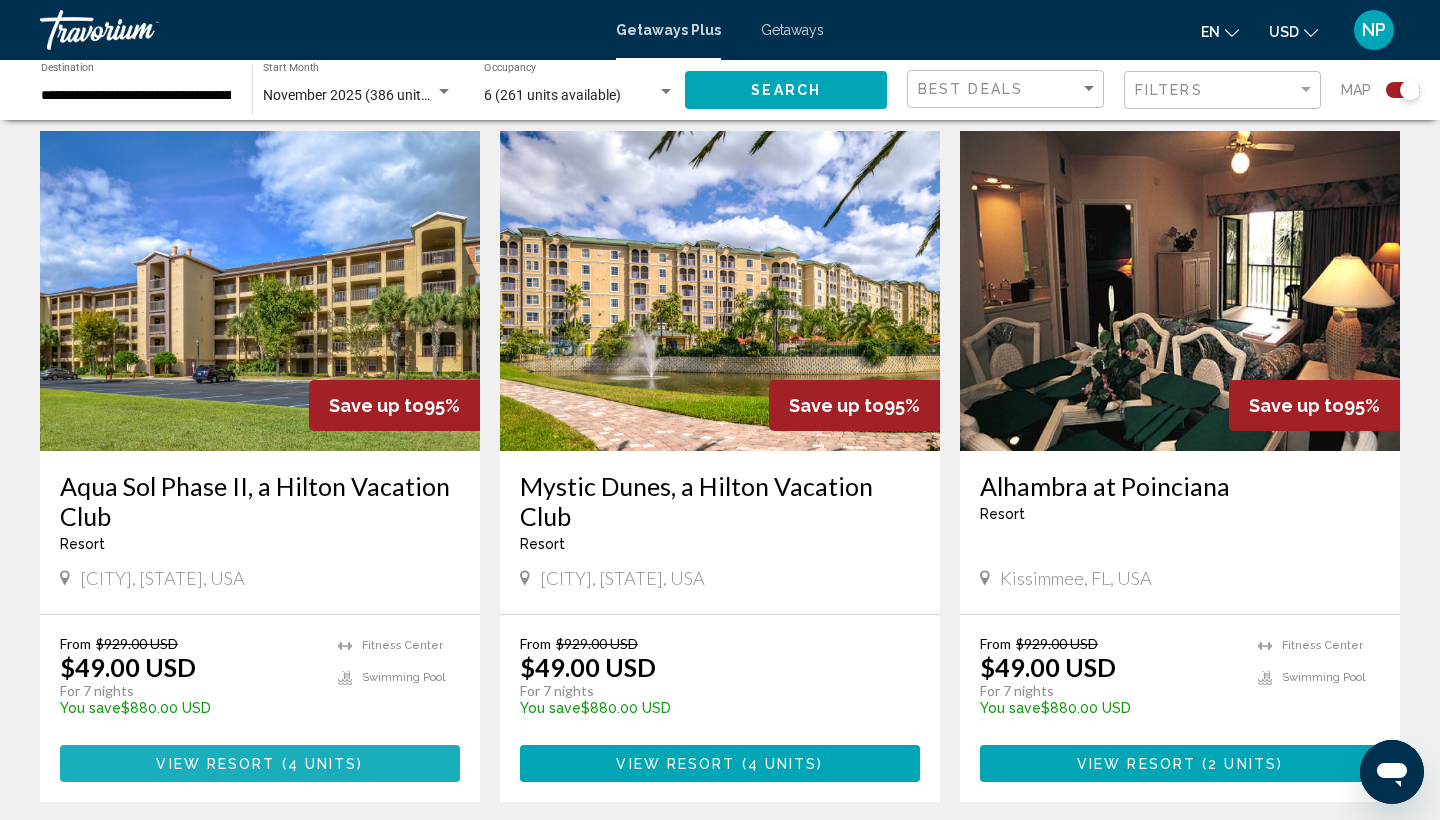 click on "4 units" at bounding box center [323, 764] 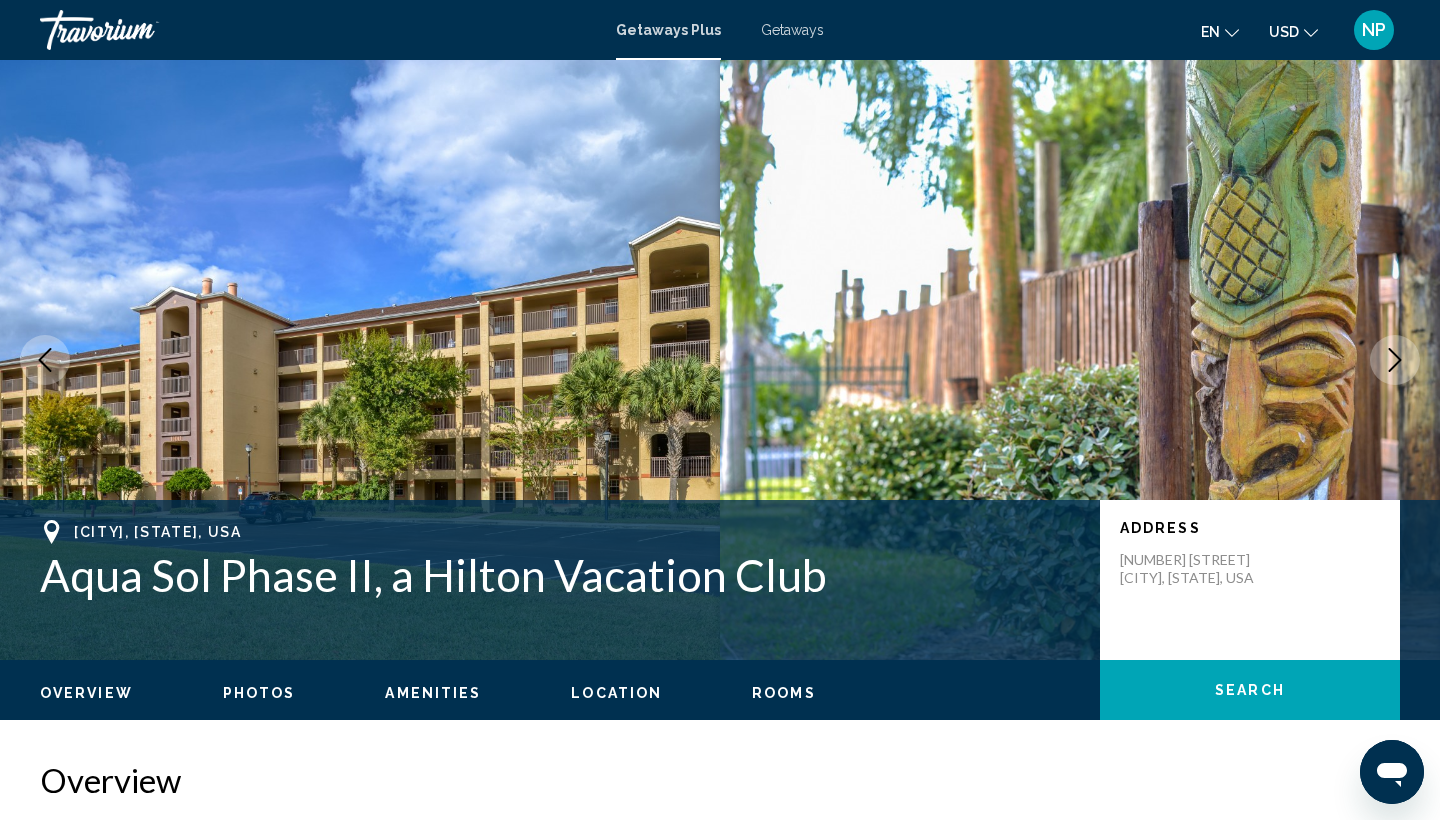 scroll, scrollTop: 0, scrollLeft: 0, axis: both 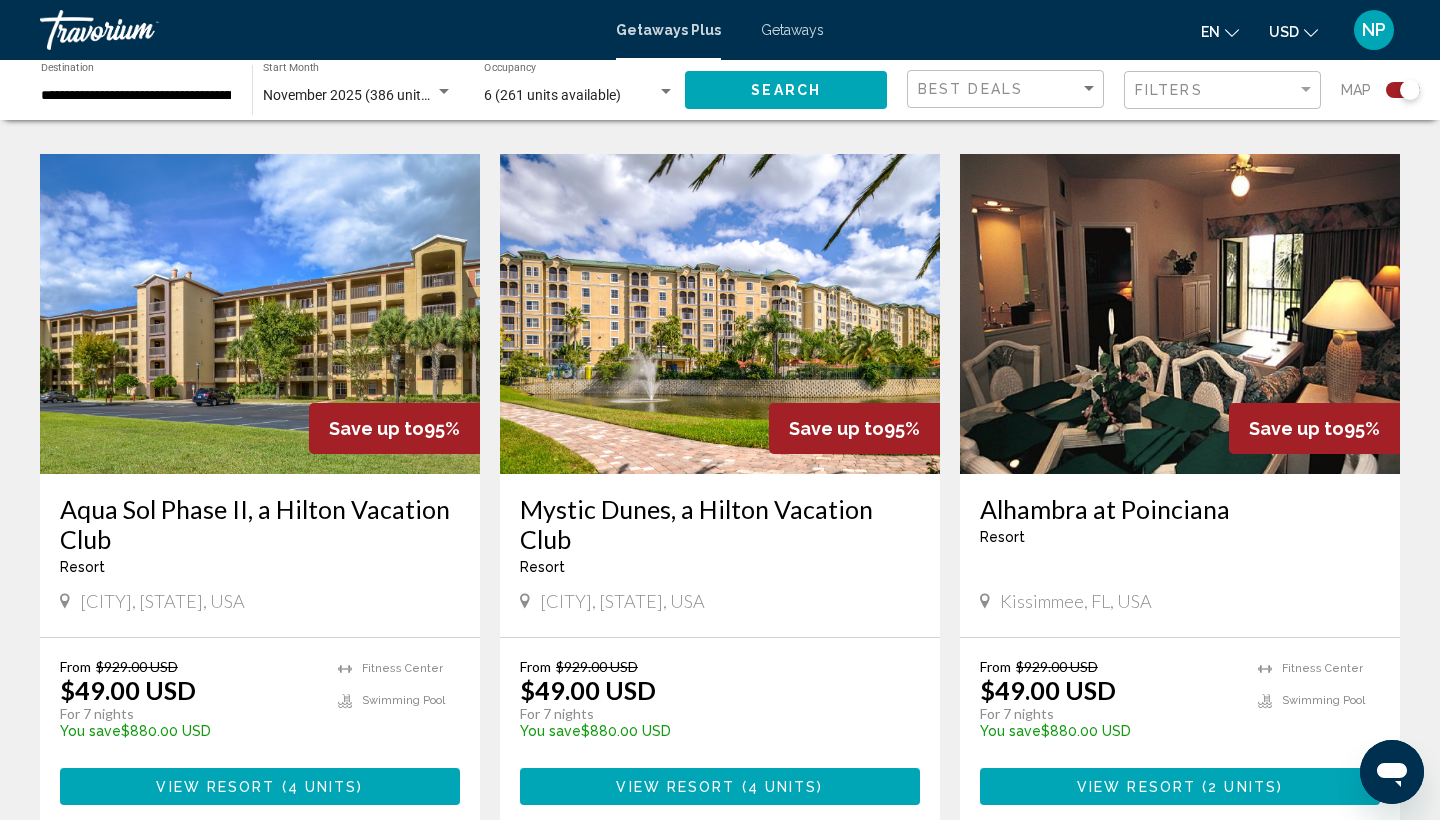 click on "Mystic Dunes, a Hilton Vacation Club" at bounding box center [720, 524] 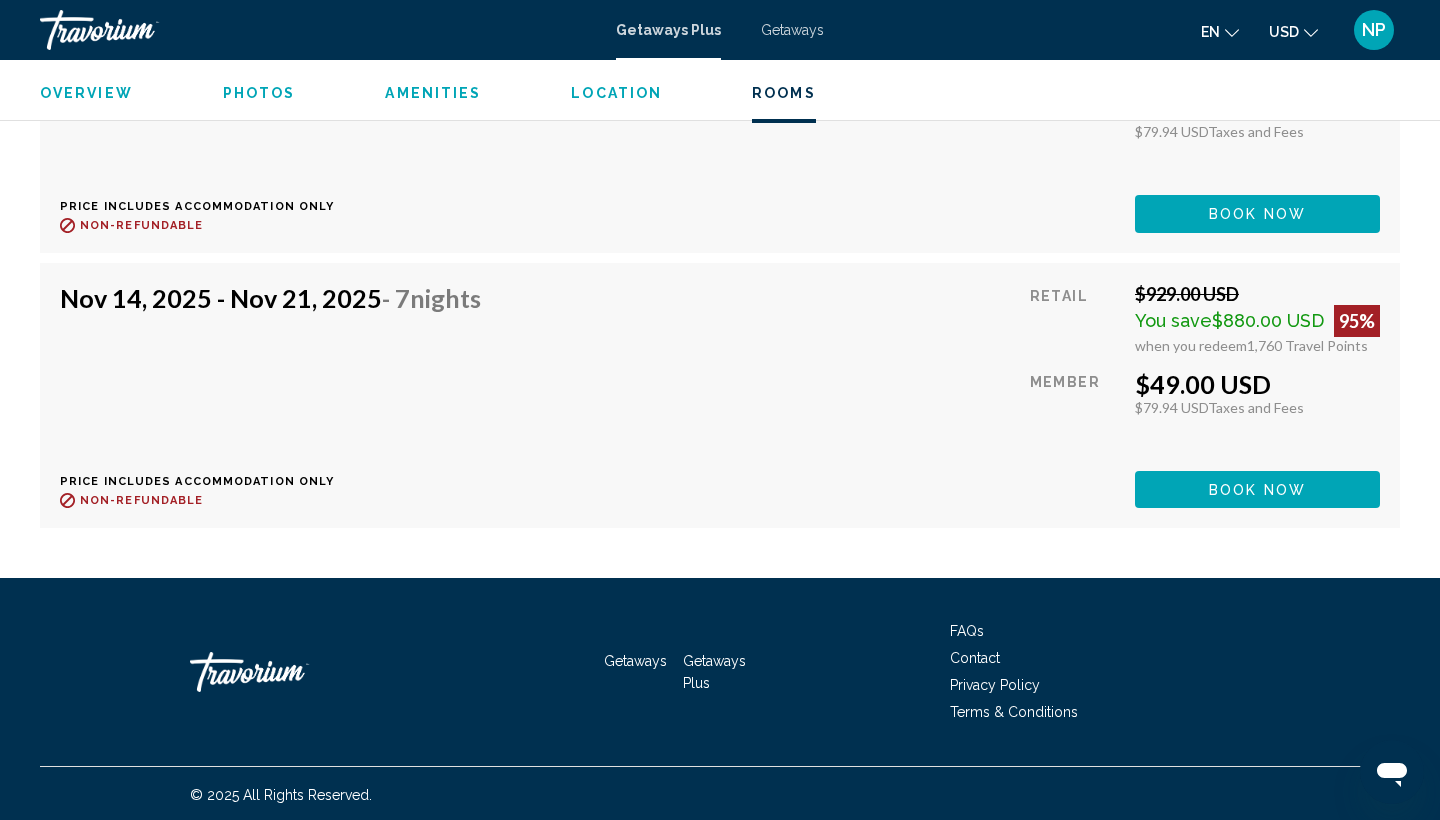 scroll, scrollTop: 3510, scrollLeft: 0, axis: vertical 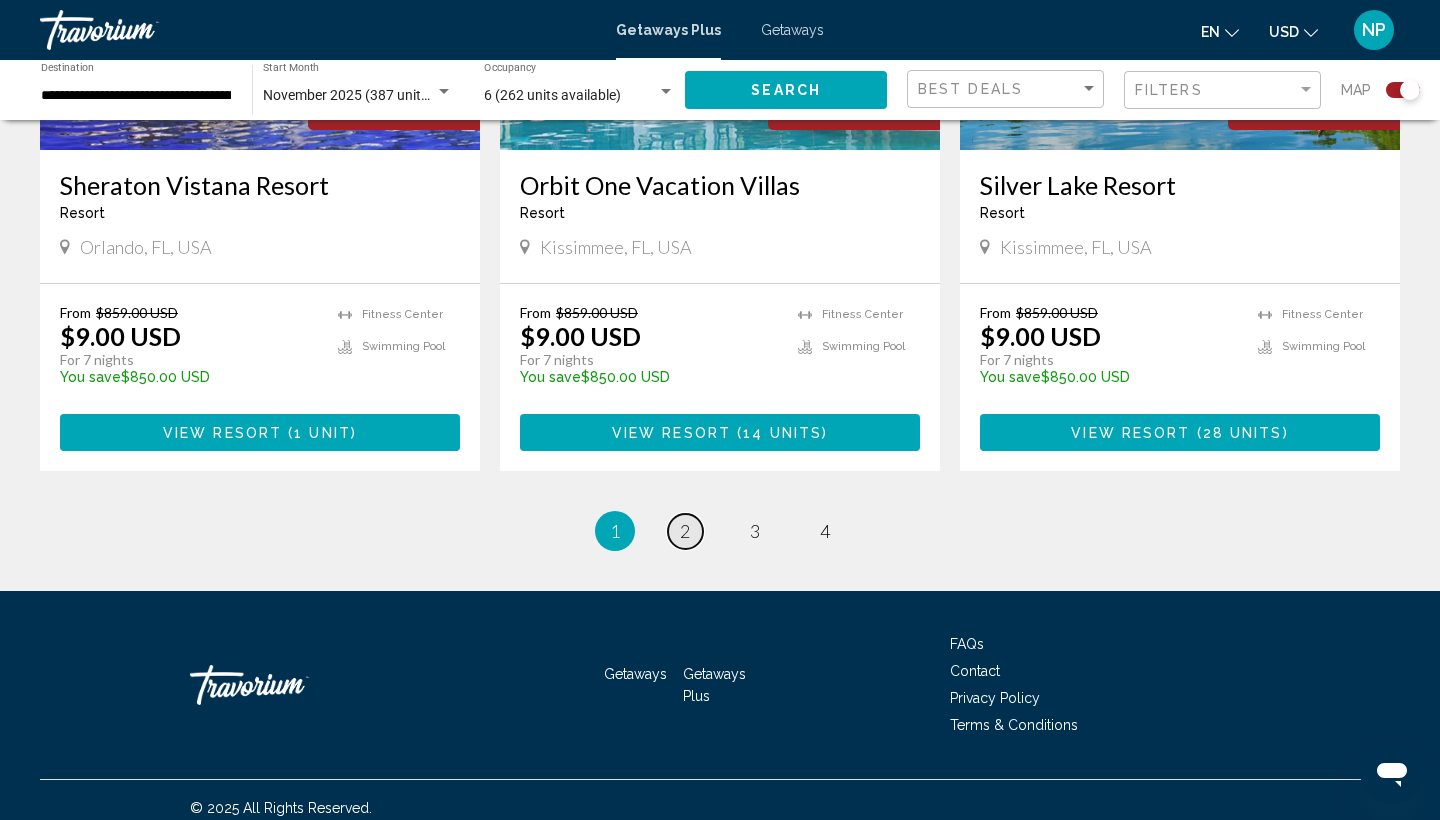 click on "2" at bounding box center [685, 531] 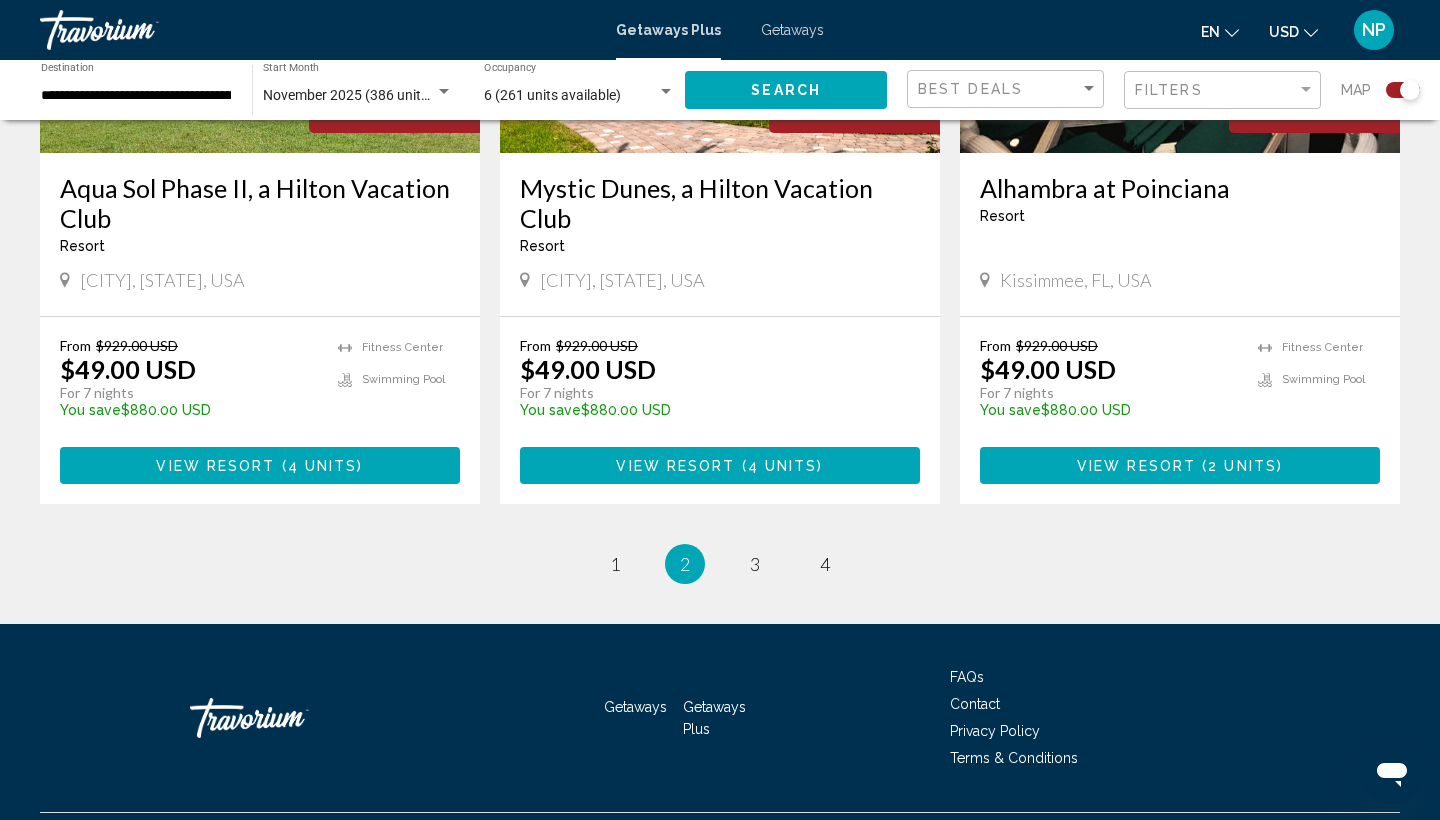 scroll, scrollTop: 3074, scrollLeft: 0, axis: vertical 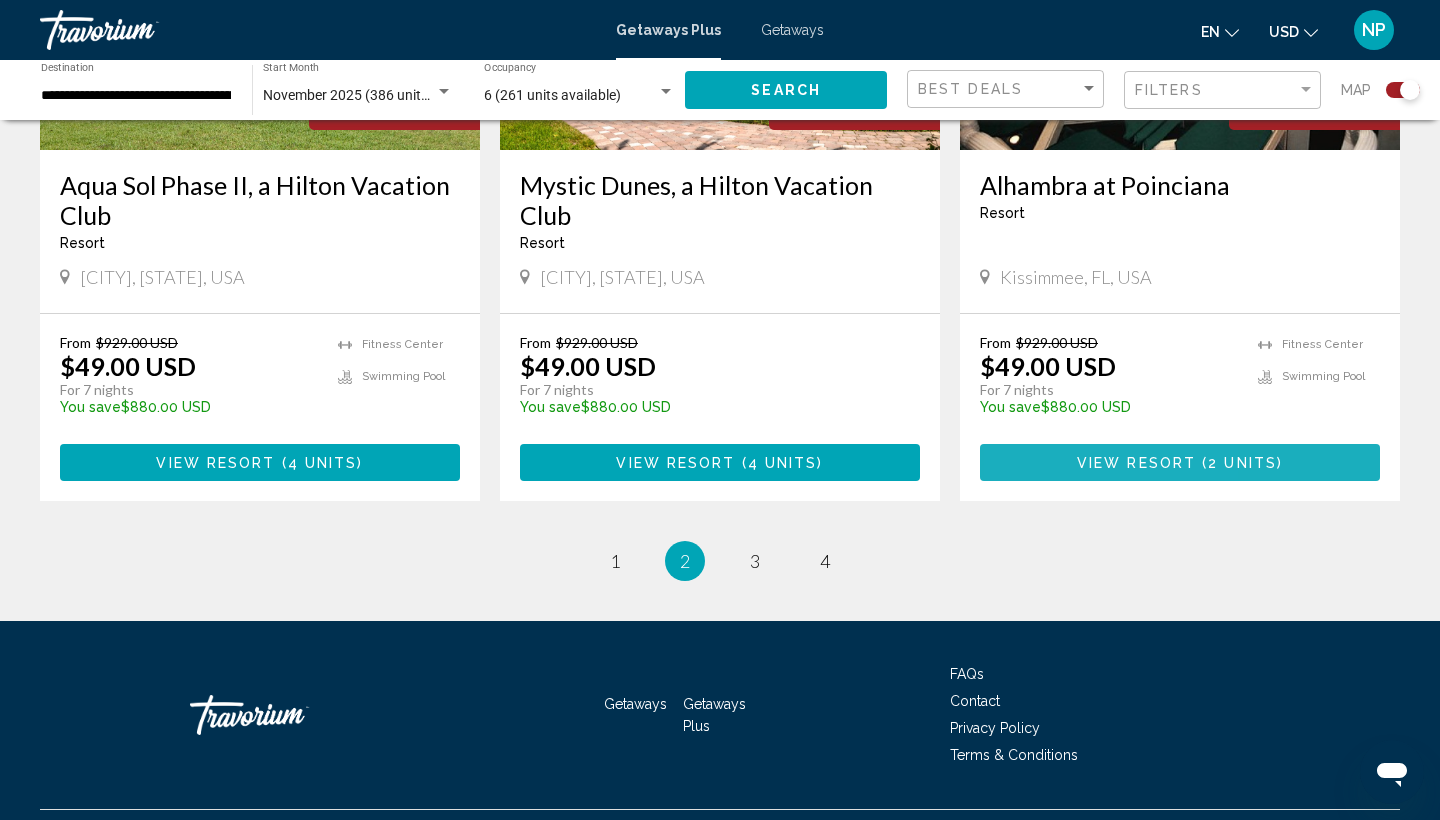 click on "View Resort    ( 2 units )" at bounding box center (1180, 462) 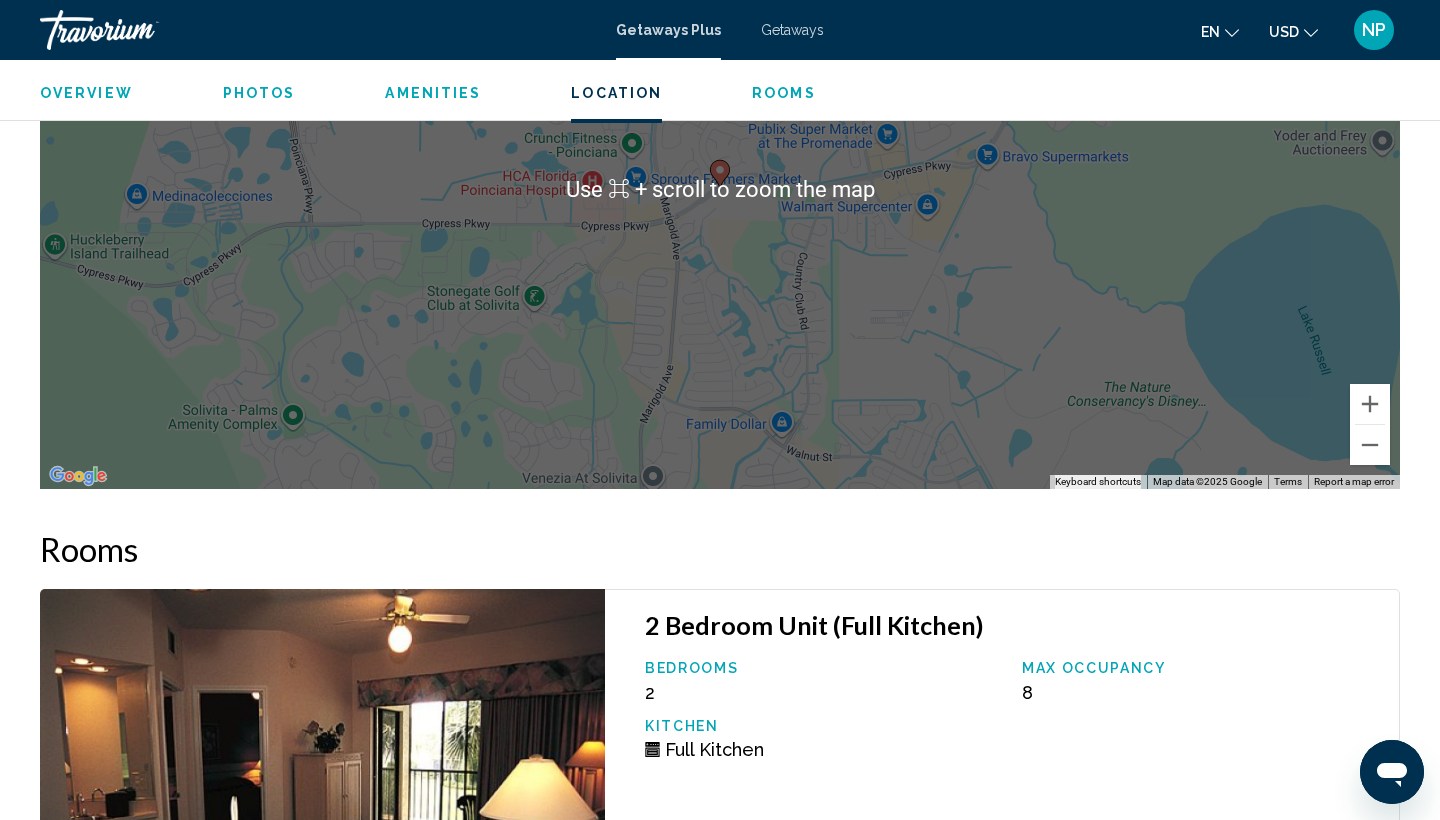 scroll, scrollTop: 3496, scrollLeft: 0, axis: vertical 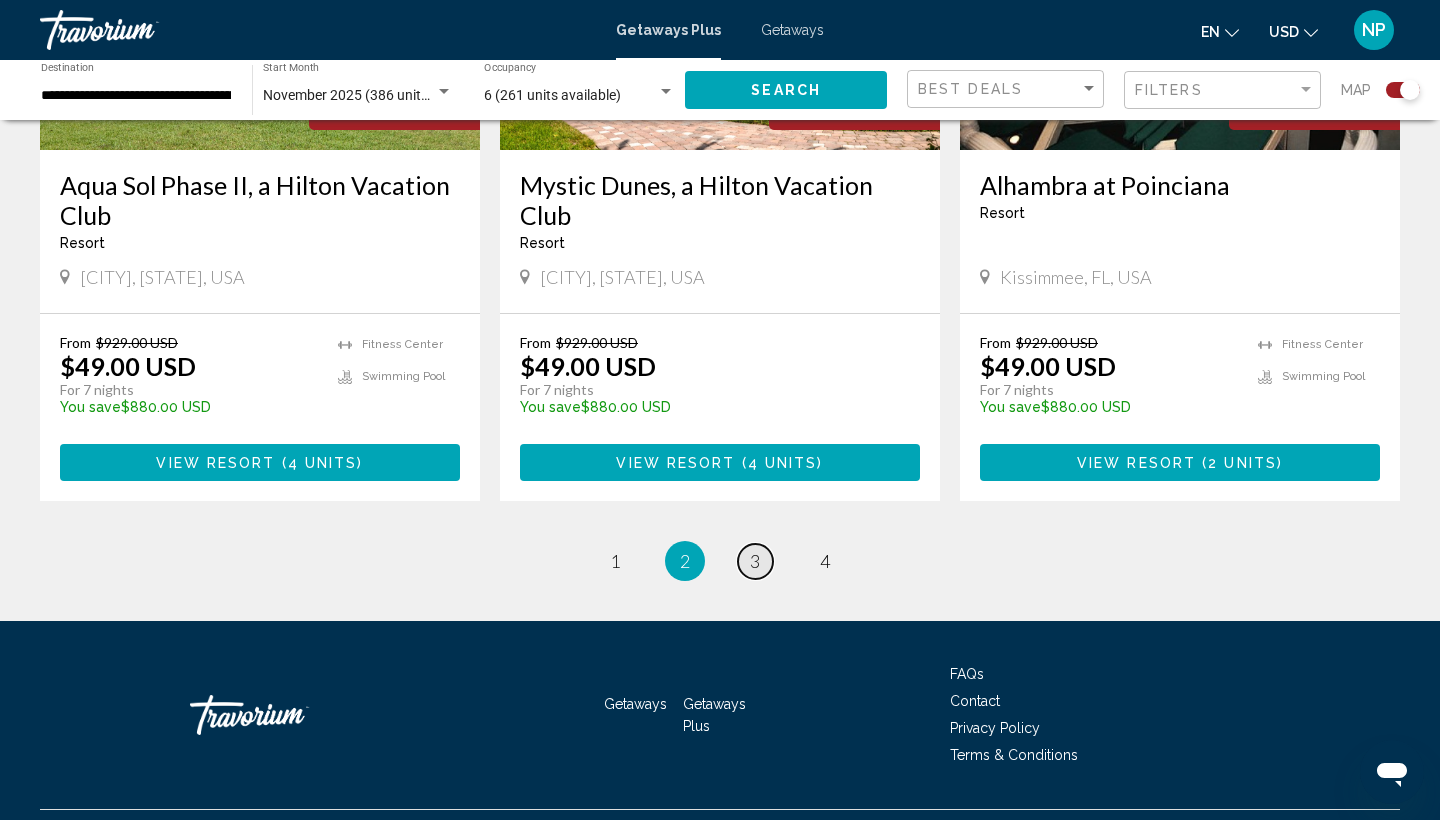 click on "page  3" at bounding box center (755, 561) 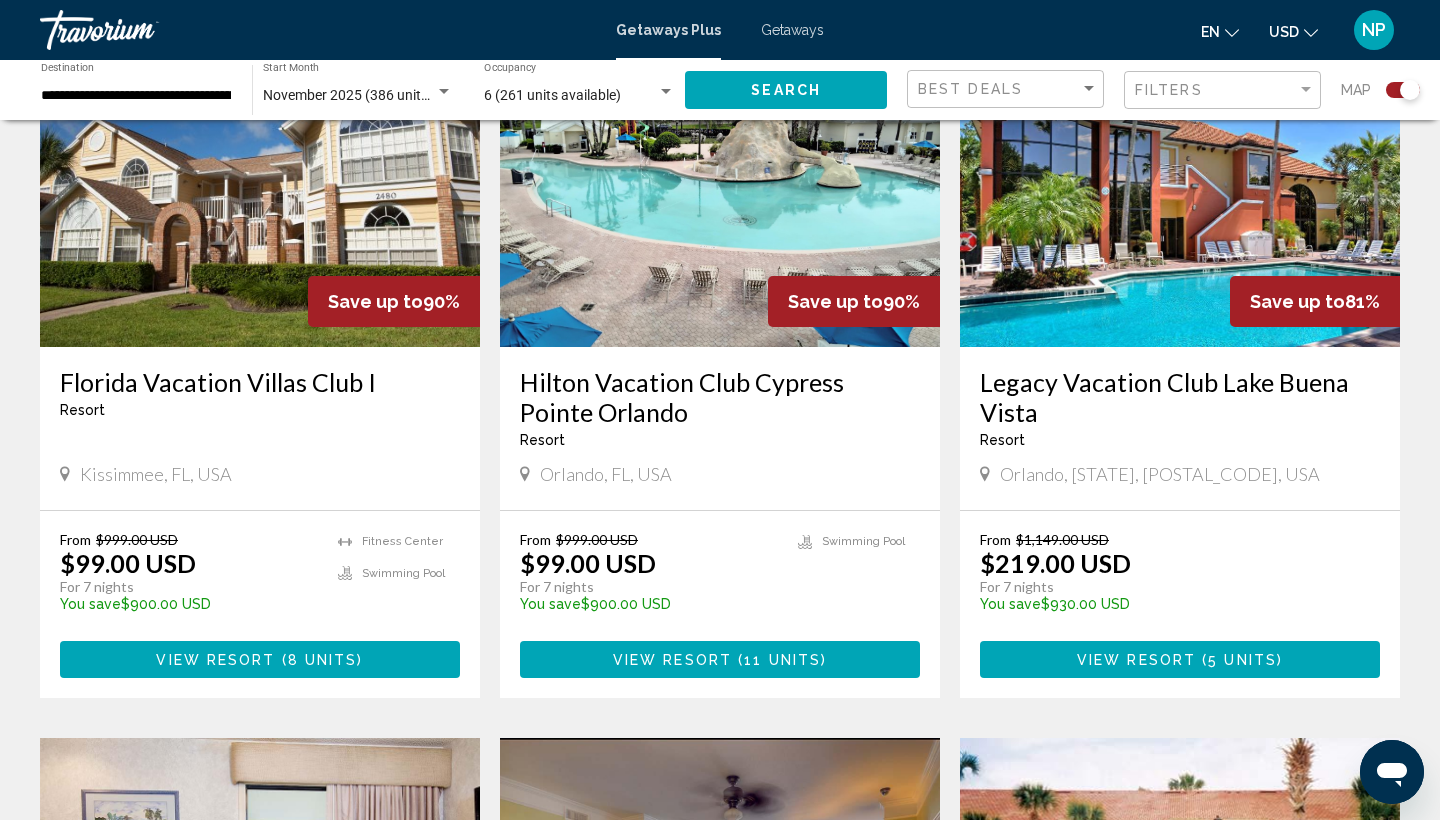 scroll, scrollTop: 807, scrollLeft: 0, axis: vertical 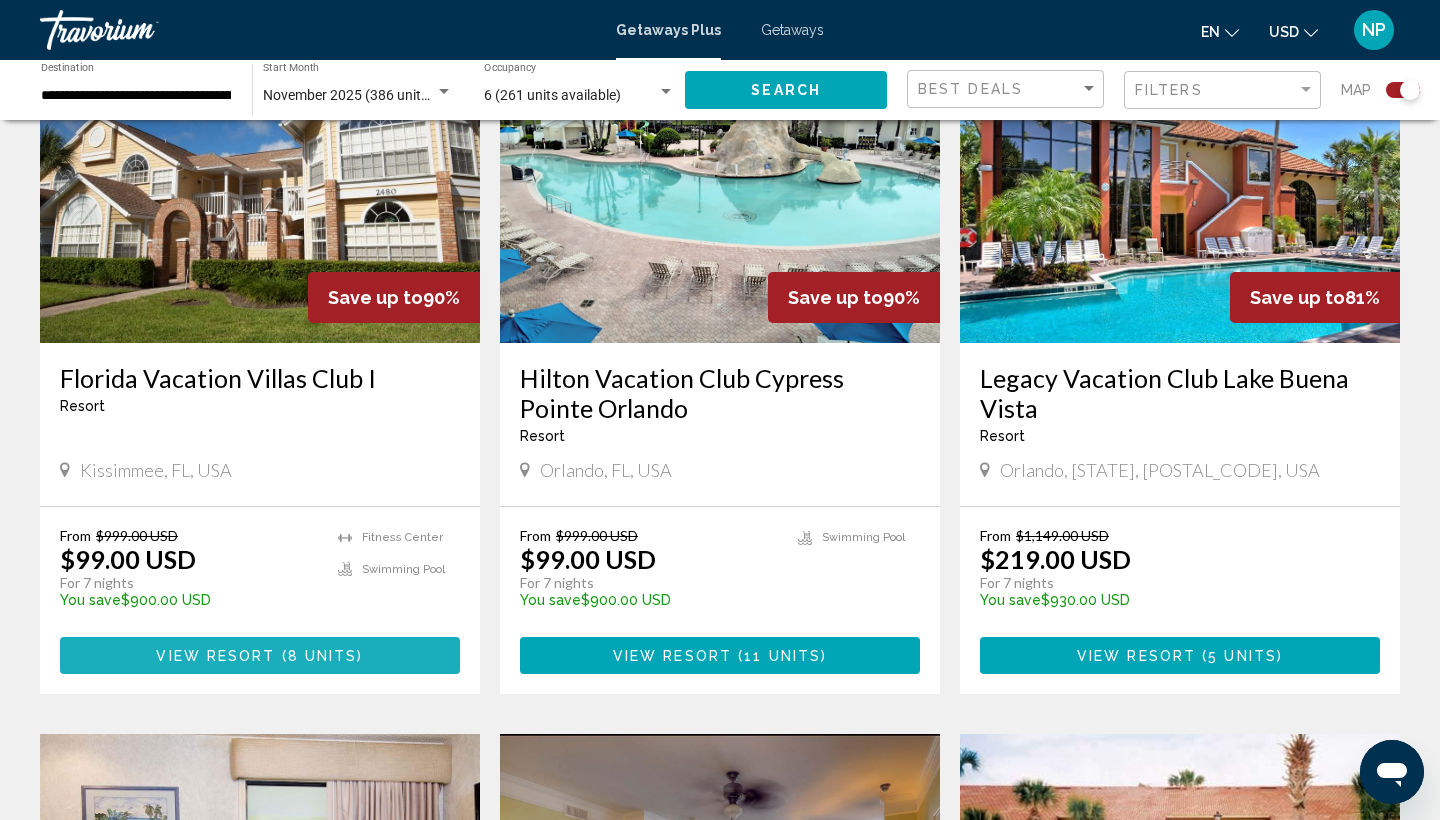 click at bounding box center (279, 656) 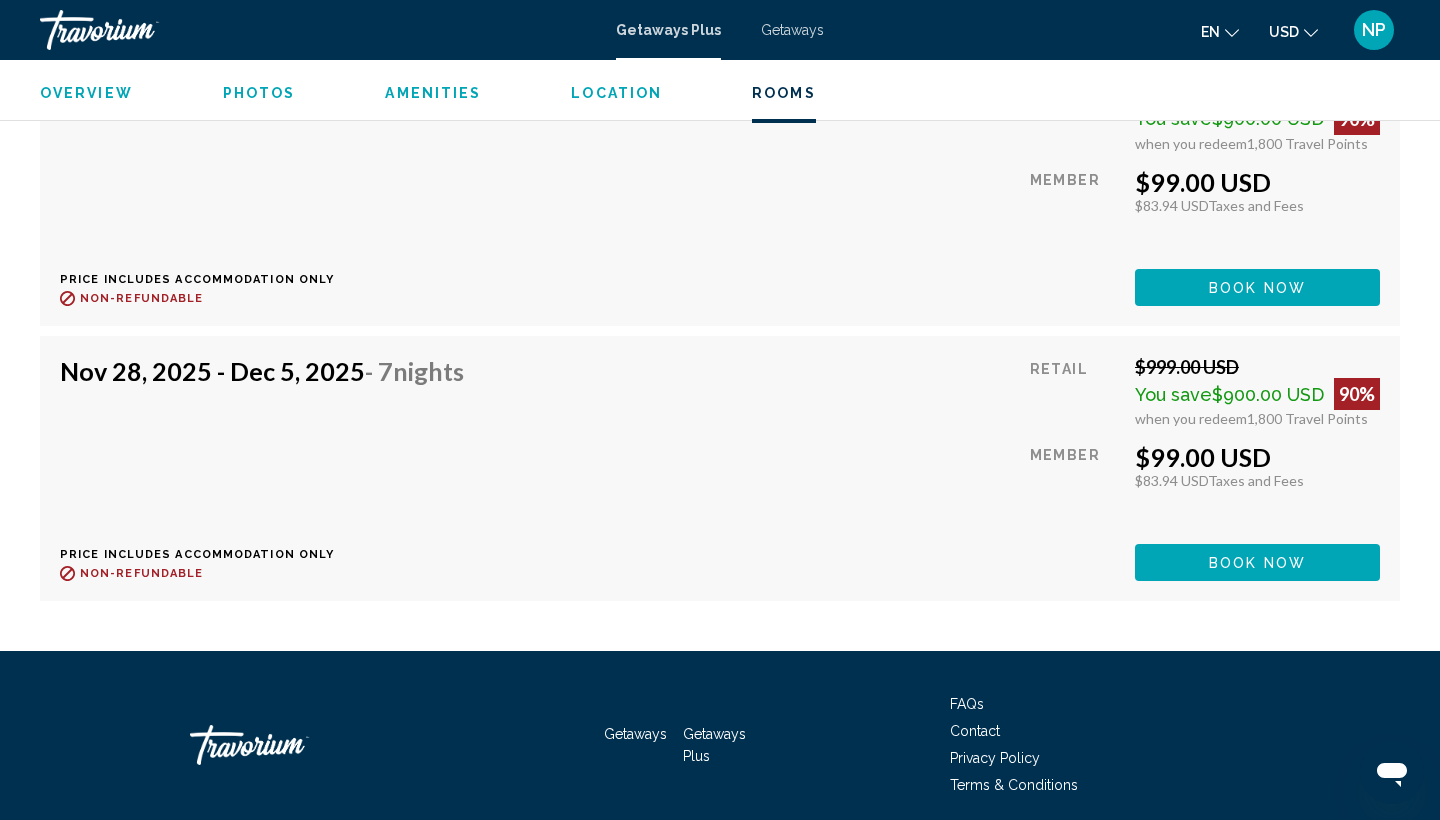 scroll, scrollTop: 4987, scrollLeft: 0, axis: vertical 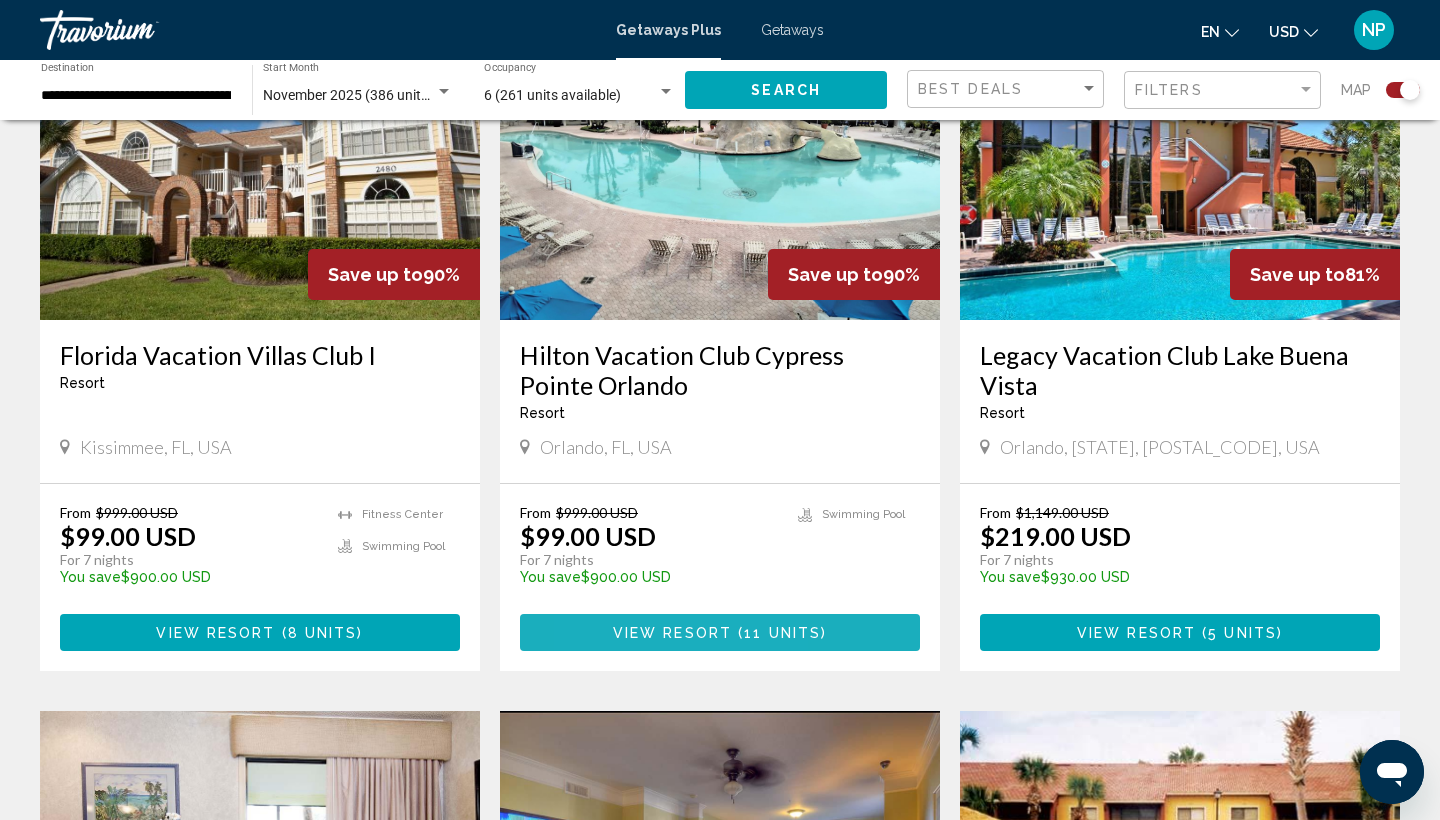 click on "View Resort    ( 11 units )" at bounding box center [720, 632] 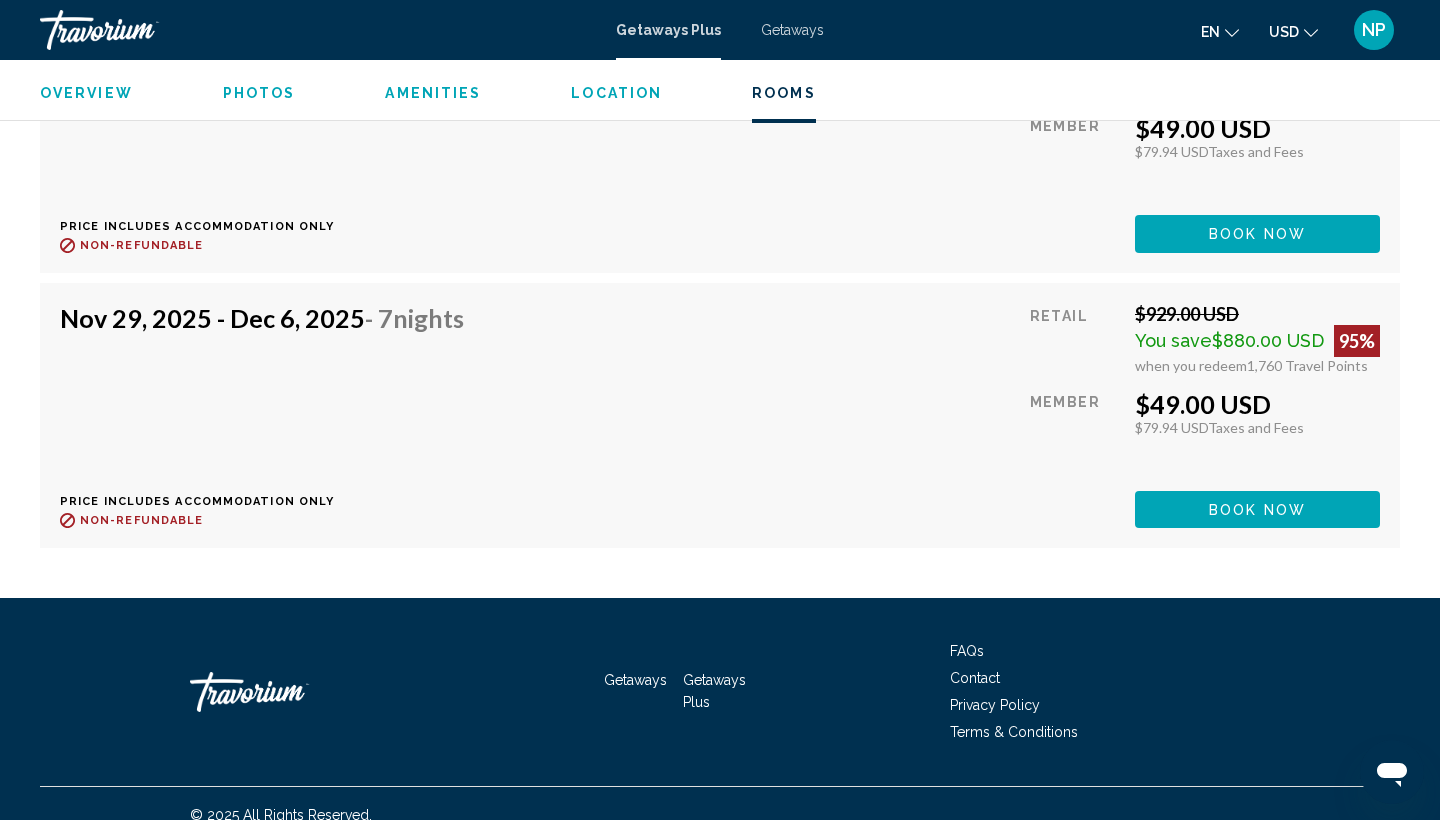 scroll, scrollTop: 6078, scrollLeft: 0, axis: vertical 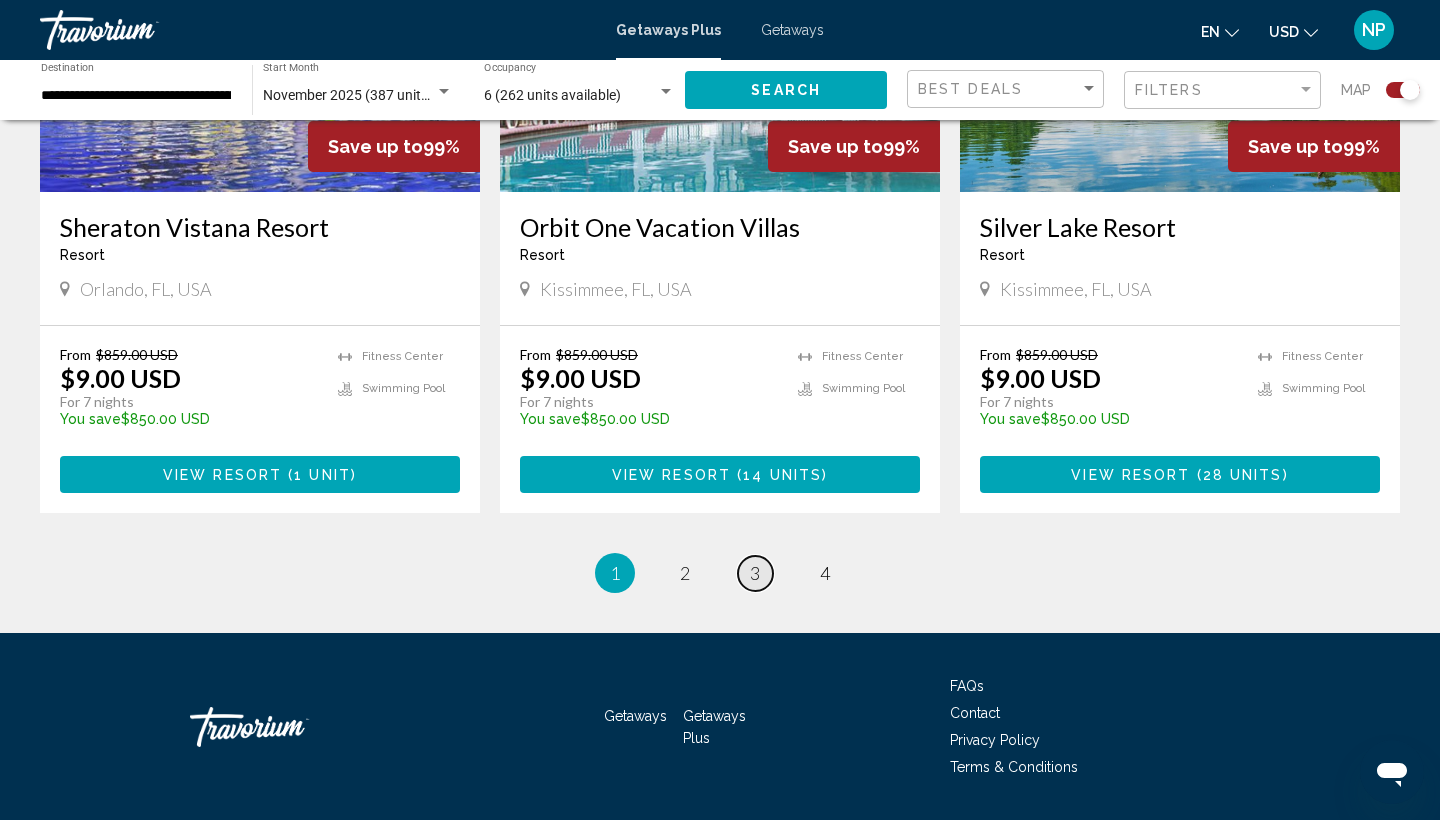 click on "page  3" at bounding box center [755, 573] 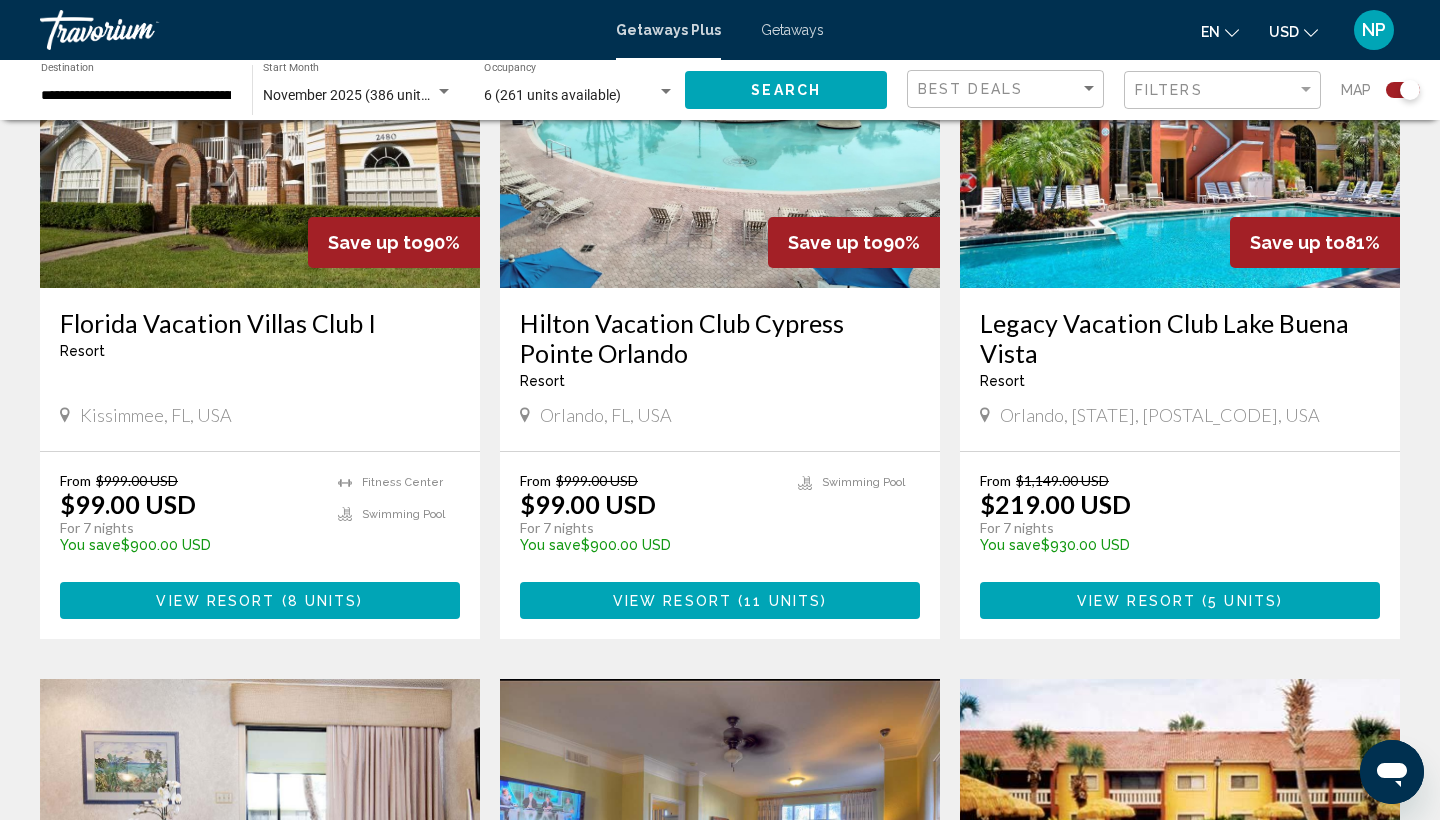 scroll, scrollTop: 863, scrollLeft: 0, axis: vertical 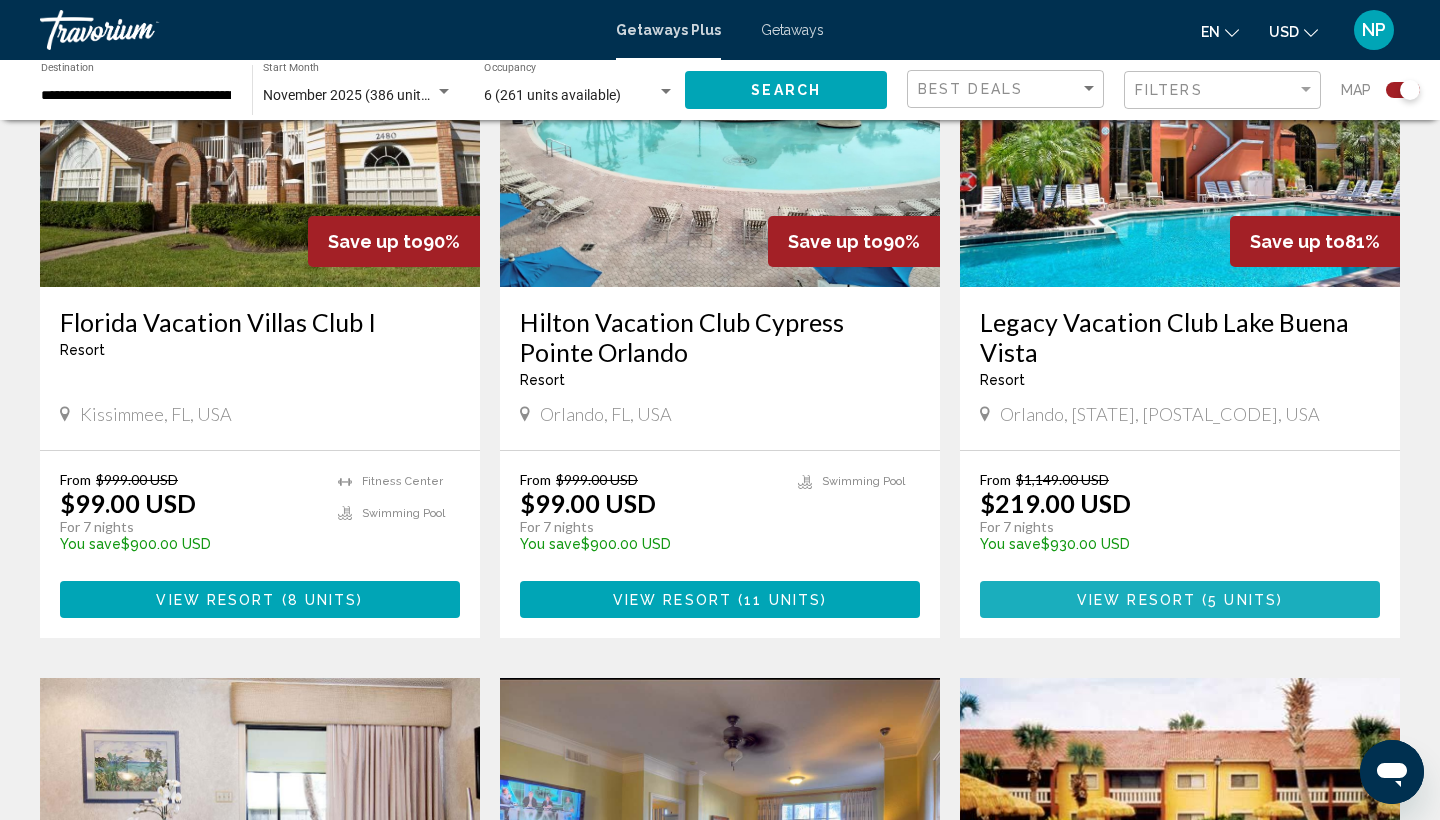 click on "View Resort    ( 5 units )" at bounding box center (1180, 599) 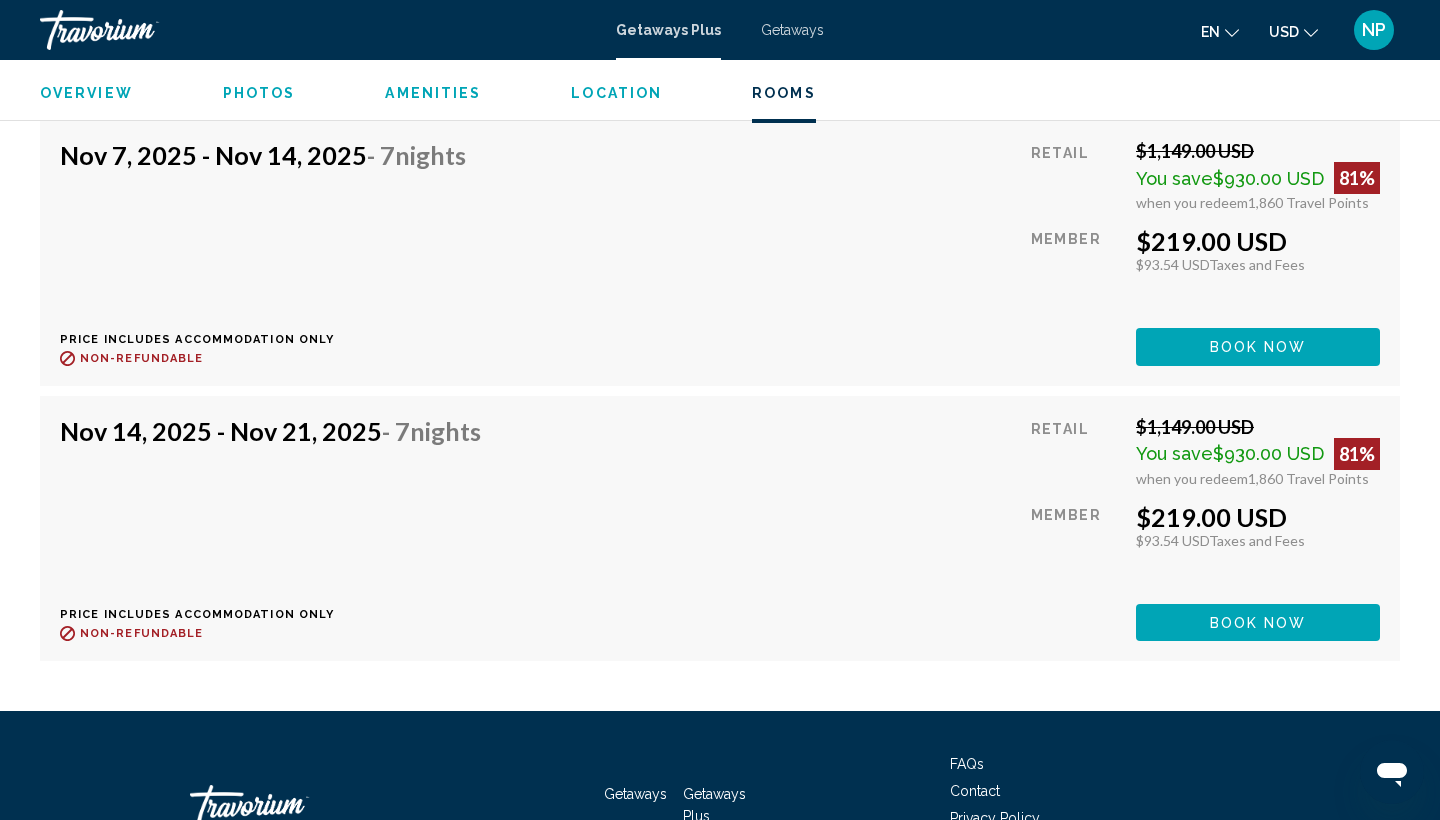 scroll, scrollTop: 3452, scrollLeft: 0, axis: vertical 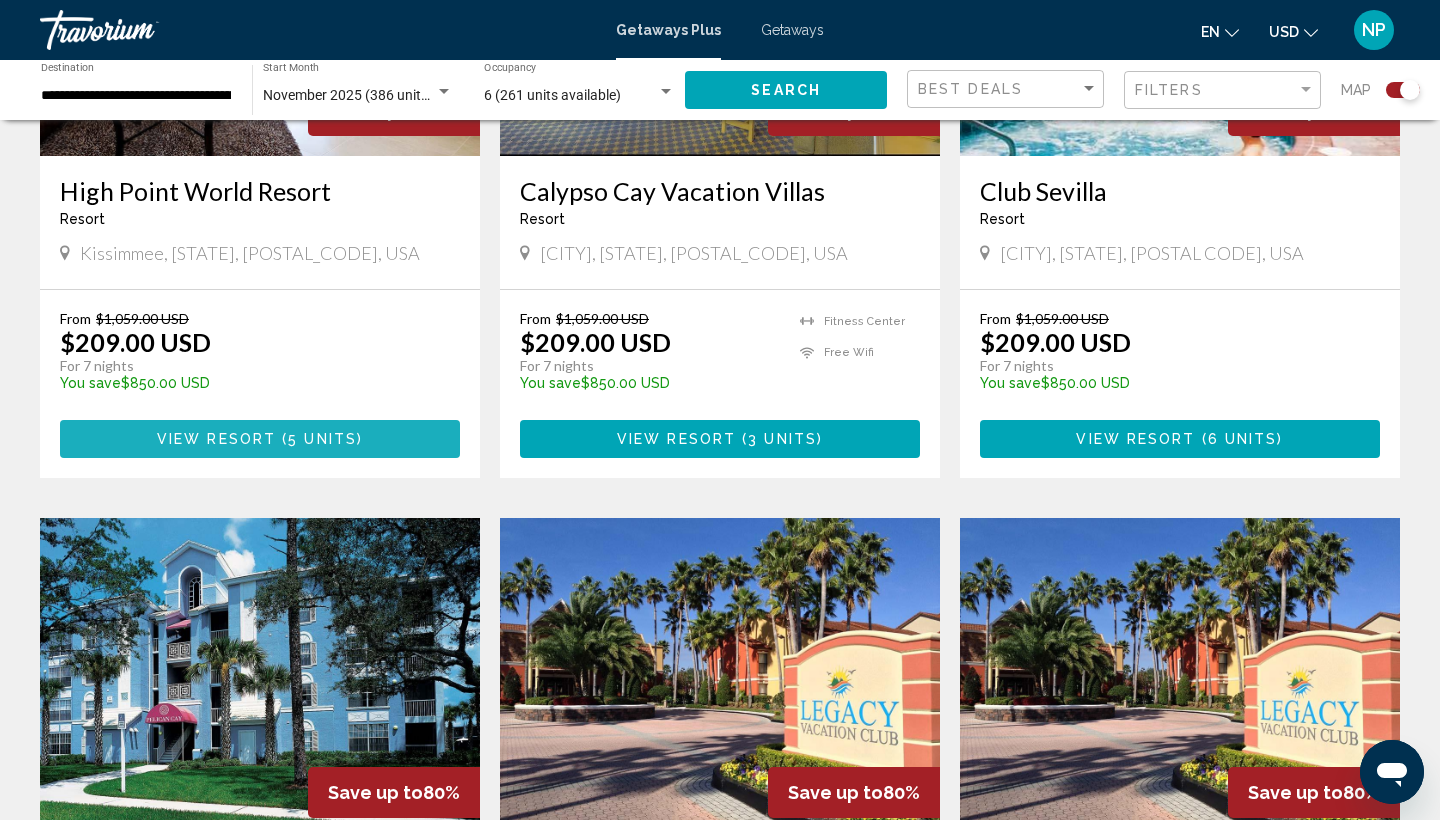 click on "View Resort" at bounding box center [216, 440] 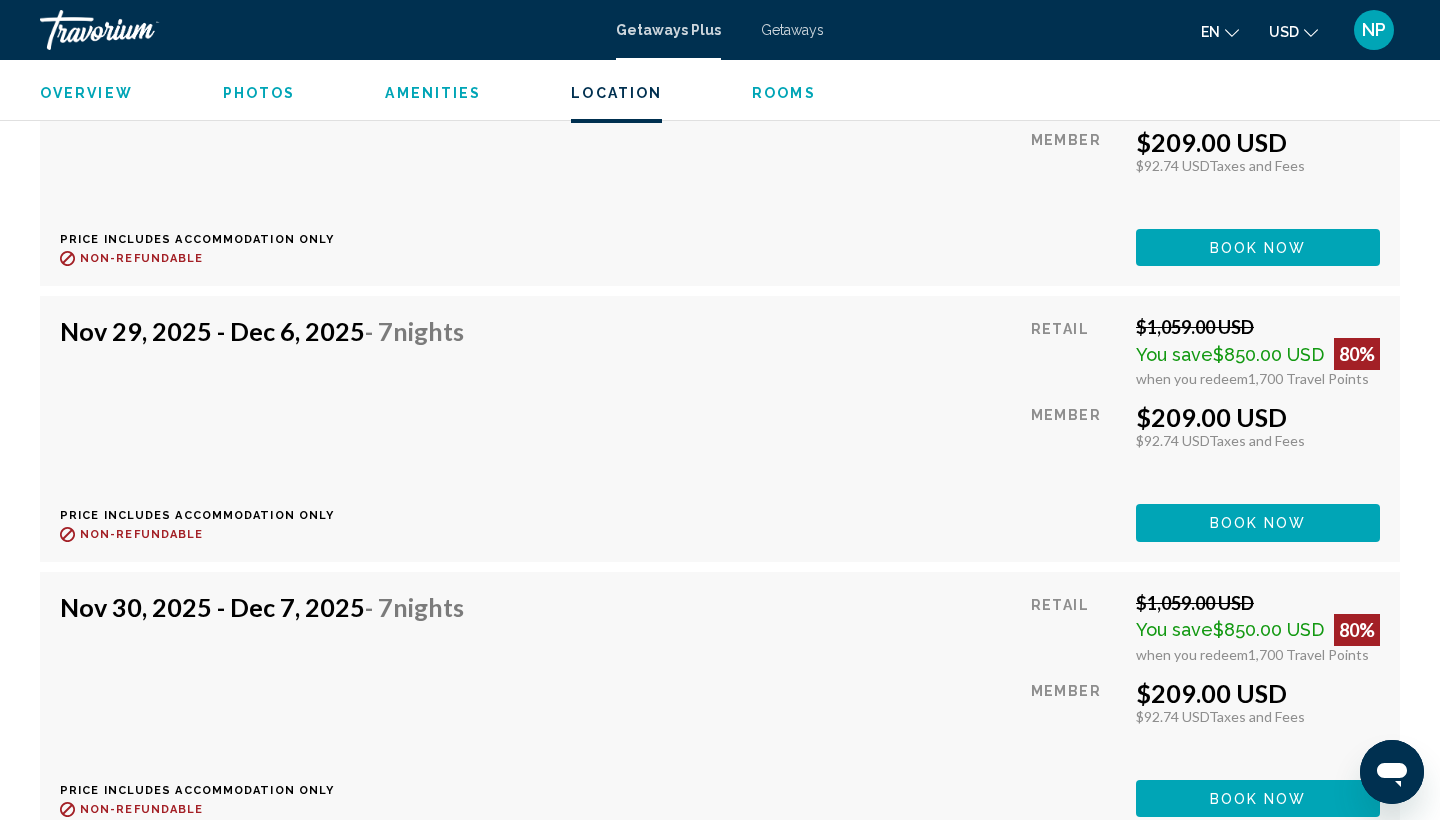 scroll, scrollTop: 3687, scrollLeft: 0, axis: vertical 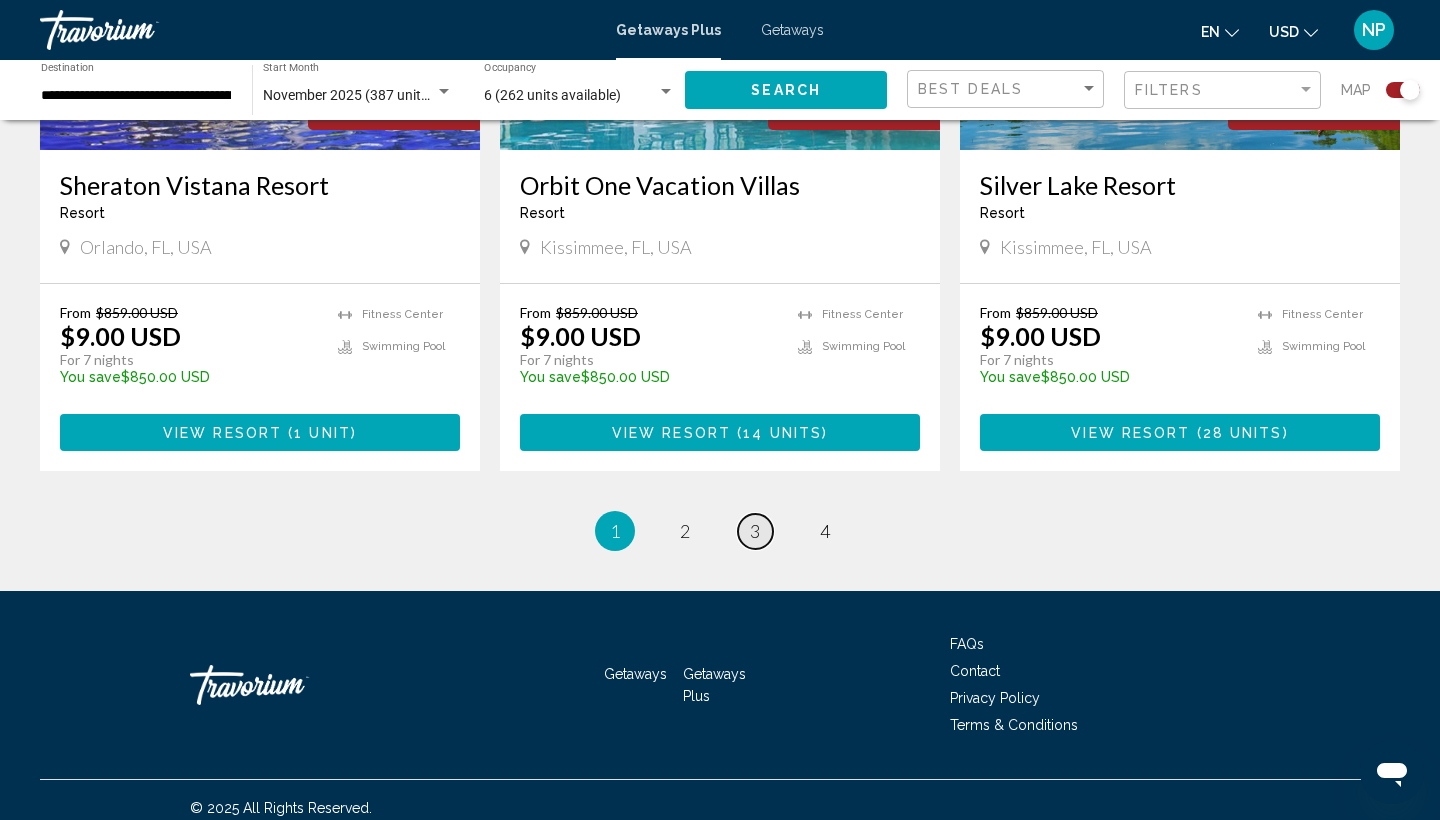 click on "page  3" at bounding box center (755, 531) 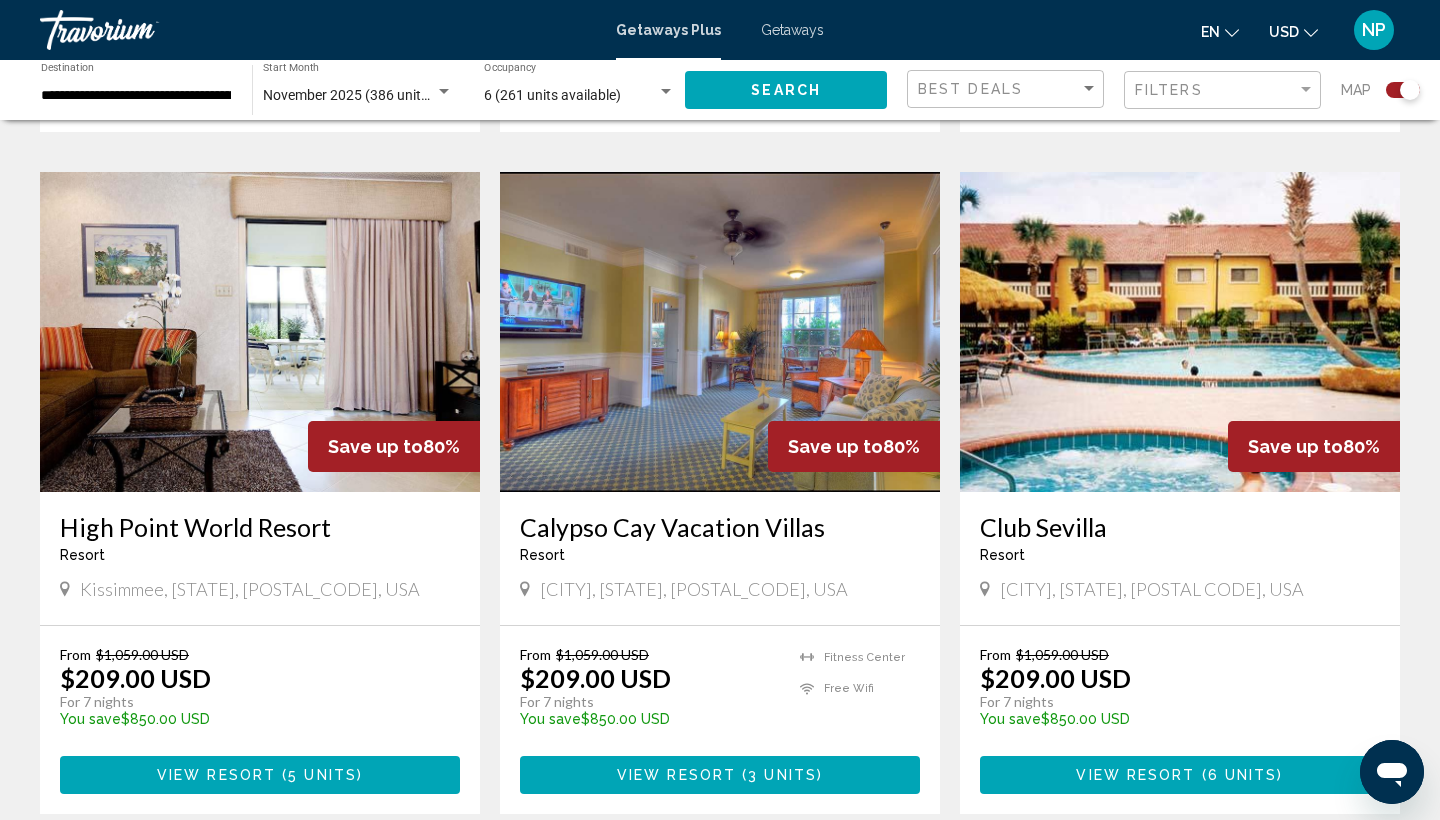 scroll, scrollTop: 1368, scrollLeft: 0, axis: vertical 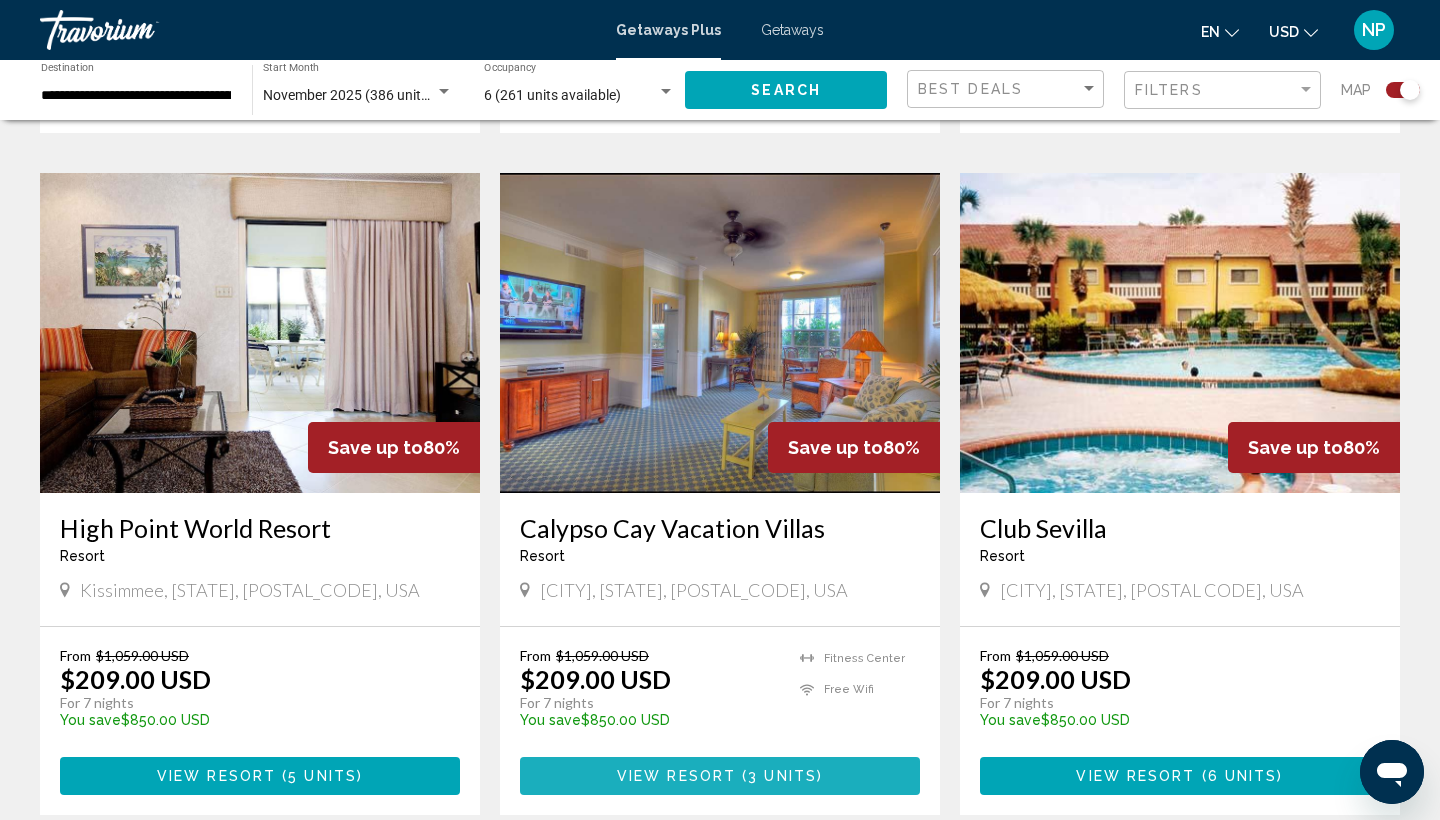 click at bounding box center (739, 777) 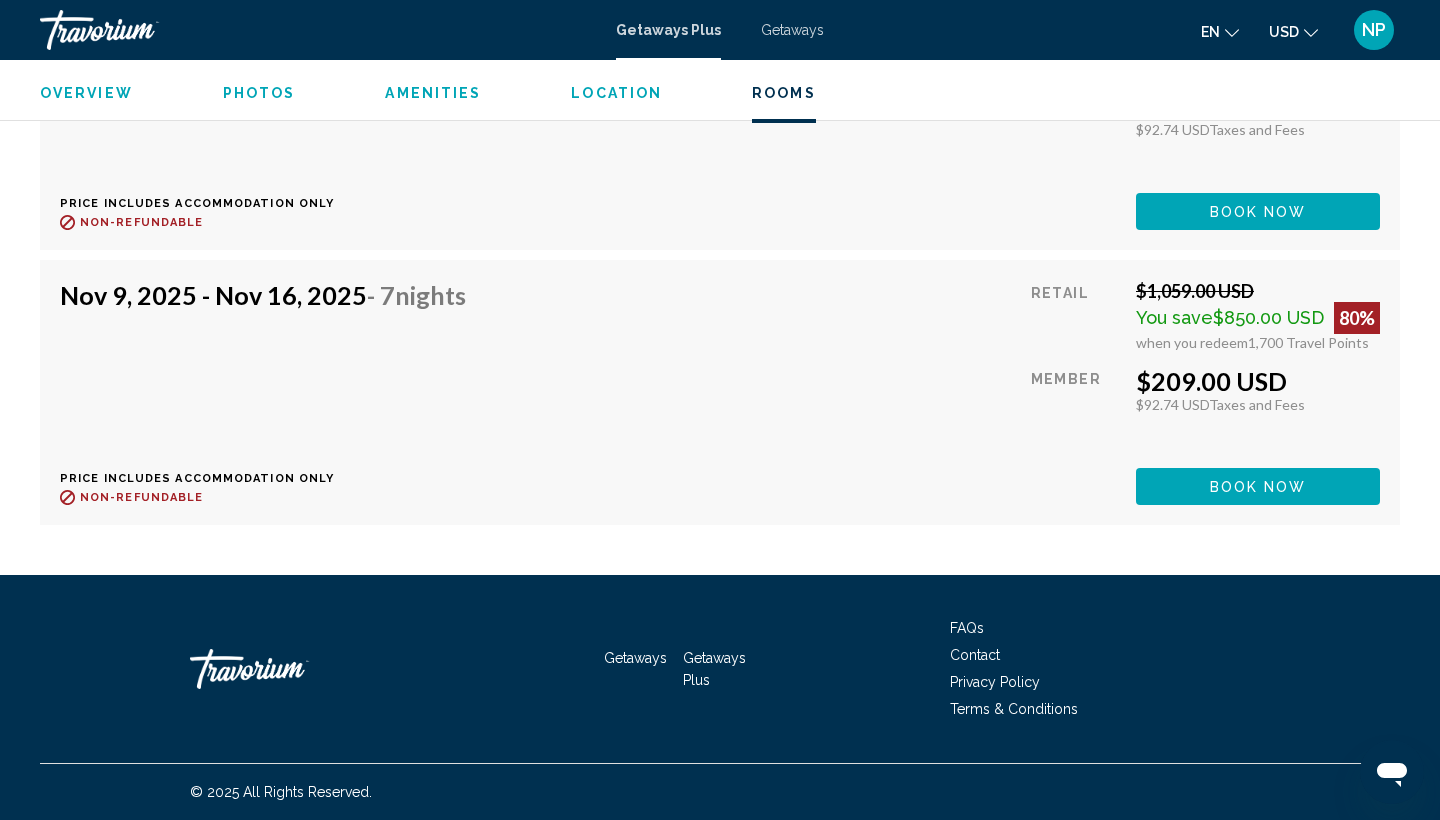 scroll, scrollTop: 3949, scrollLeft: 0, axis: vertical 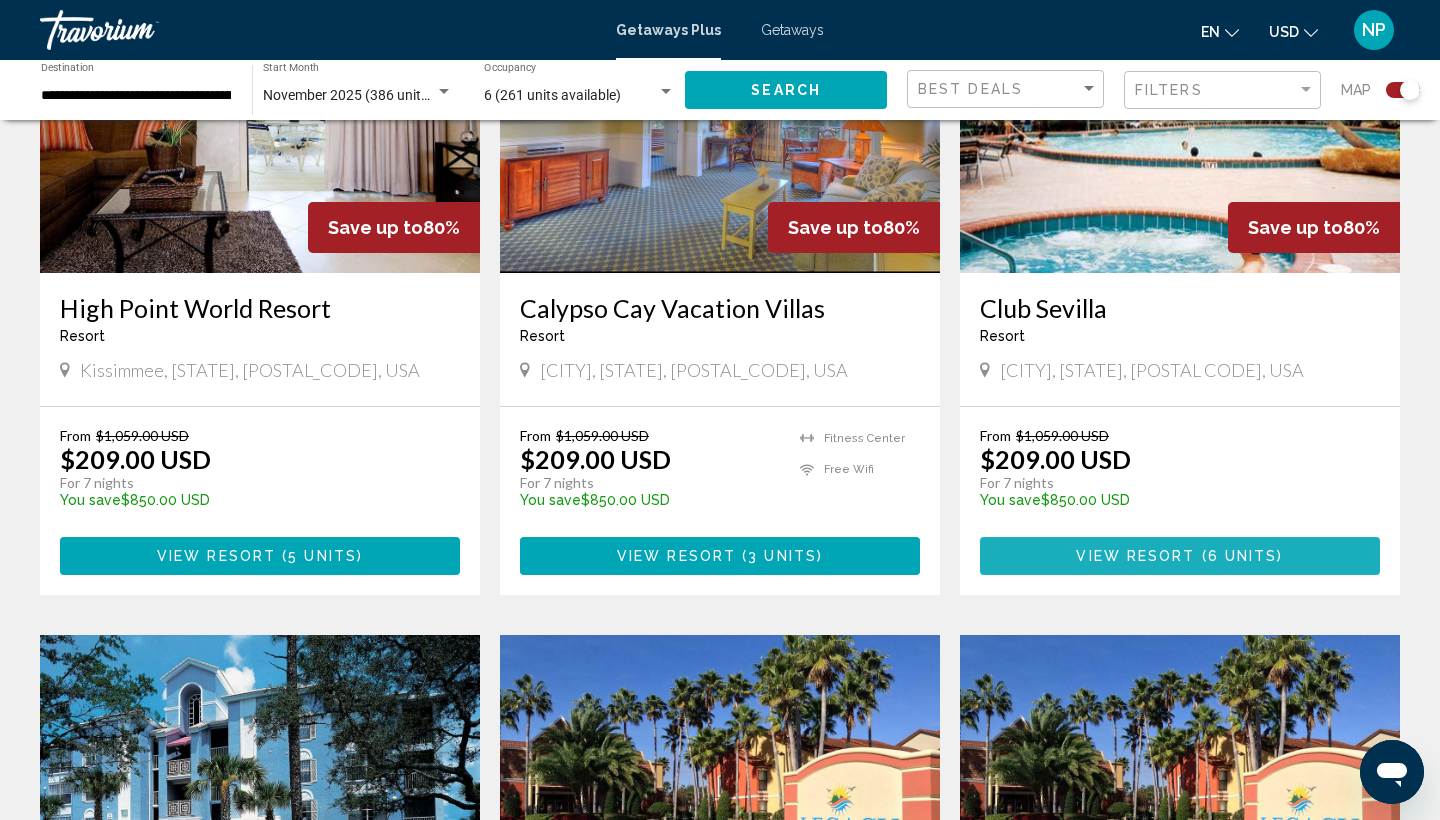 click on "View Resort" at bounding box center [1135, 557] 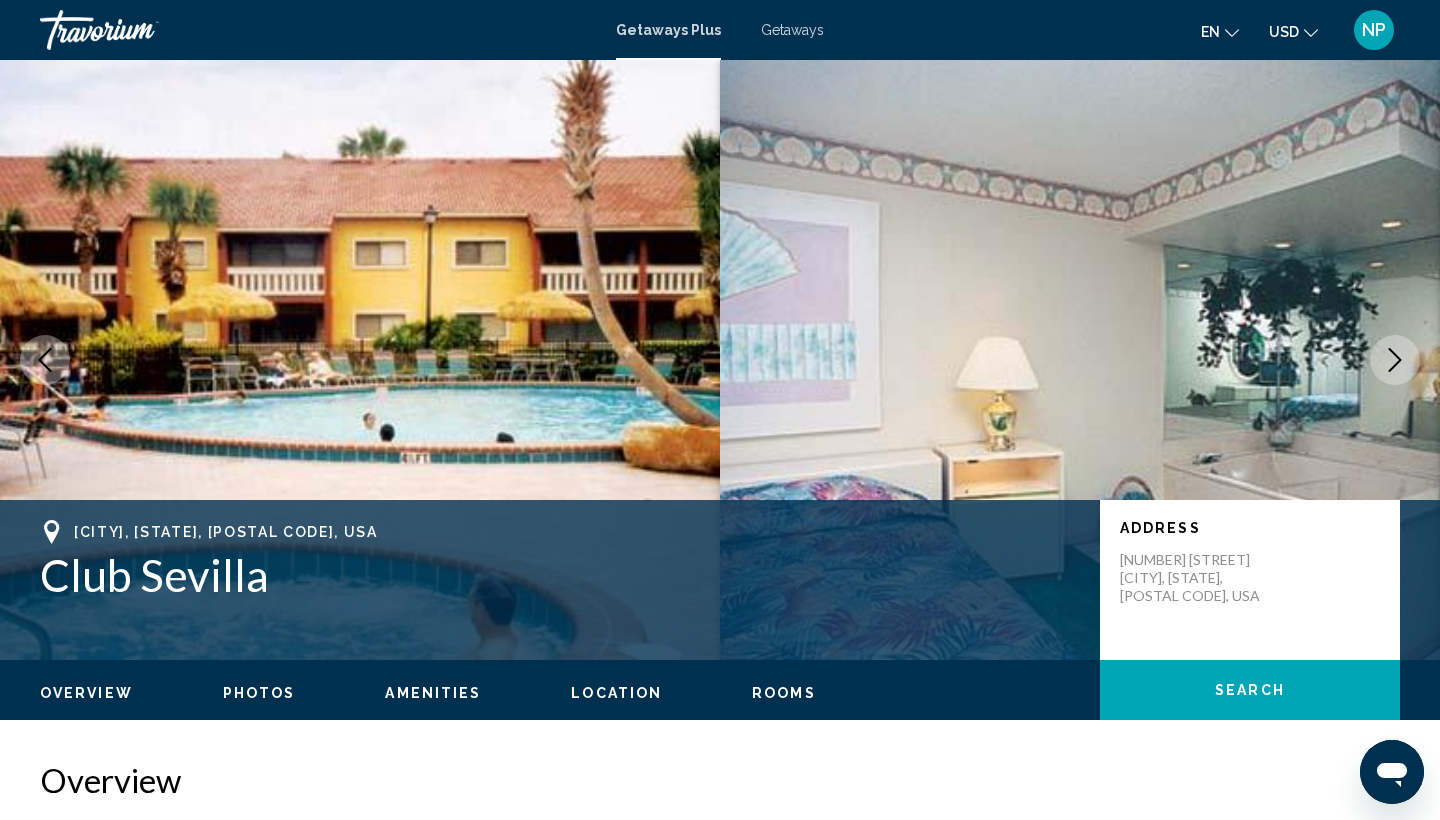 scroll, scrollTop: 0, scrollLeft: 0, axis: both 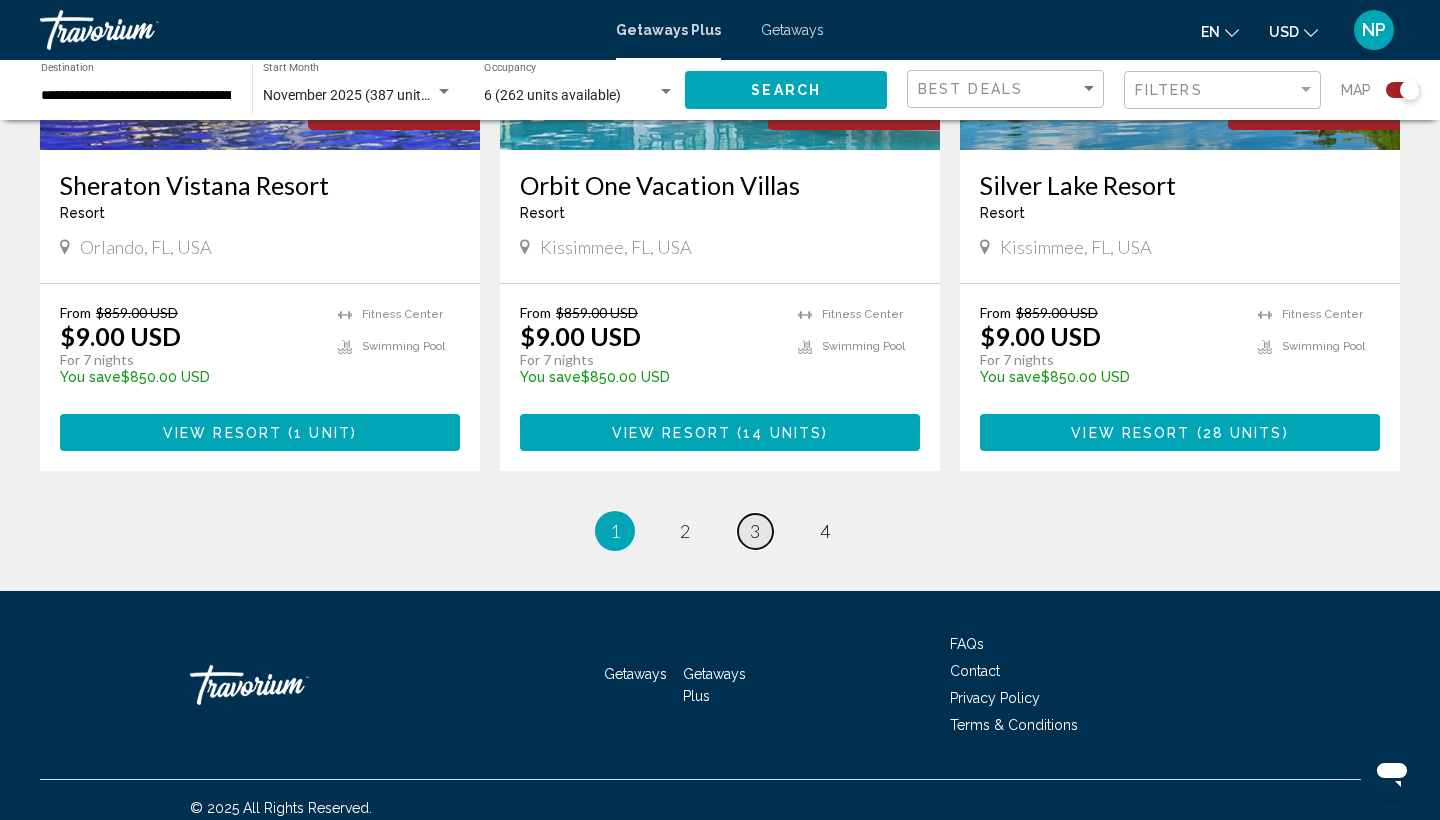 click on "3" at bounding box center [755, 531] 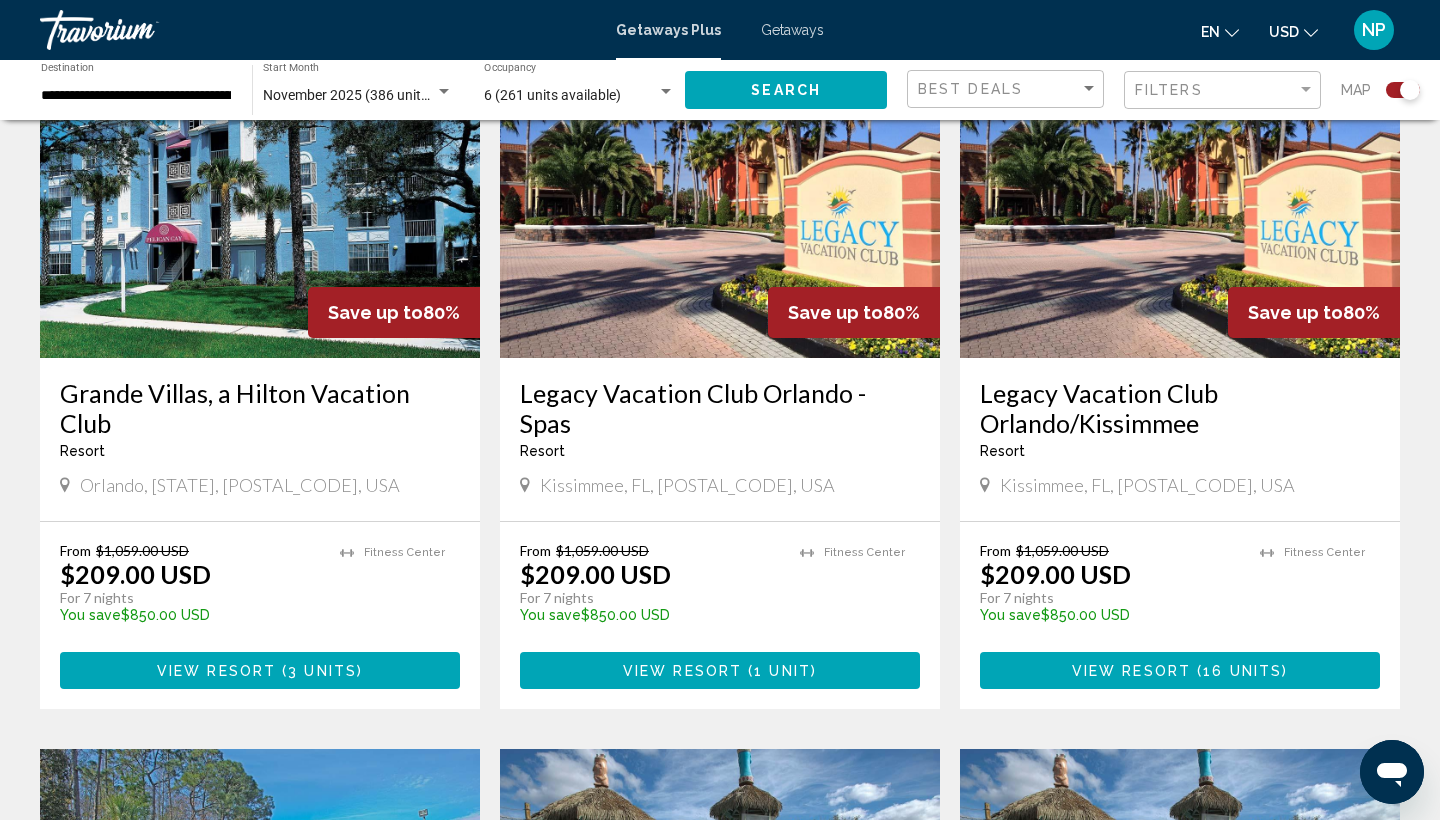 scroll, scrollTop: 2183, scrollLeft: 0, axis: vertical 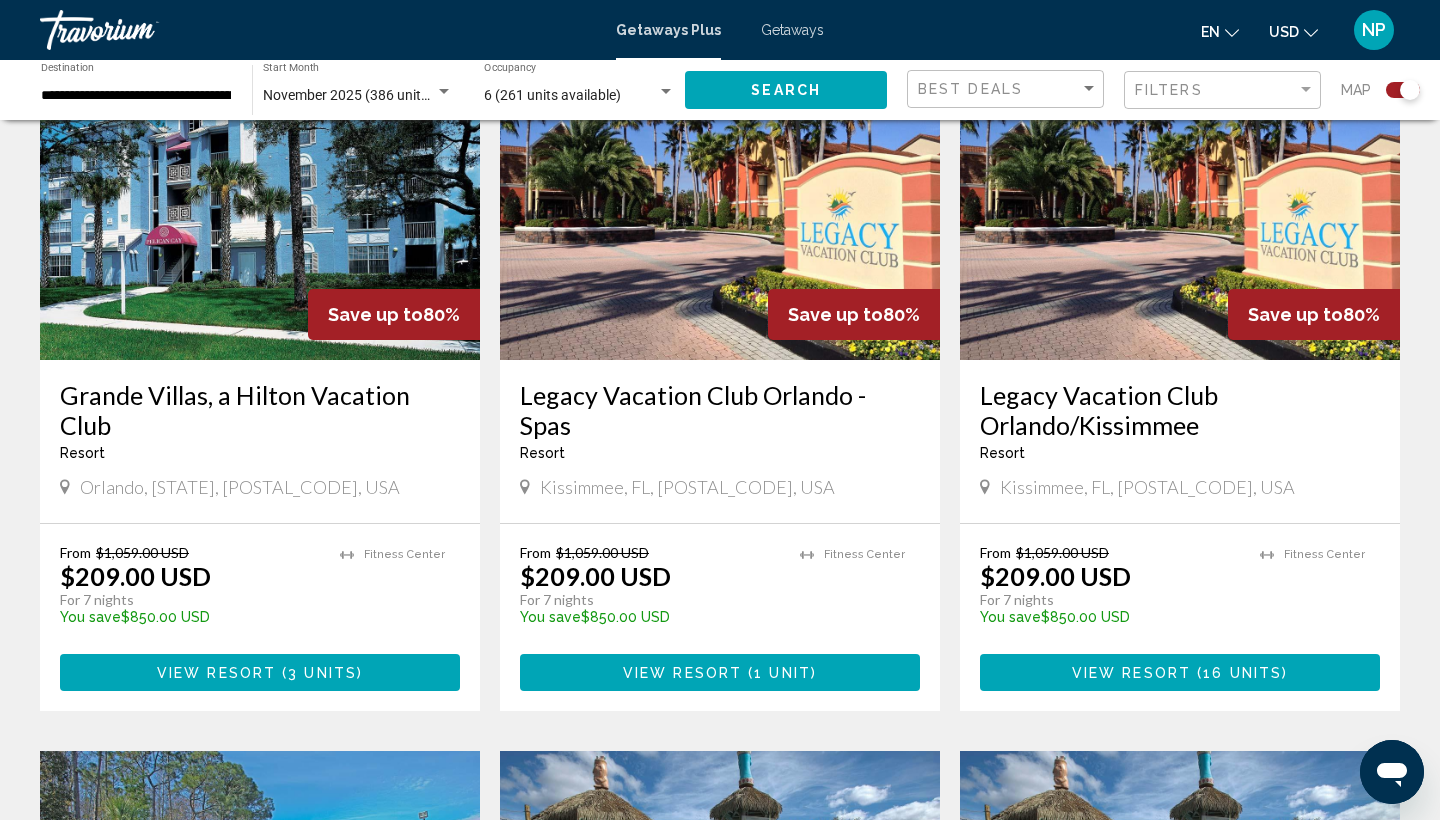 click on "View Resort    ( 3 units )" at bounding box center [260, 672] 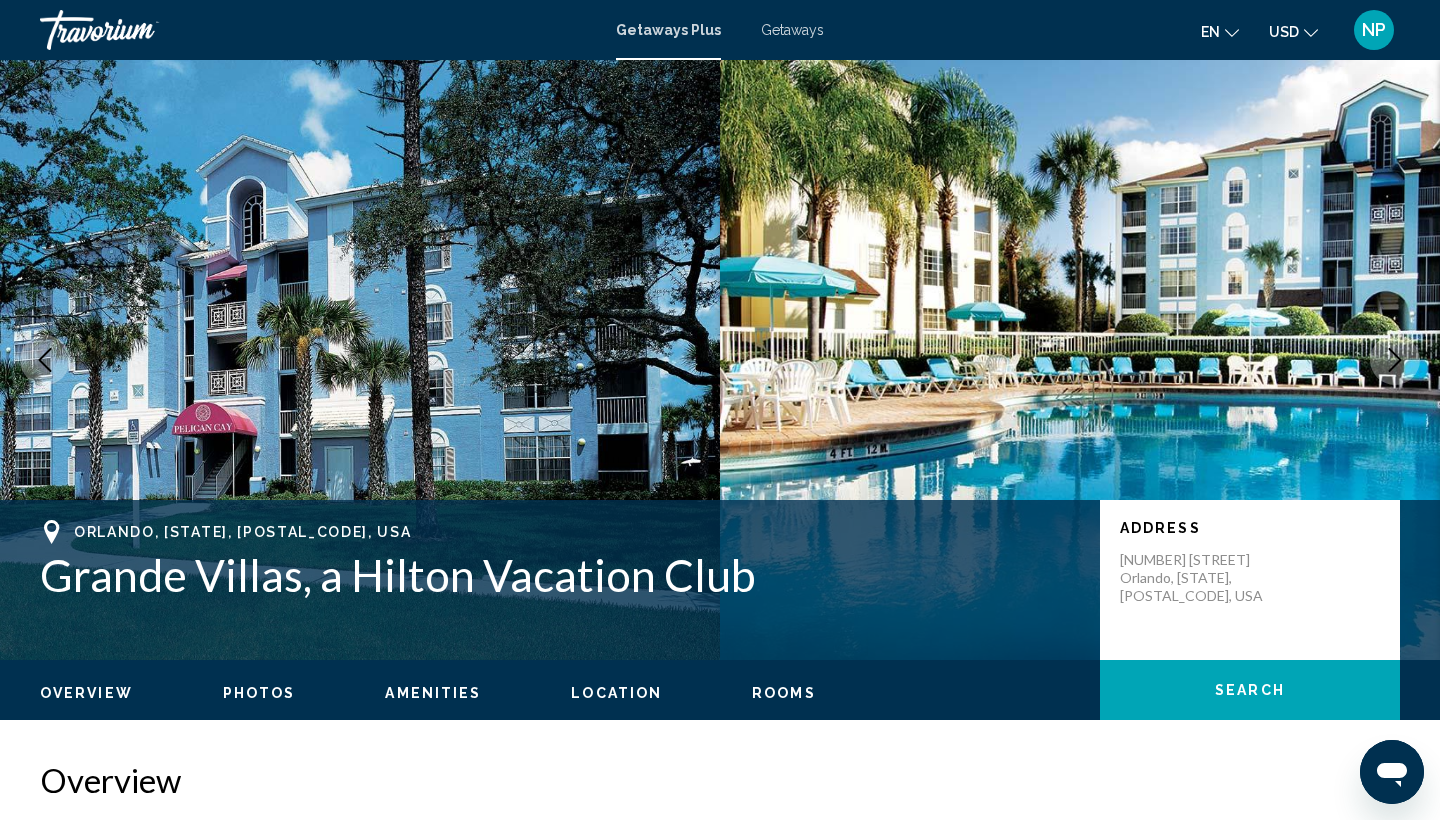 scroll, scrollTop: 0, scrollLeft: 0, axis: both 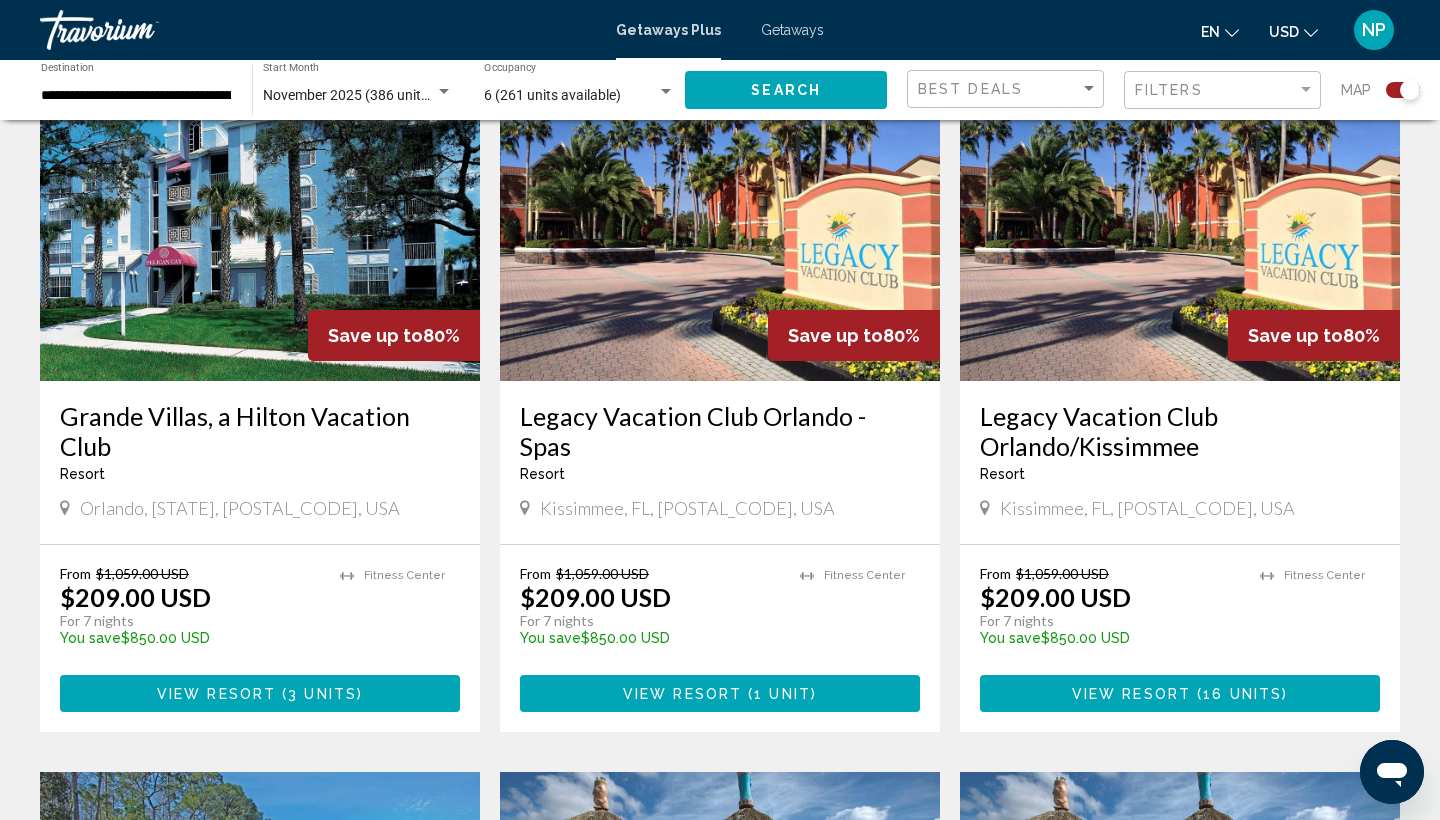 click on "( 1 unit )" at bounding box center (779, 694) 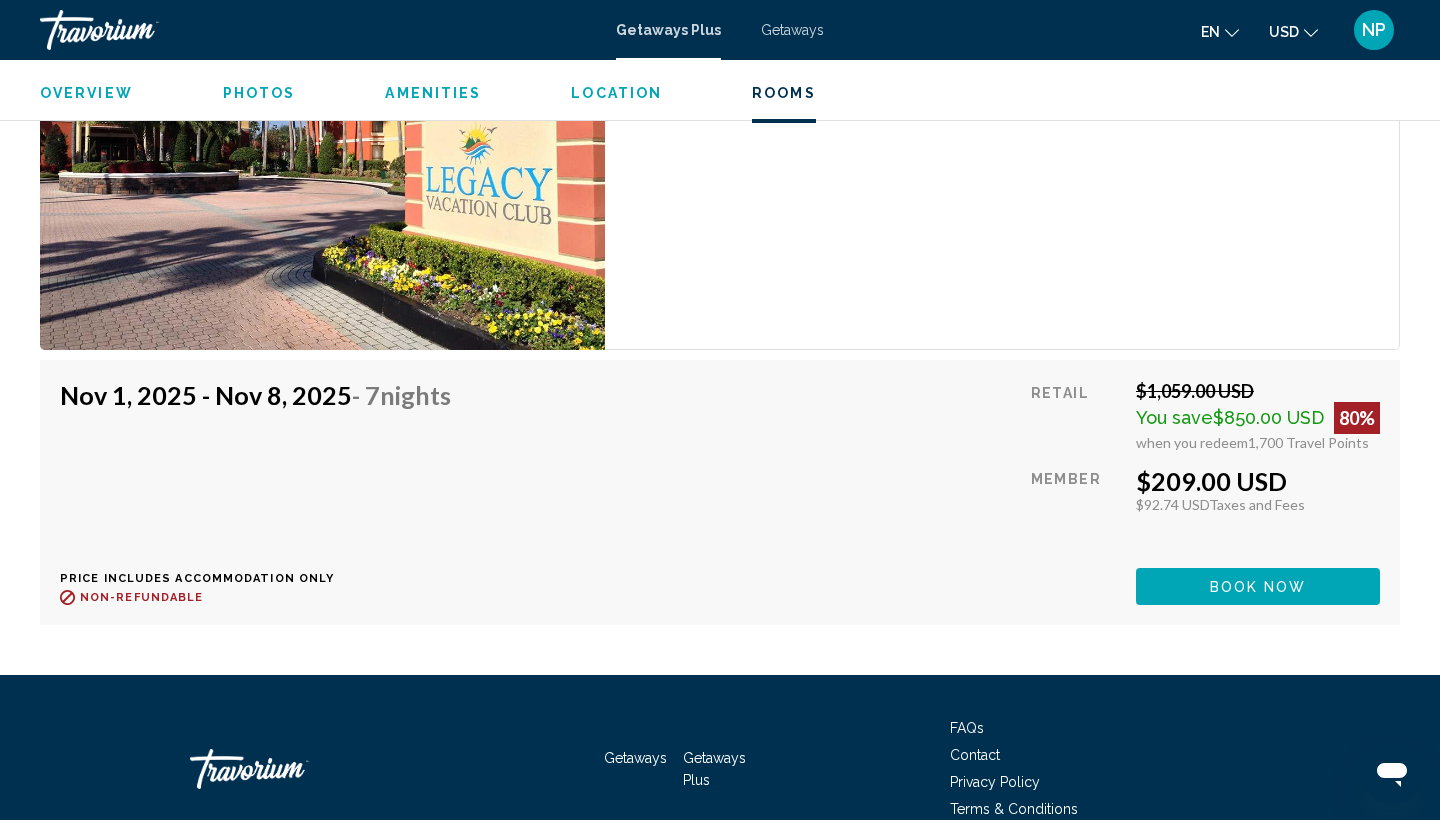 scroll, scrollTop: 3440, scrollLeft: 0, axis: vertical 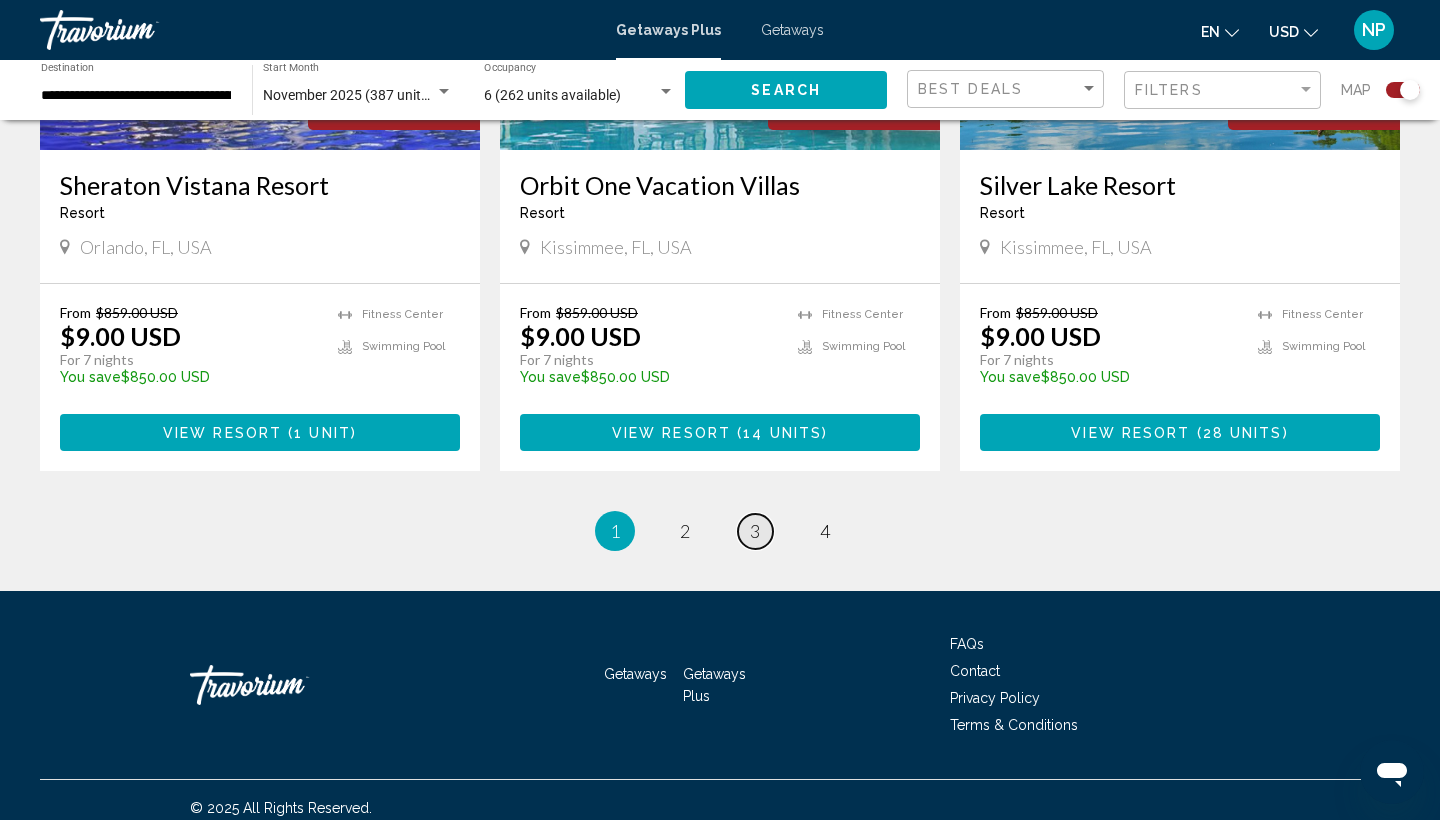 click on "3" at bounding box center (755, 531) 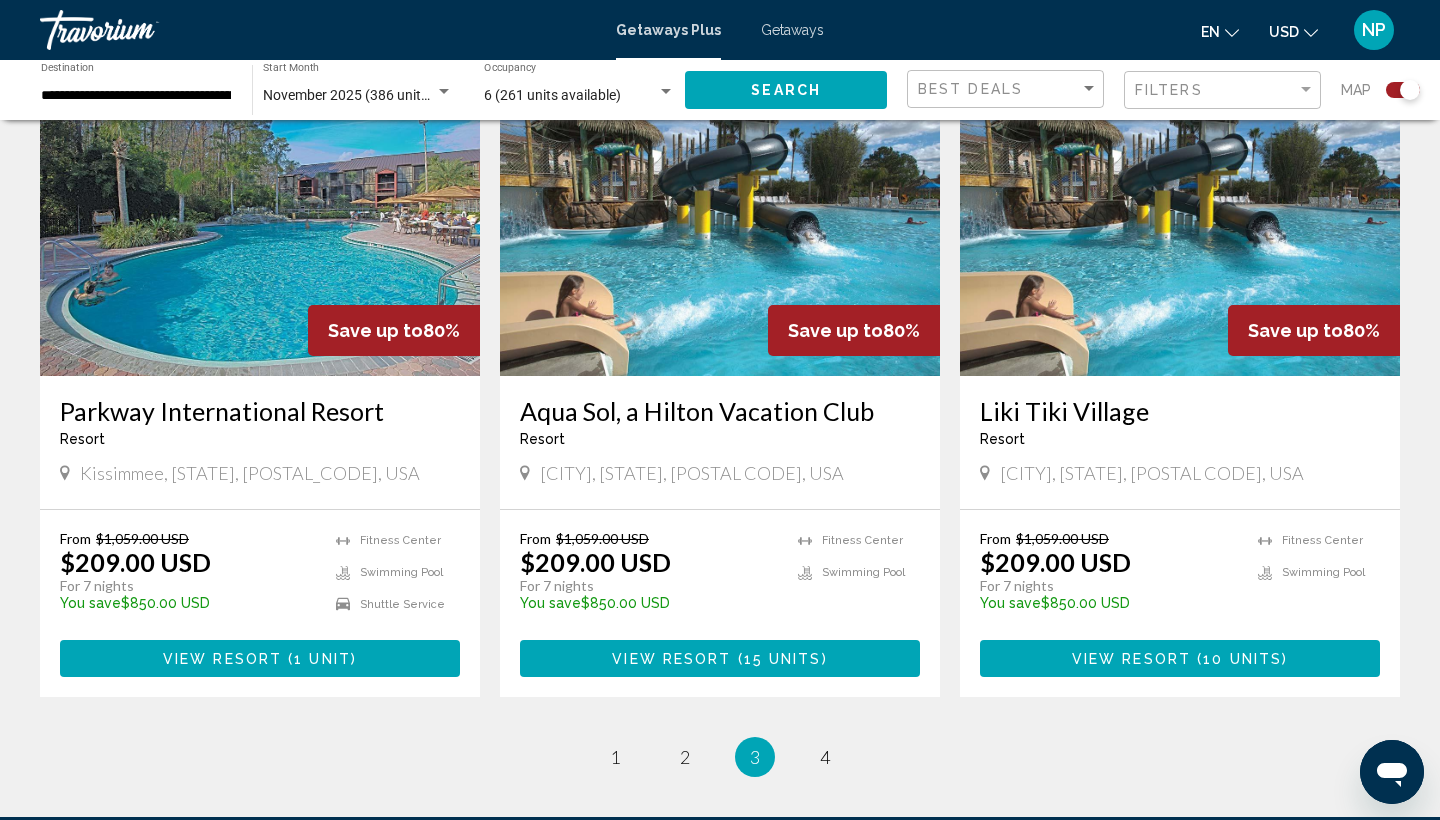 scroll, scrollTop: 2835, scrollLeft: 0, axis: vertical 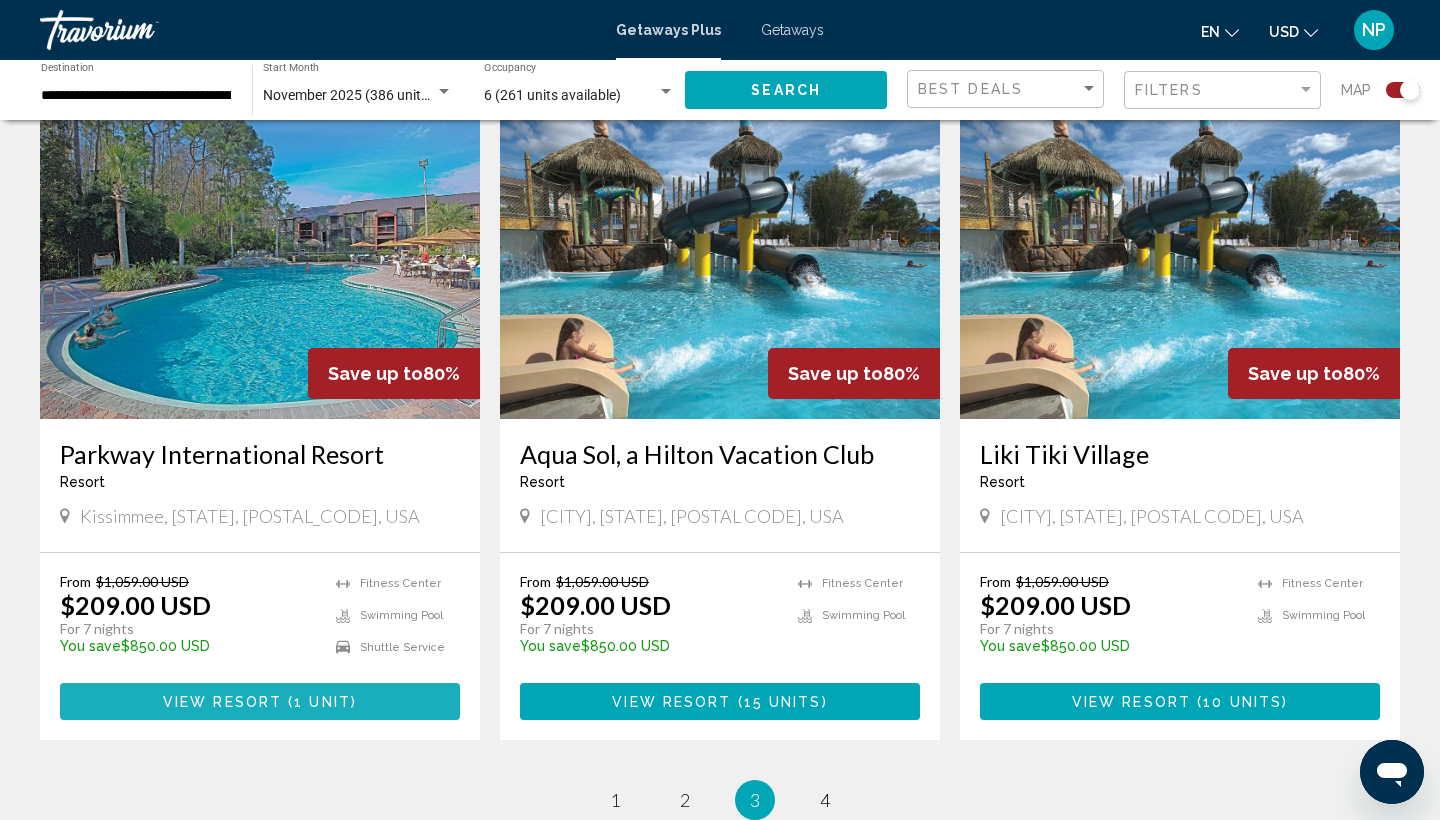 click on "1 unit" at bounding box center (322, 702) 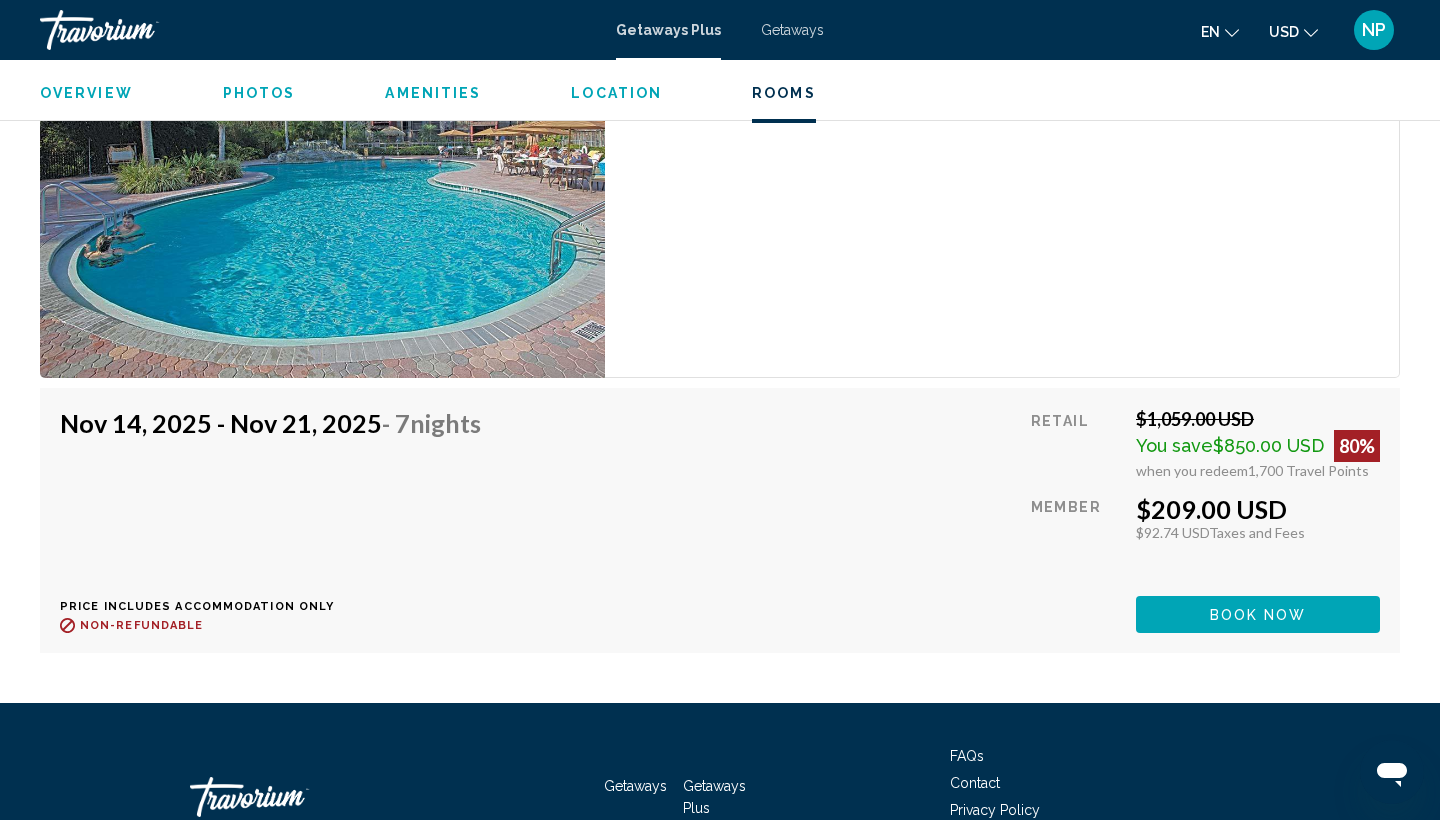 scroll, scrollTop: 3546, scrollLeft: 0, axis: vertical 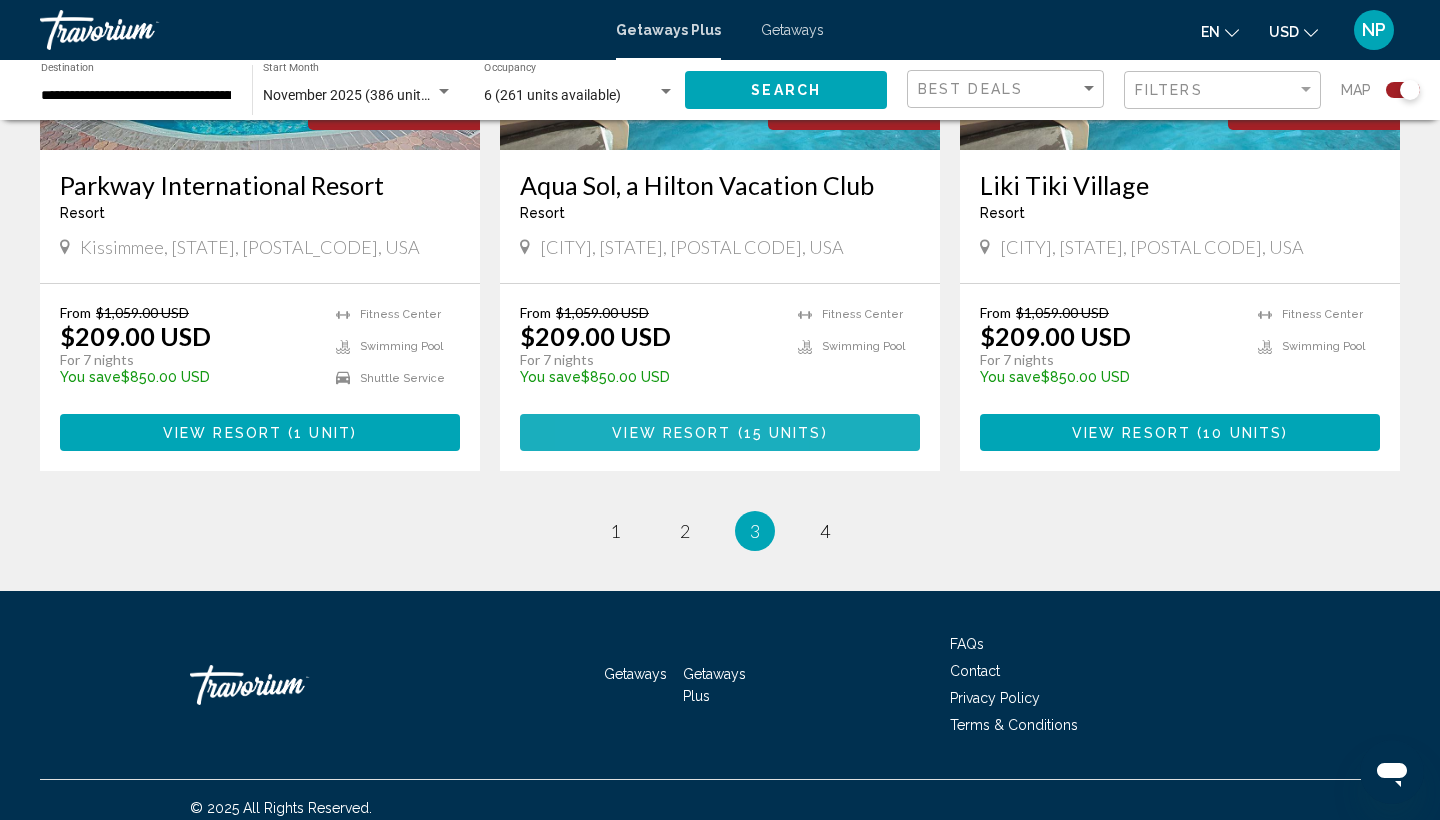 click on "View Resort    ( 15 units )" at bounding box center (720, 432) 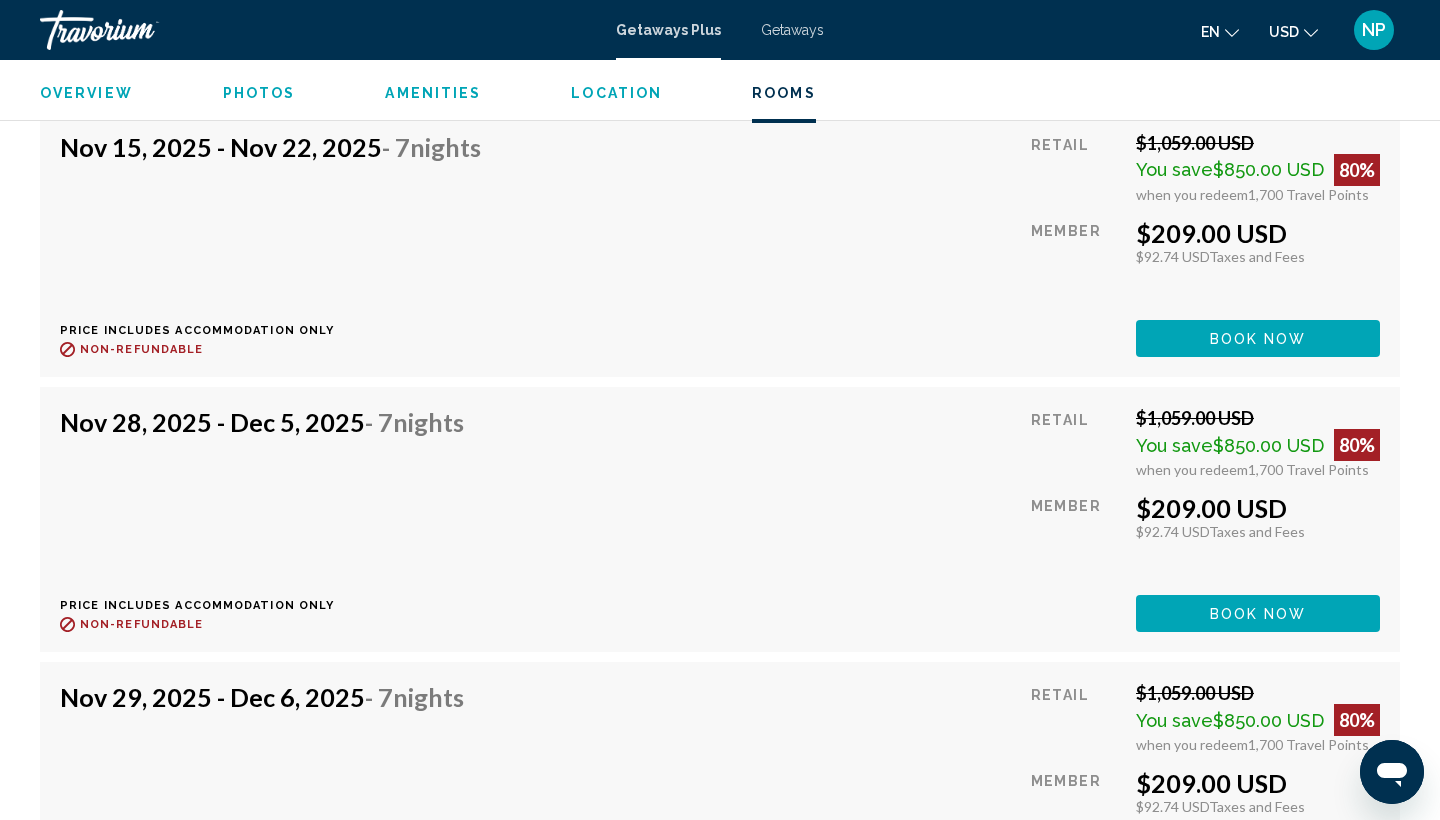 scroll, scrollTop: 4883, scrollLeft: 0, axis: vertical 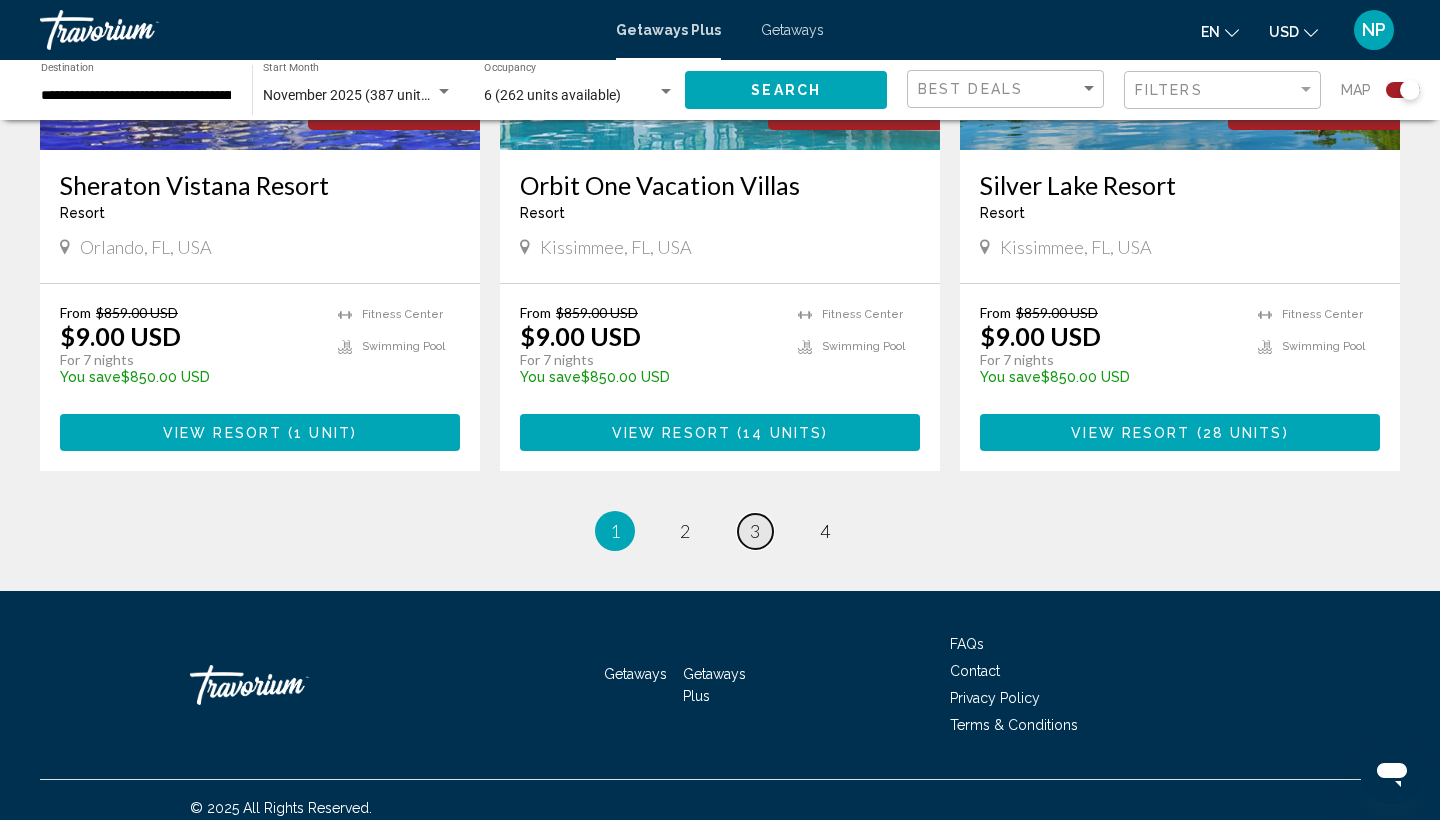 click on "page  3" at bounding box center (755, 531) 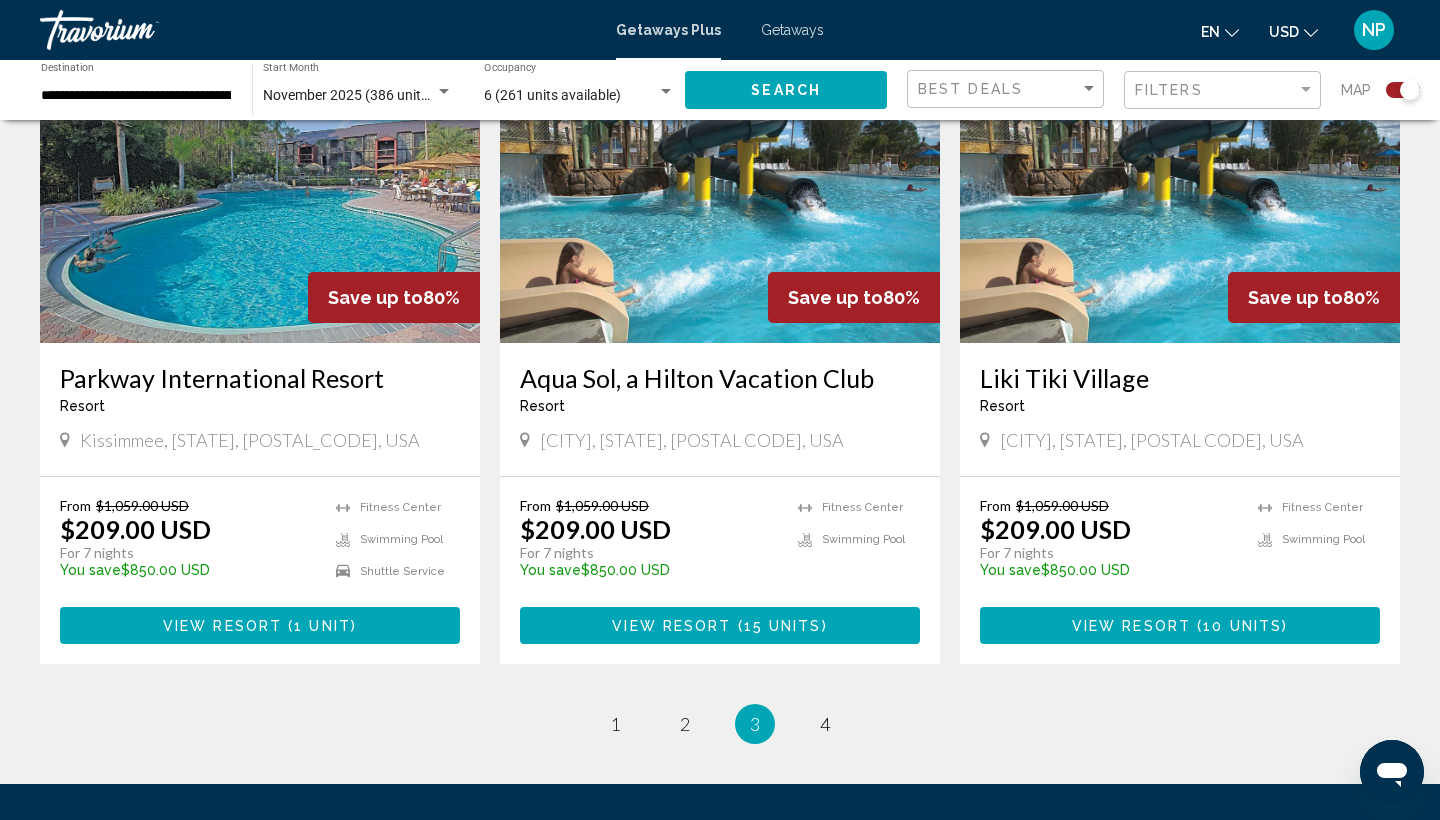 scroll, scrollTop: 2931, scrollLeft: 0, axis: vertical 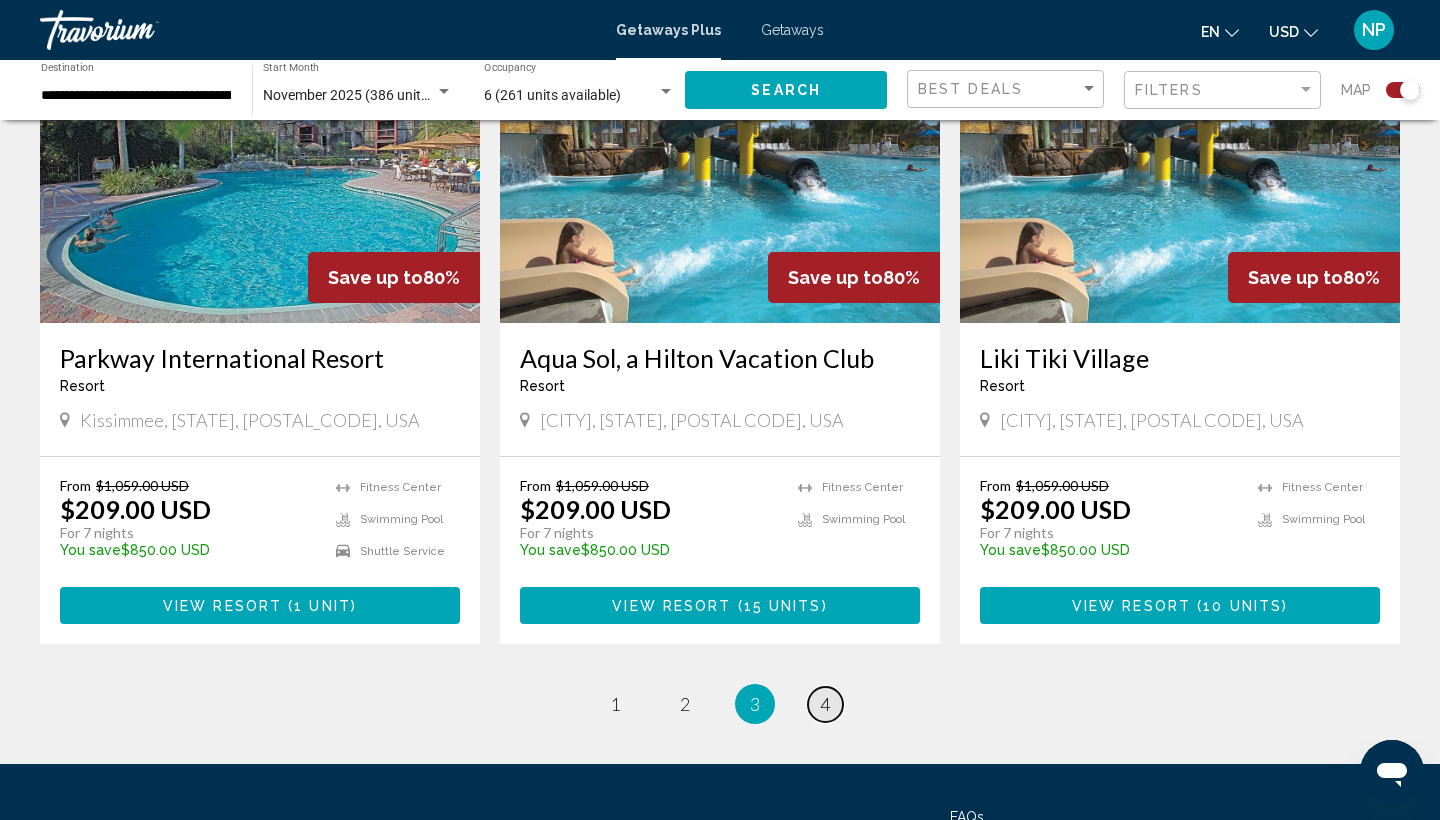 click on "4" at bounding box center (825, 704) 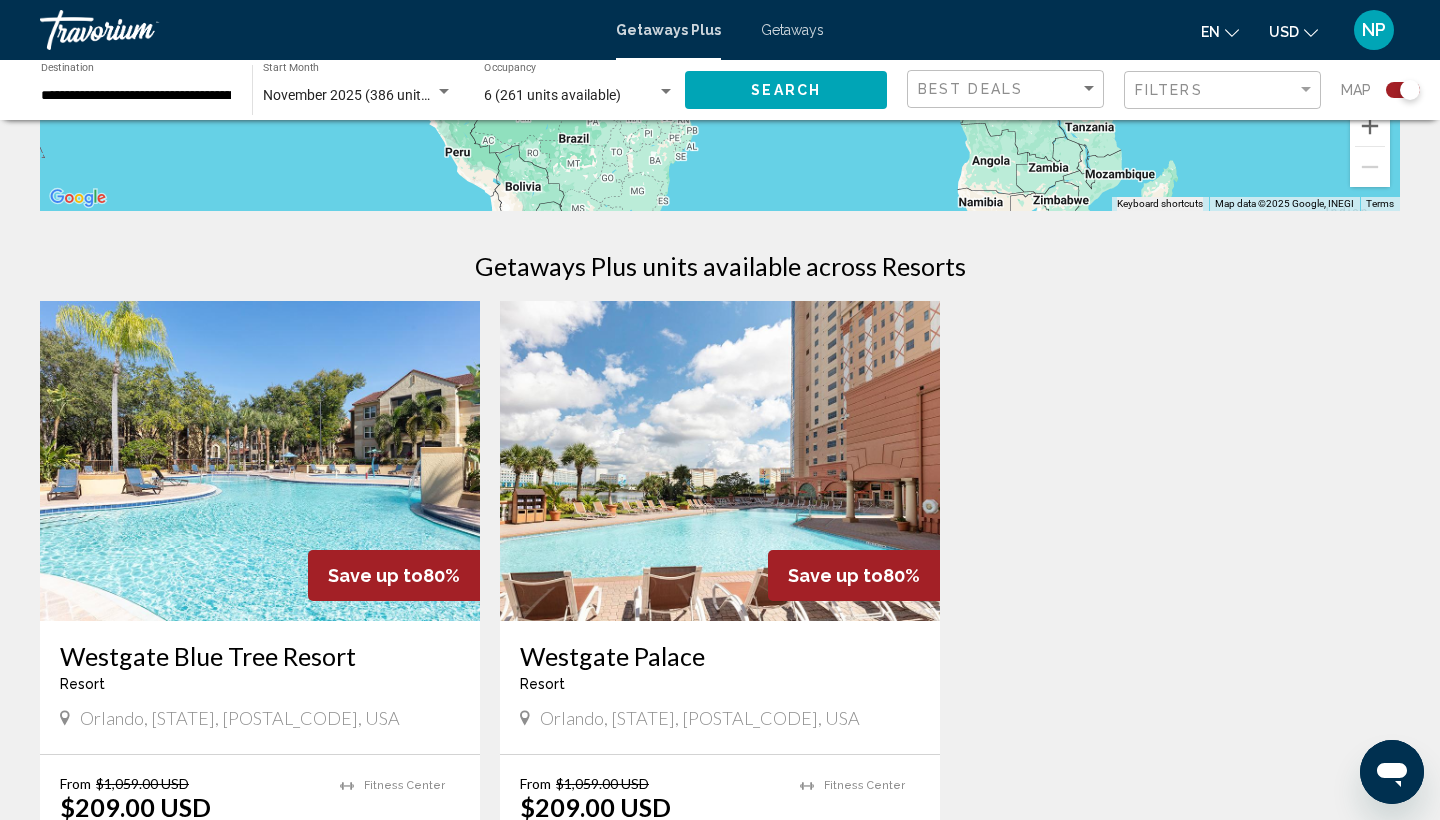 scroll, scrollTop: 682, scrollLeft: 0, axis: vertical 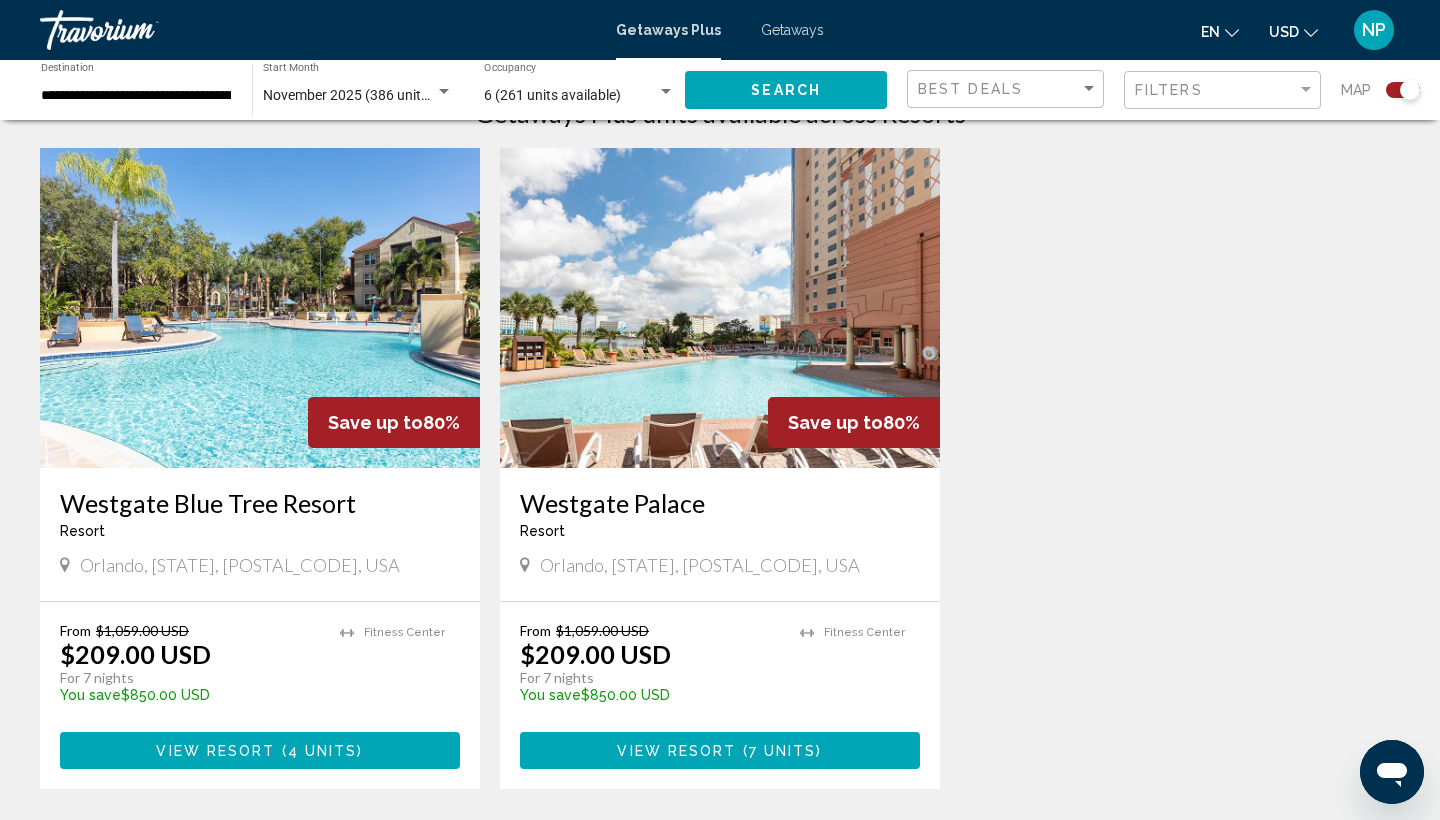 click on "View Resort" at bounding box center [215, 751] 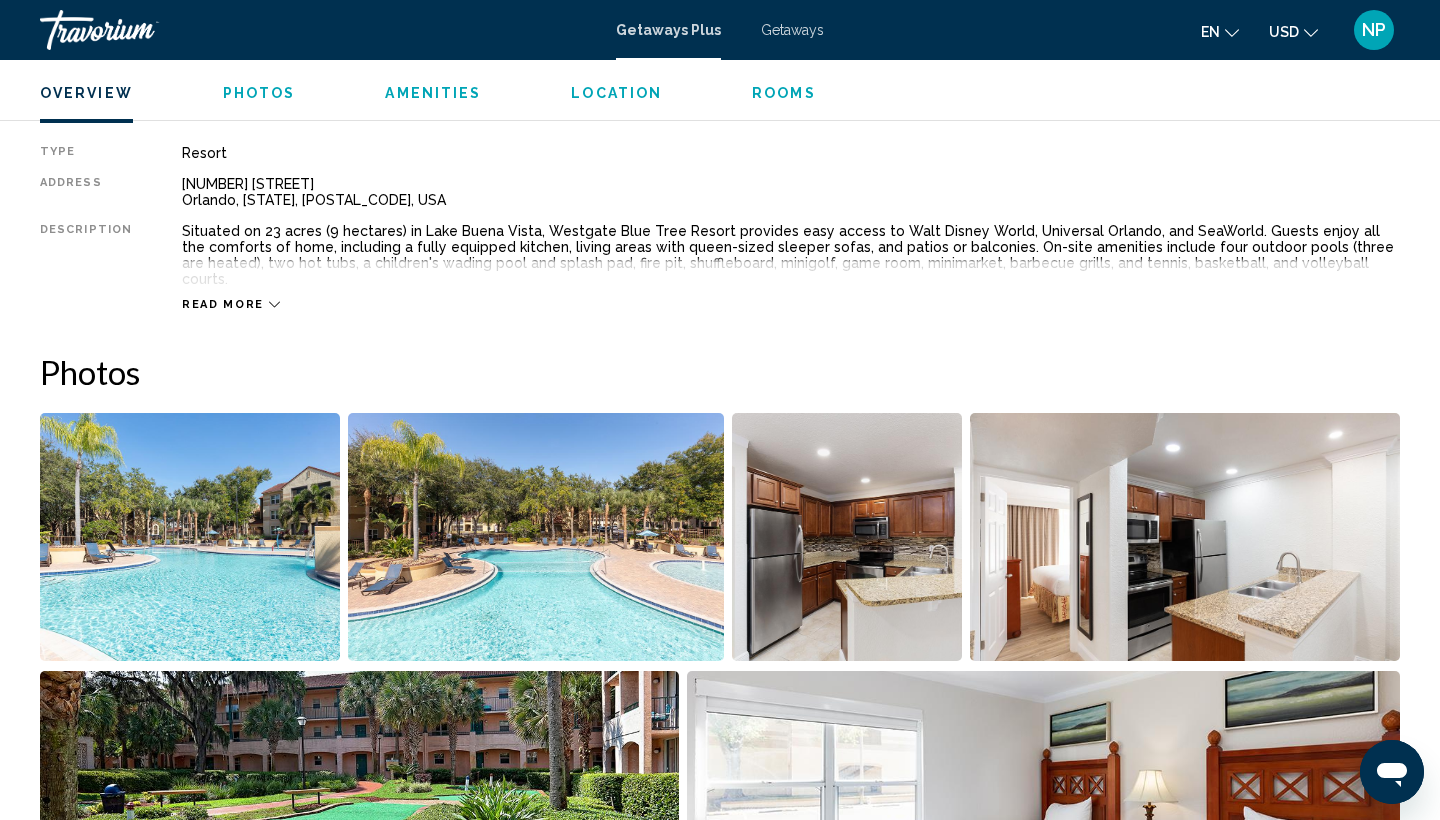 scroll, scrollTop: 679, scrollLeft: 0, axis: vertical 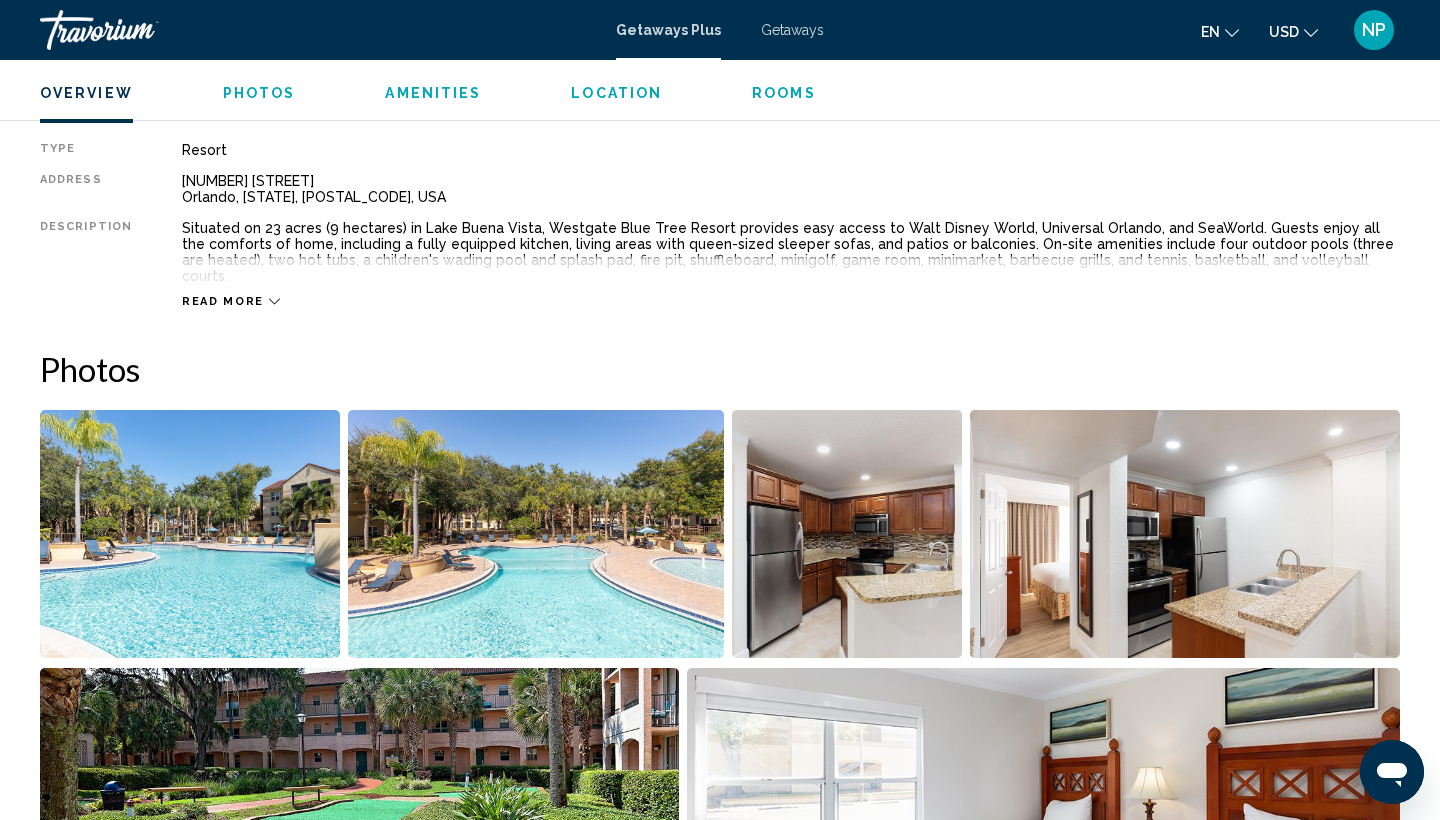 click on "Read more" at bounding box center (223, 301) 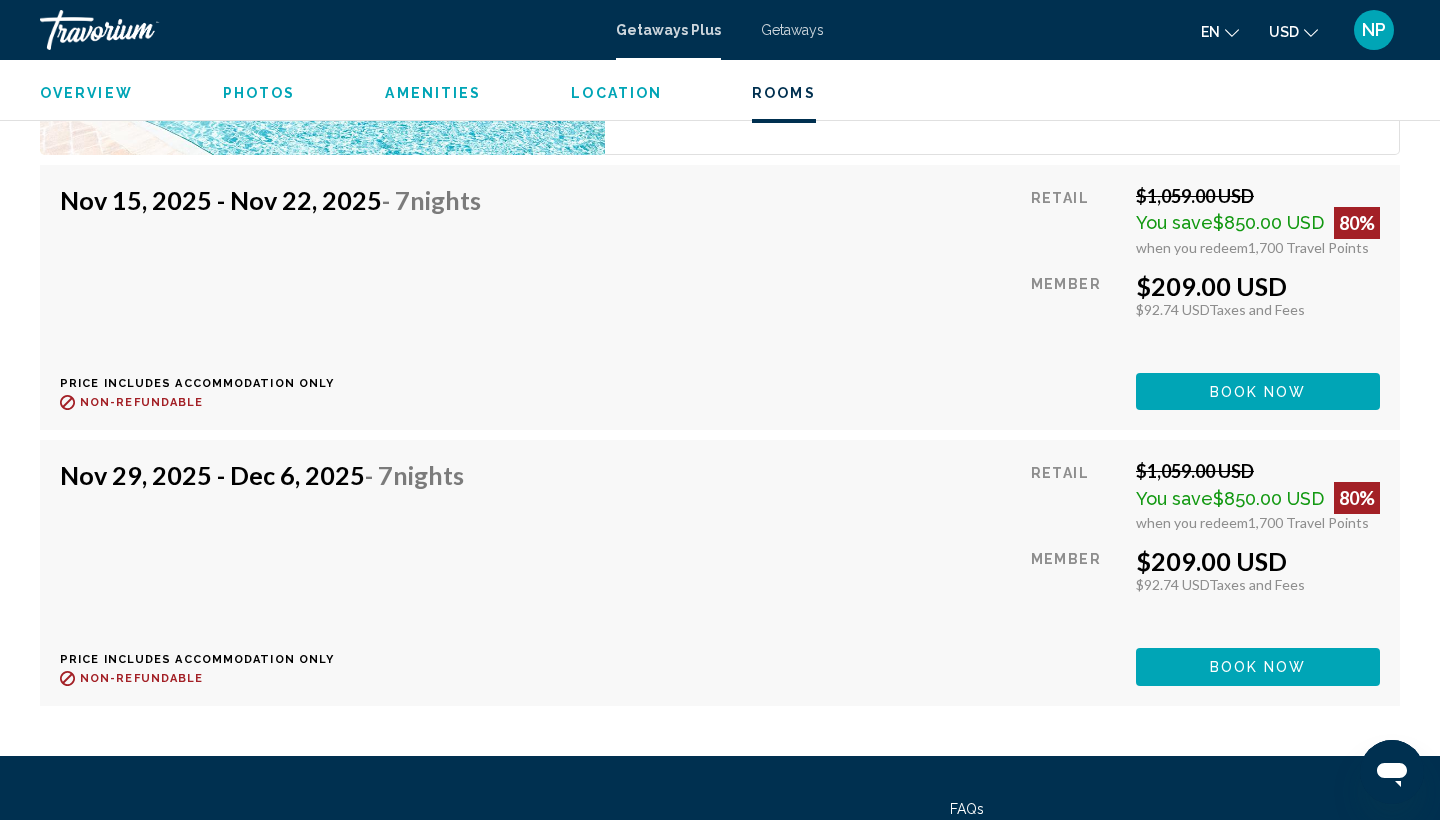 scroll, scrollTop: 3578, scrollLeft: 0, axis: vertical 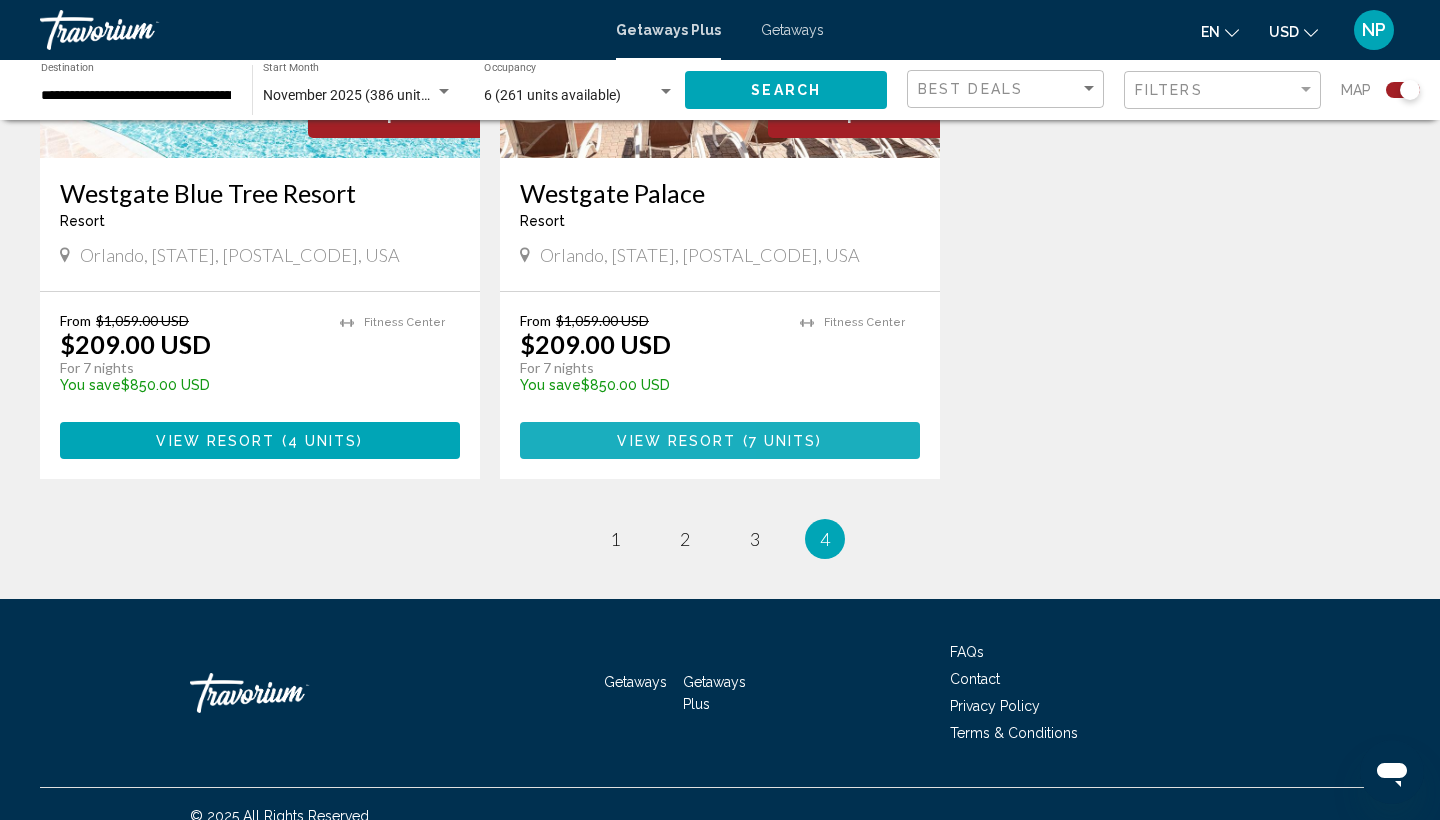 click on "View Resort    ( 7 units )" at bounding box center [720, 440] 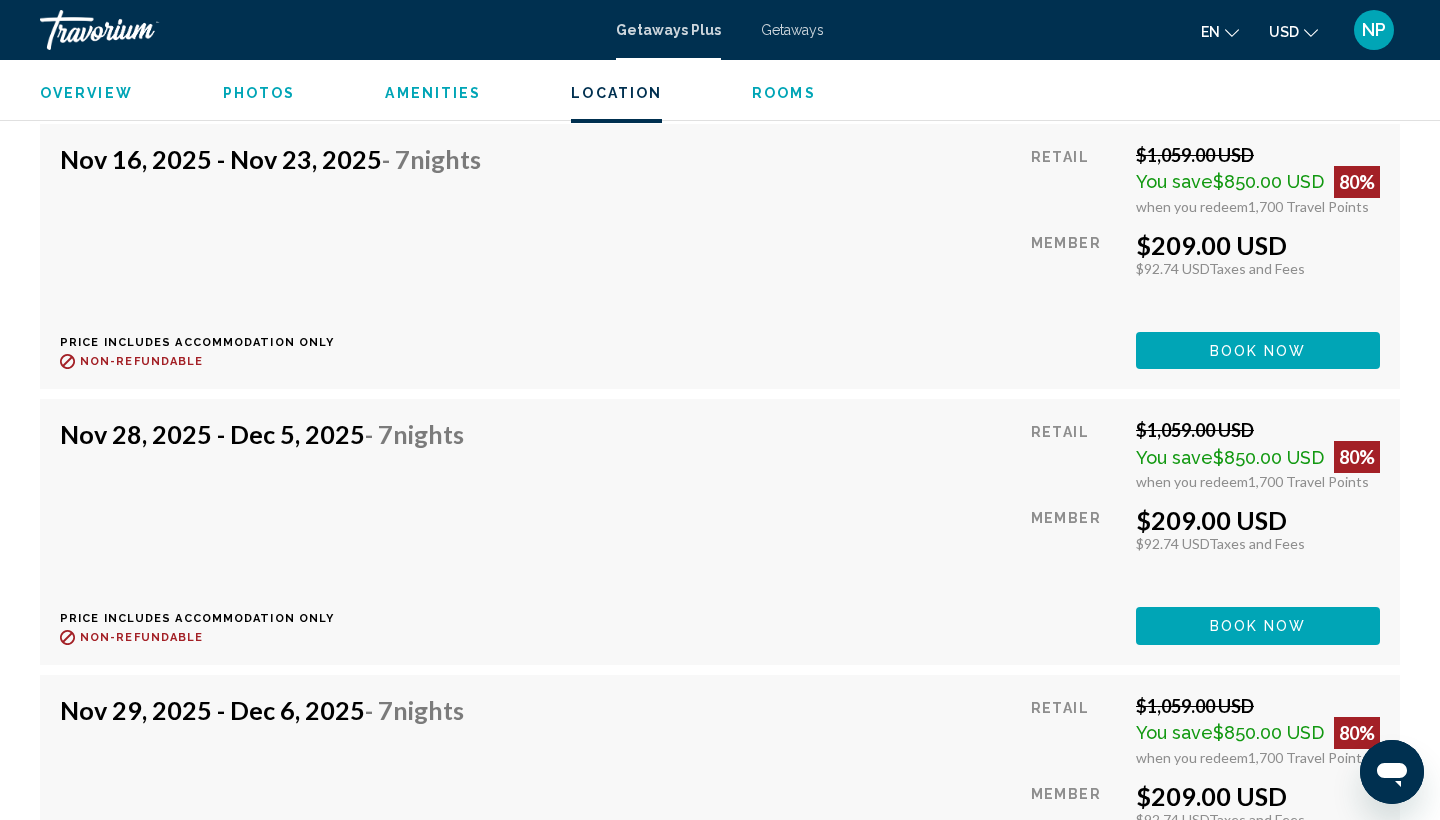 scroll, scrollTop: 3504, scrollLeft: 0, axis: vertical 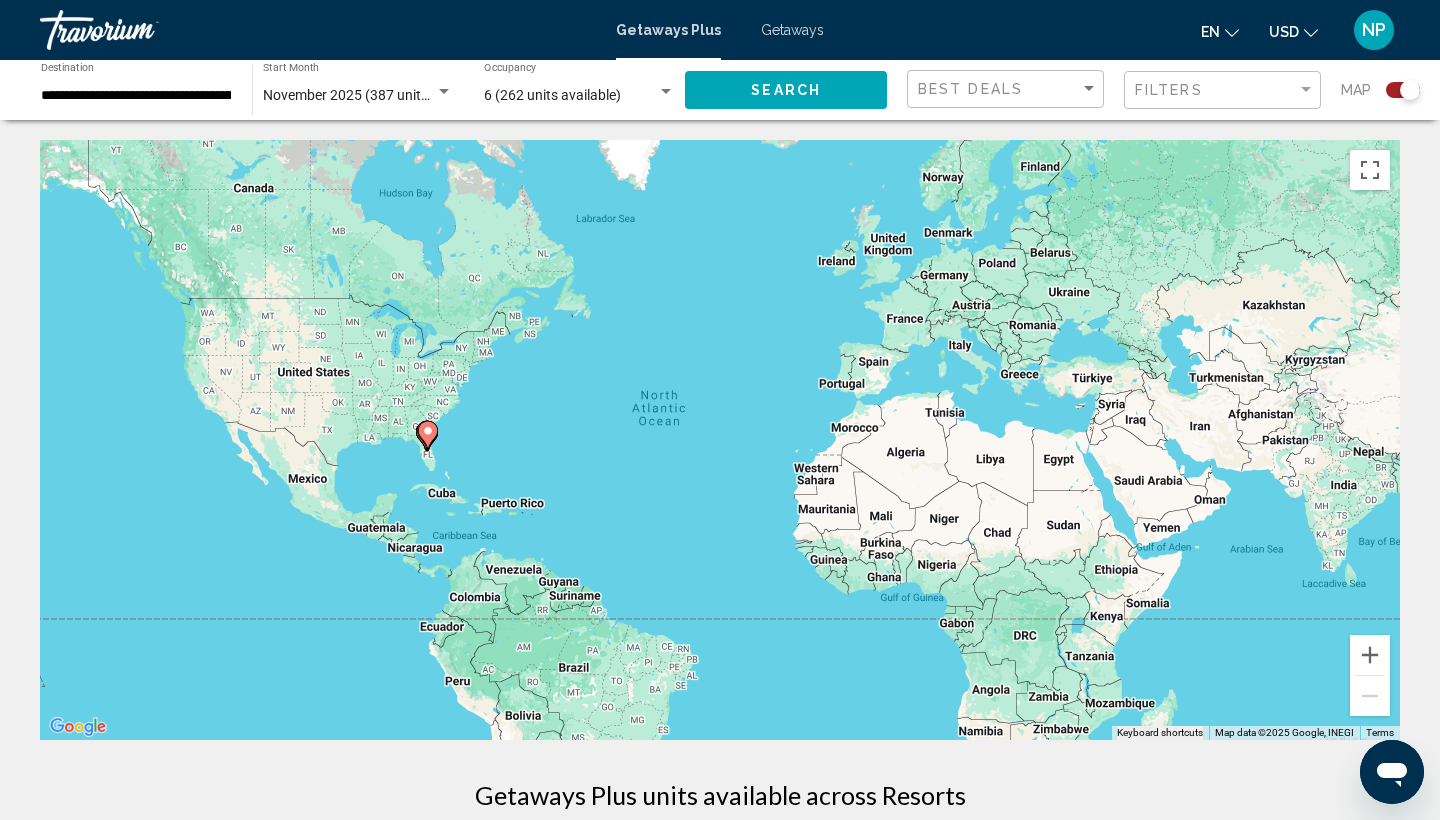 click on "Getaways" at bounding box center [792, 30] 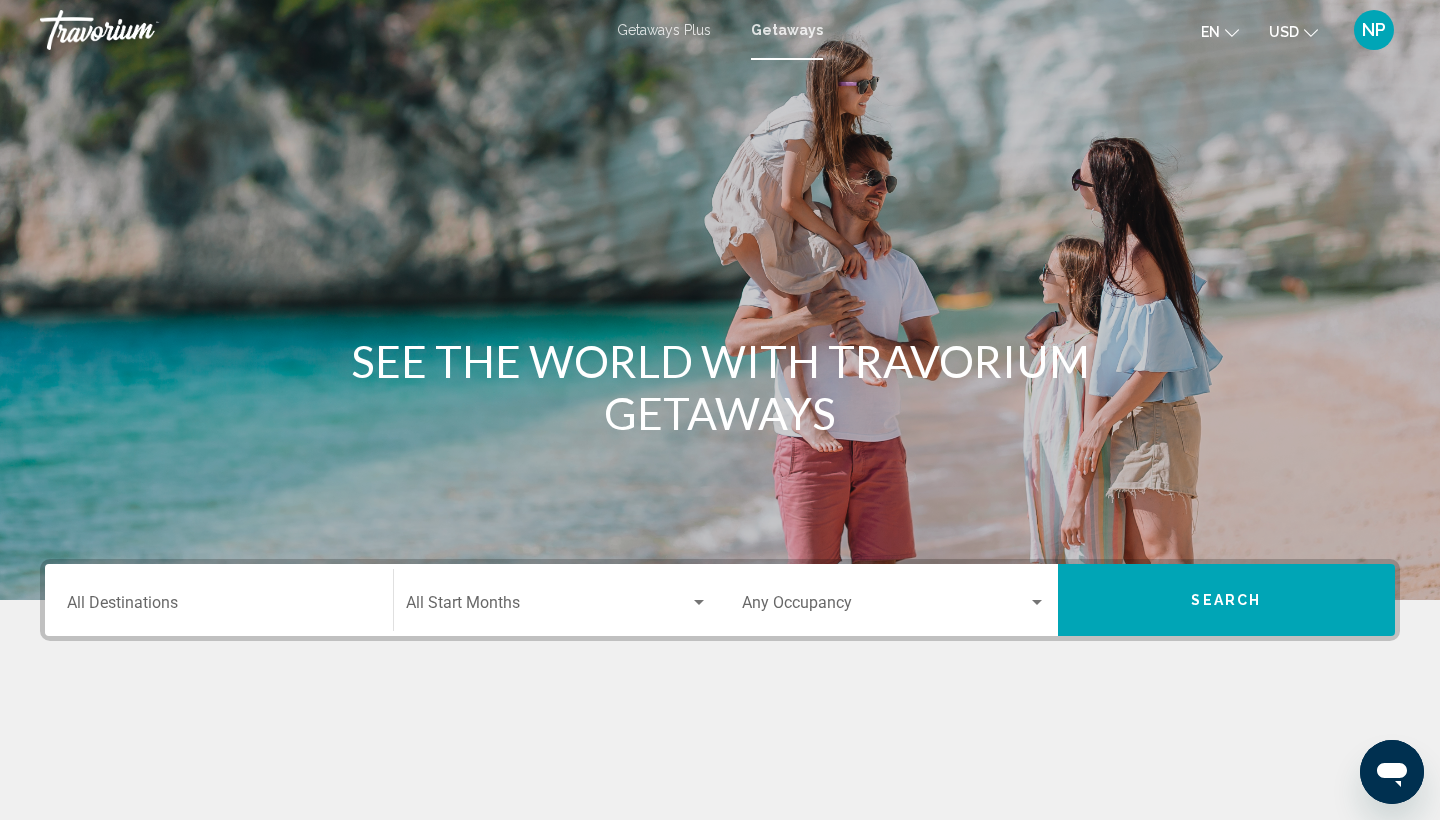 click on "Getaways" at bounding box center [787, 30] 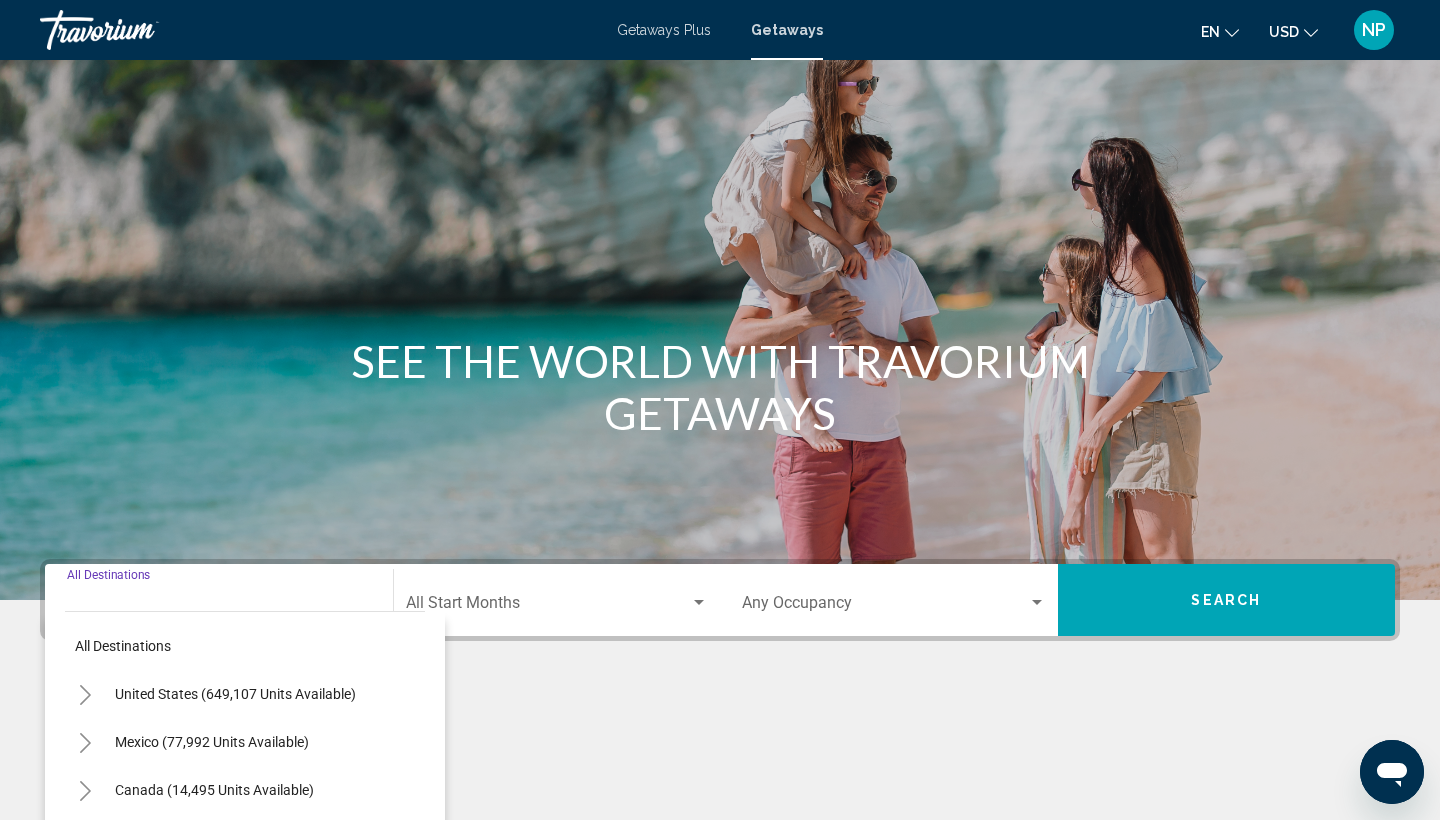 scroll, scrollTop: 266, scrollLeft: 0, axis: vertical 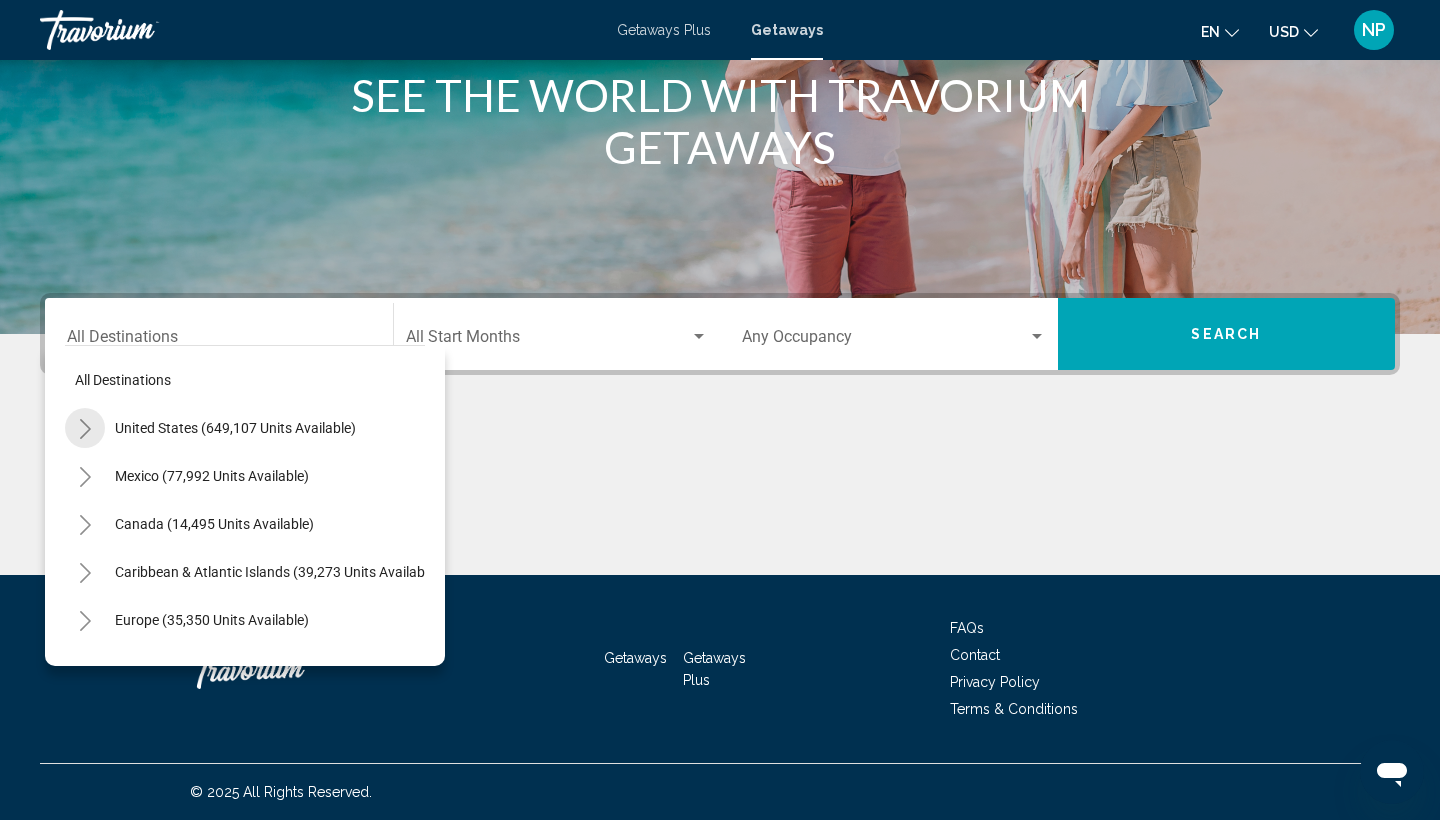 click 